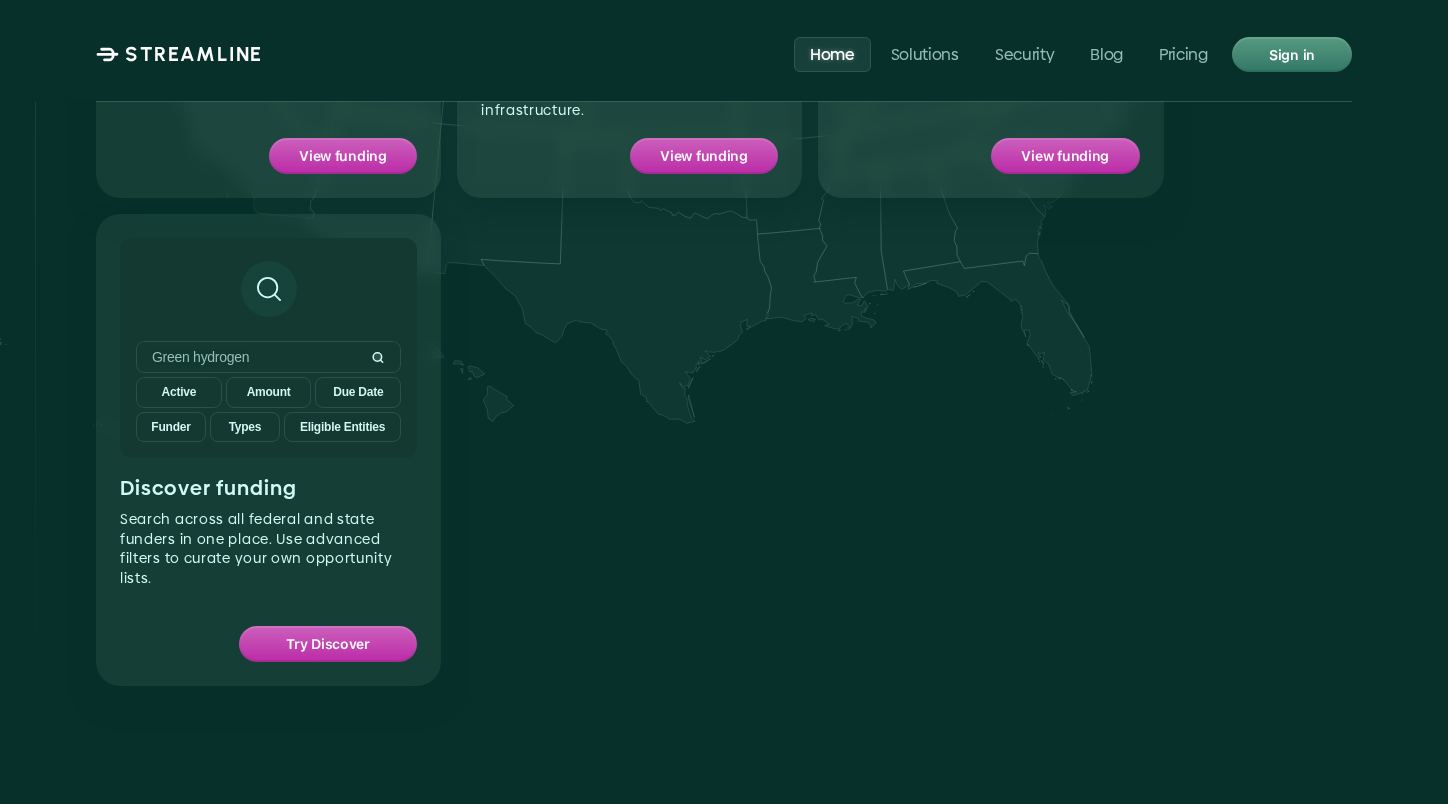 scroll, scrollTop: 2080, scrollLeft: 0, axis: vertical 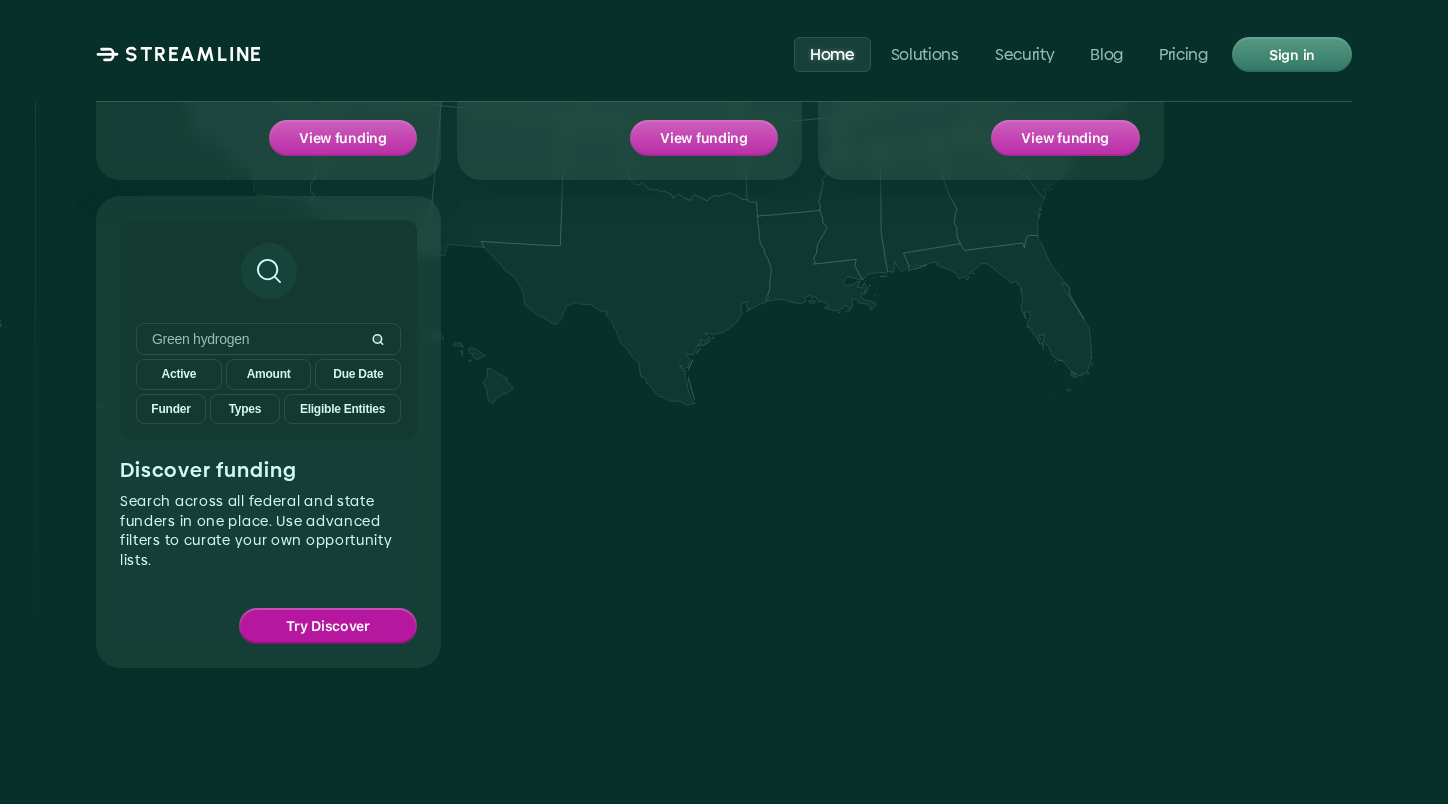 click on "Try Discover" at bounding box center [328, 626] 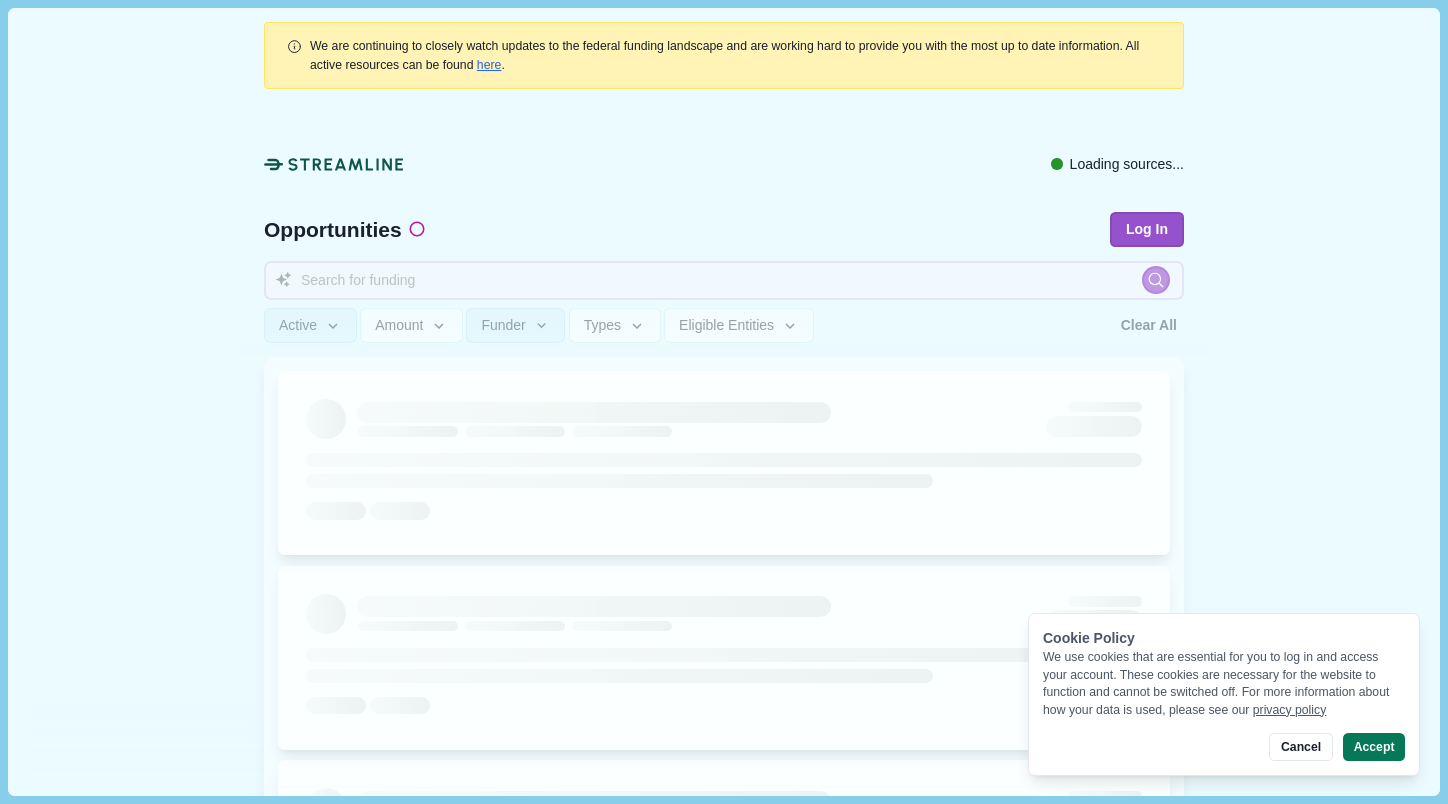 scroll, scrollTop: 0, scrollLeft: 0, axis: both 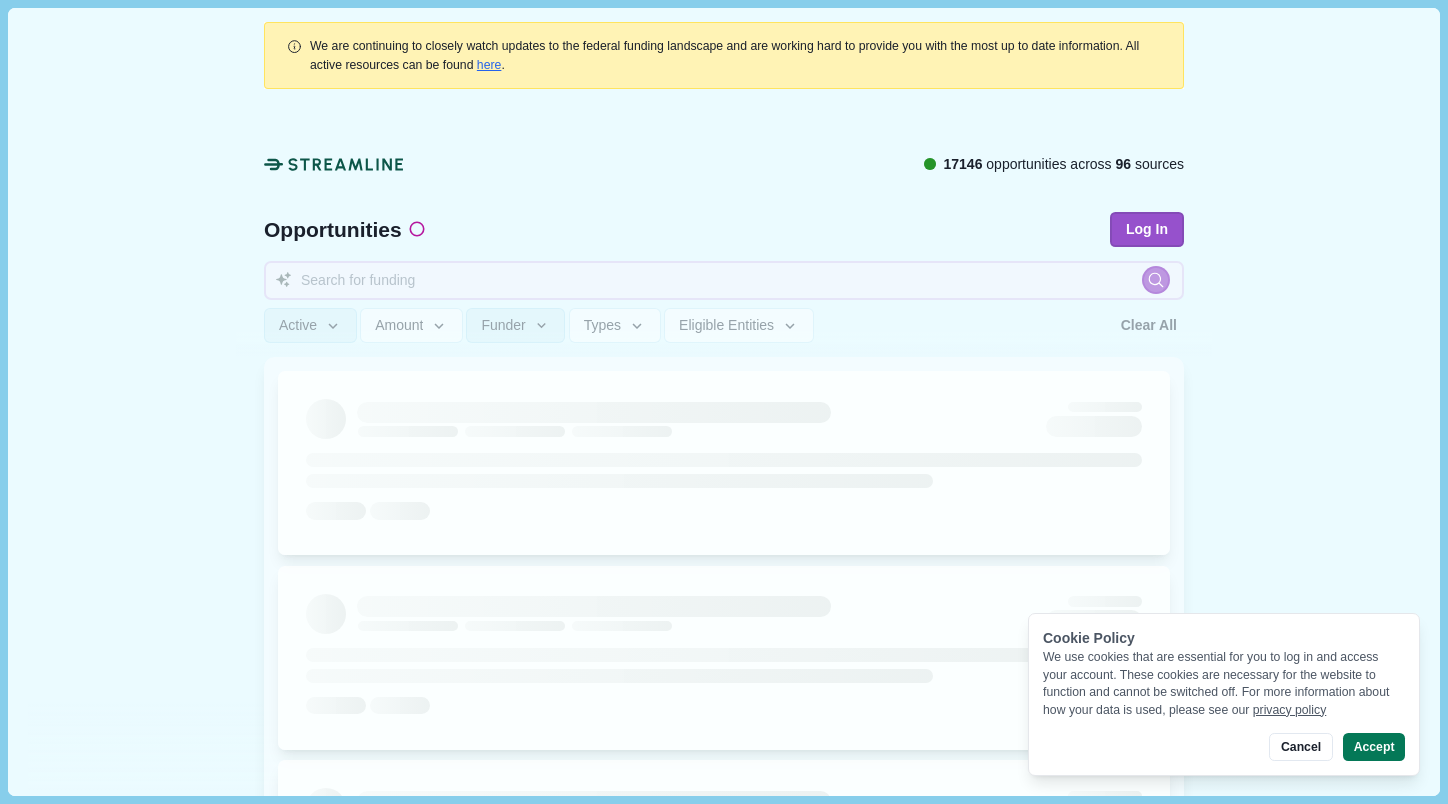 type 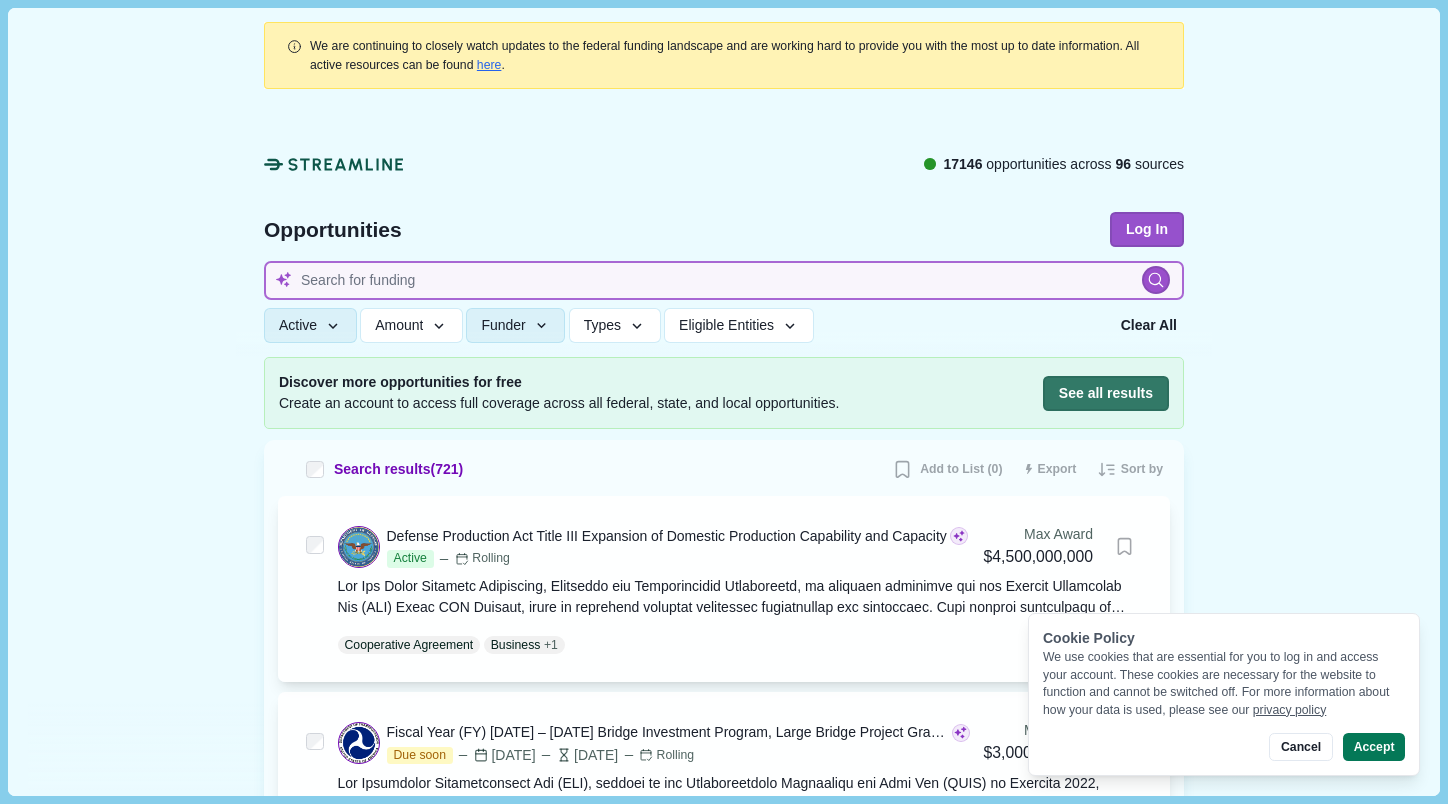 click at bounding box center (724, 280) 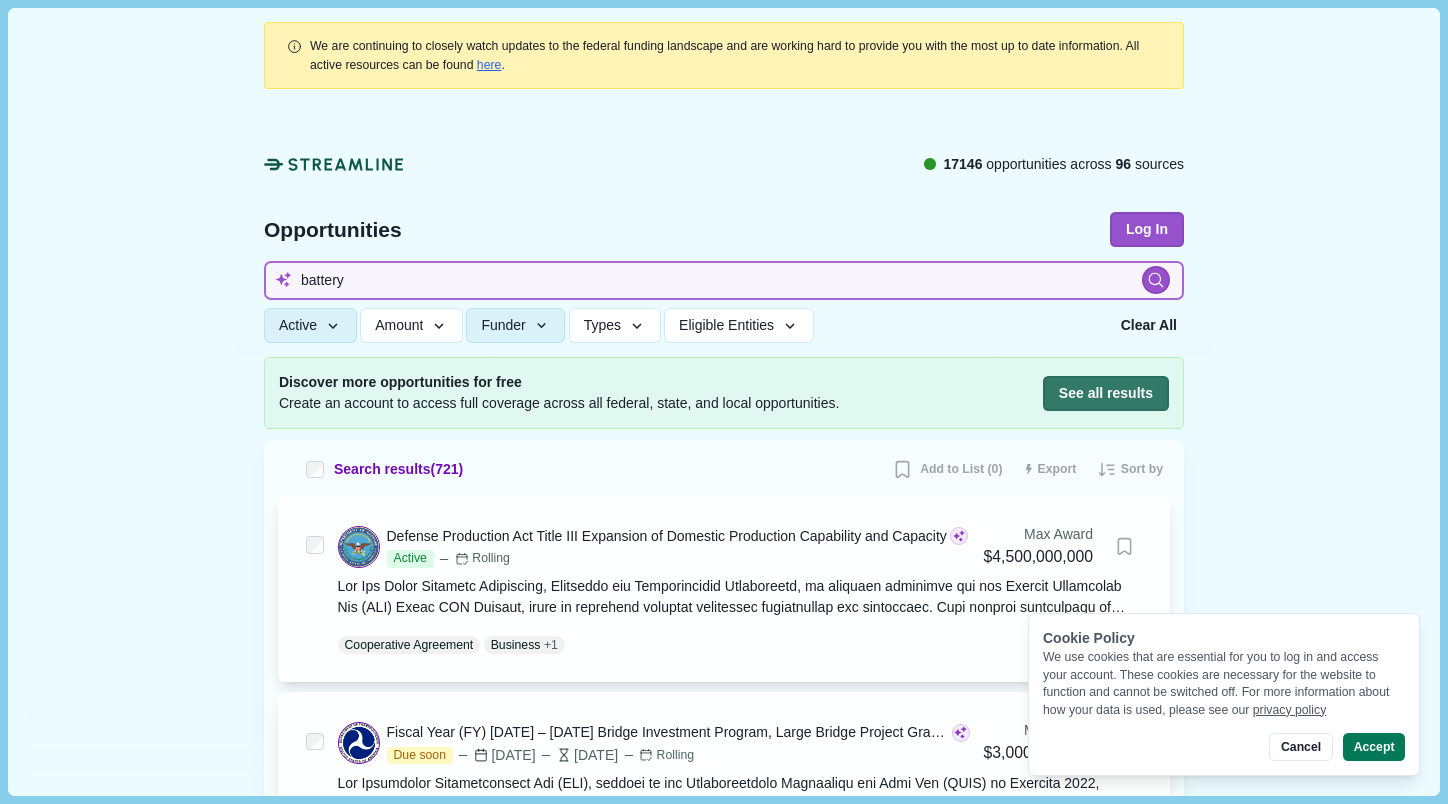 type on "battery" 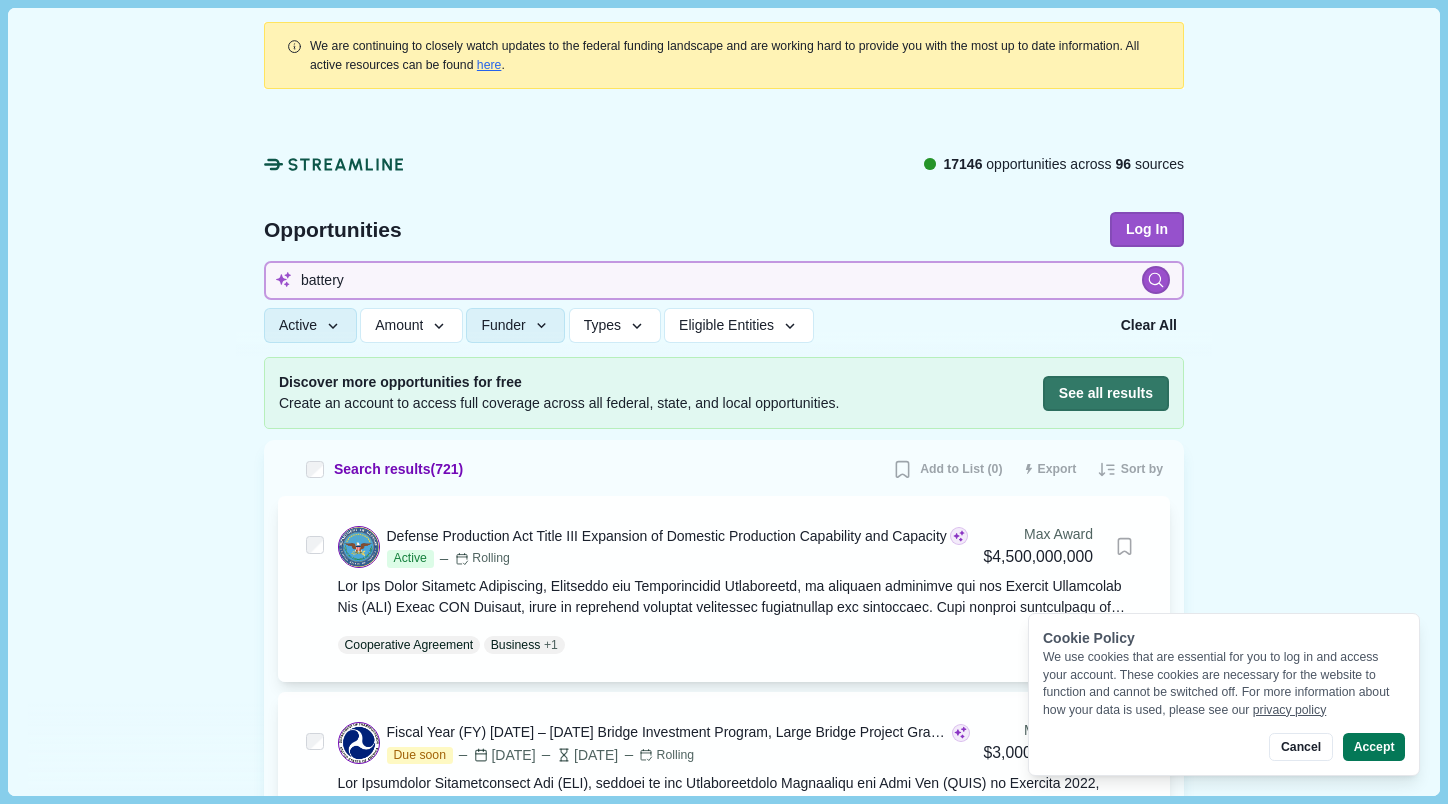 type 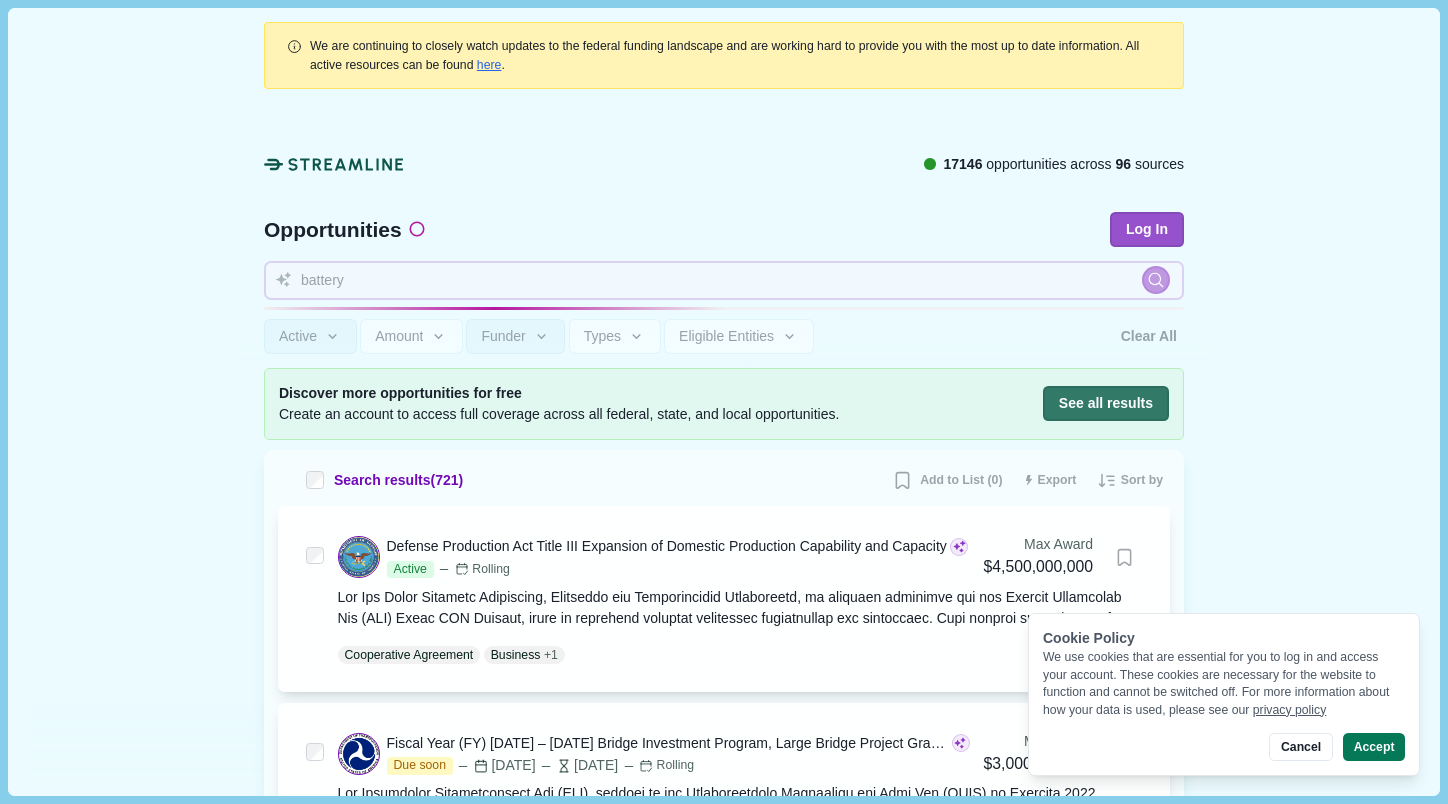 type 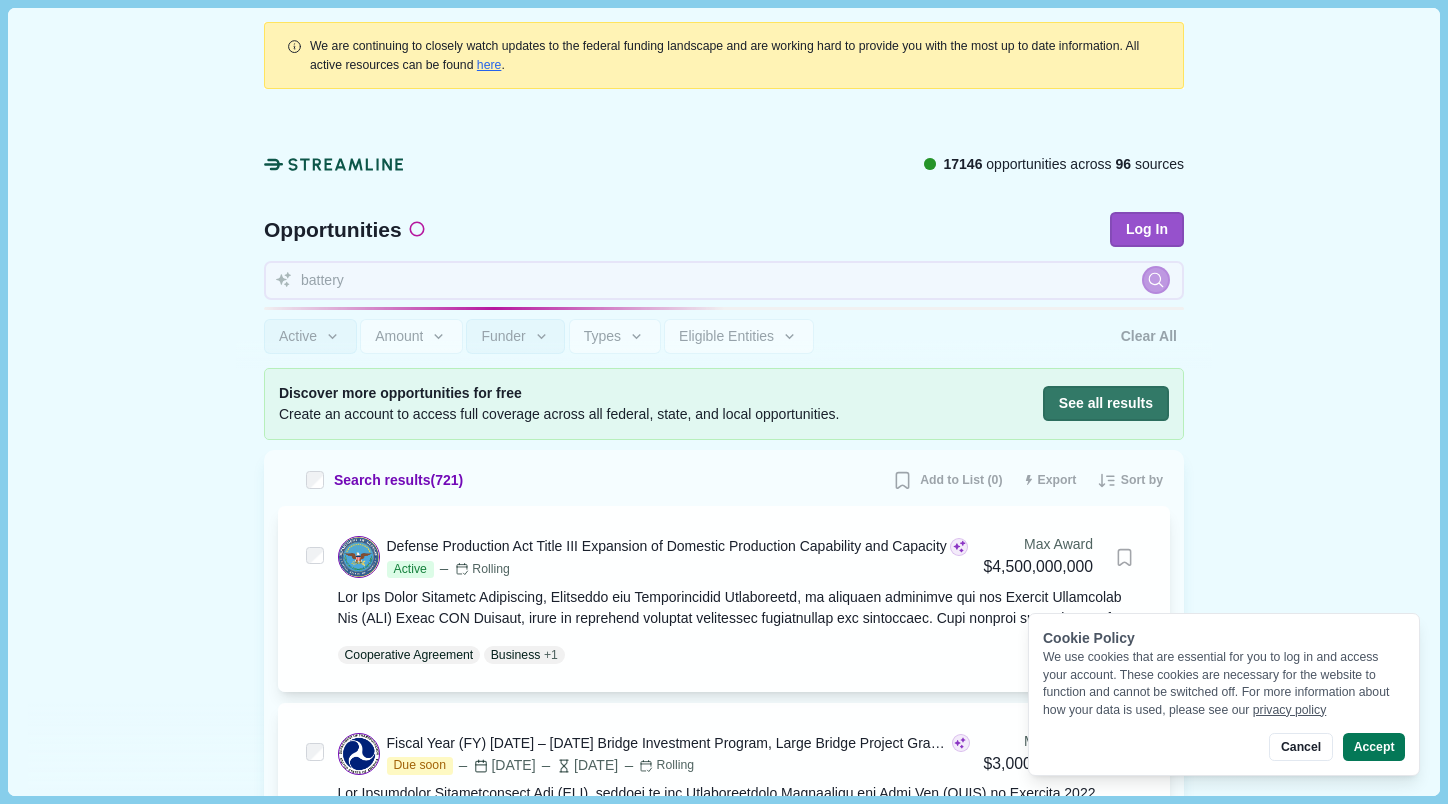 type 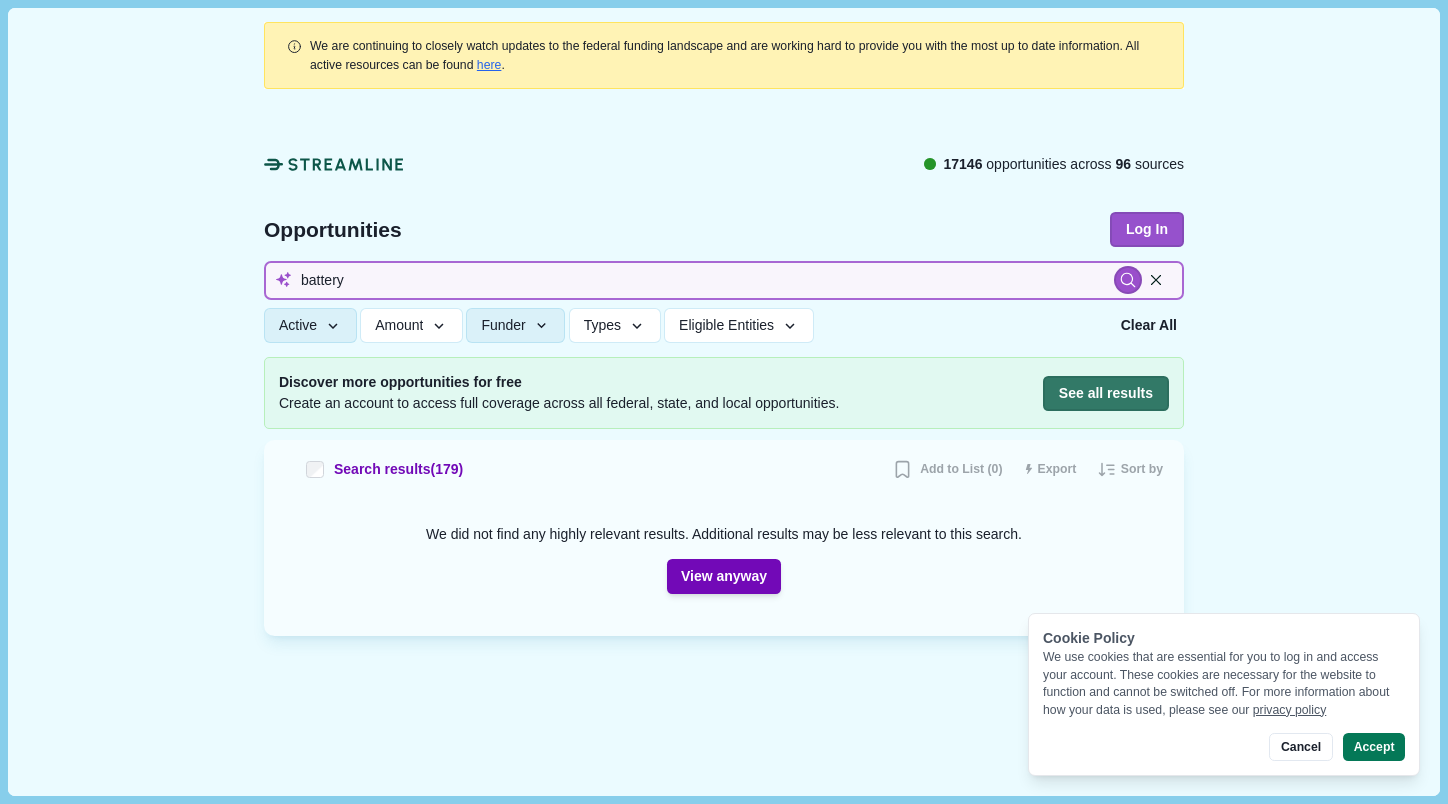click on "battery" at bounding box center (724, 280) 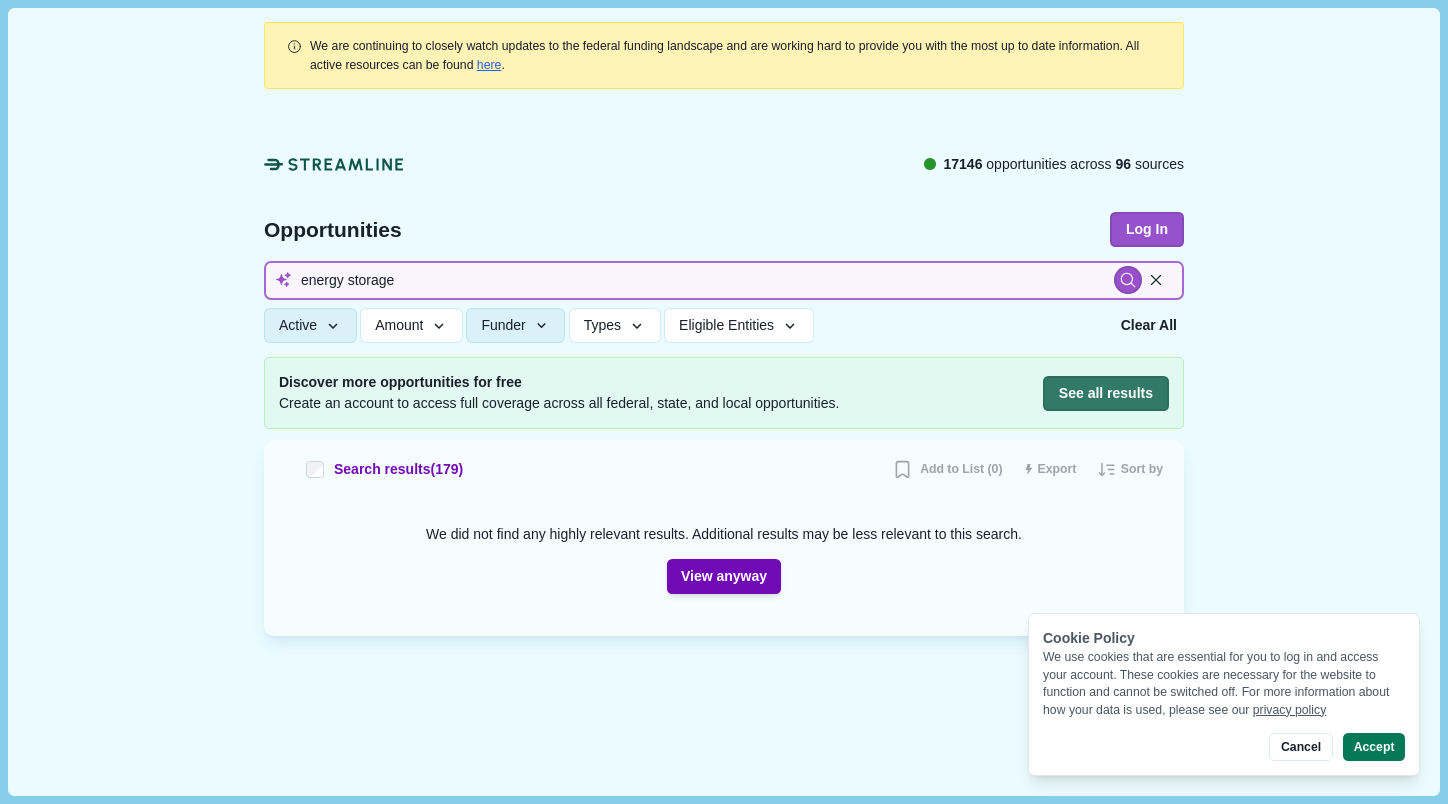 type on "energy storage" 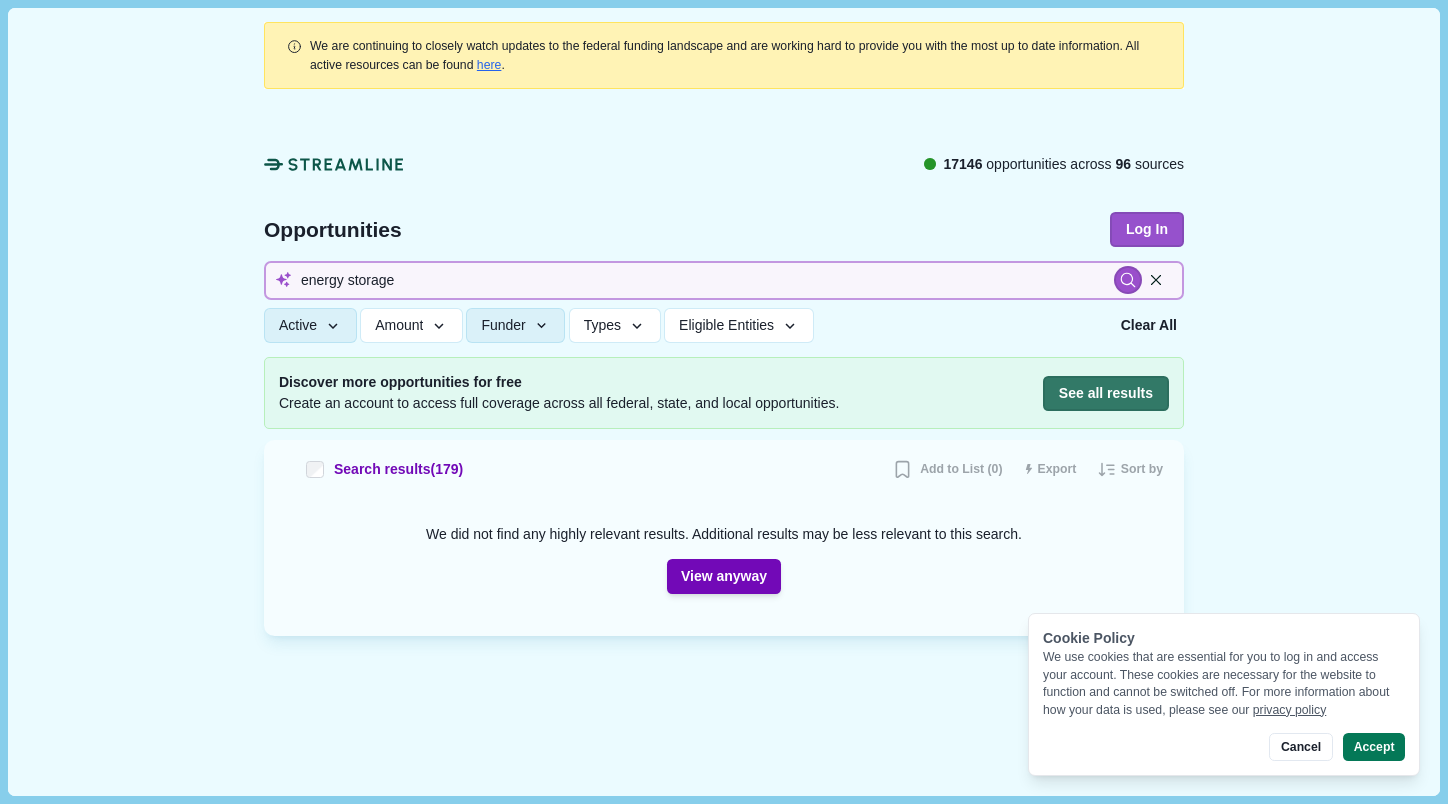 type 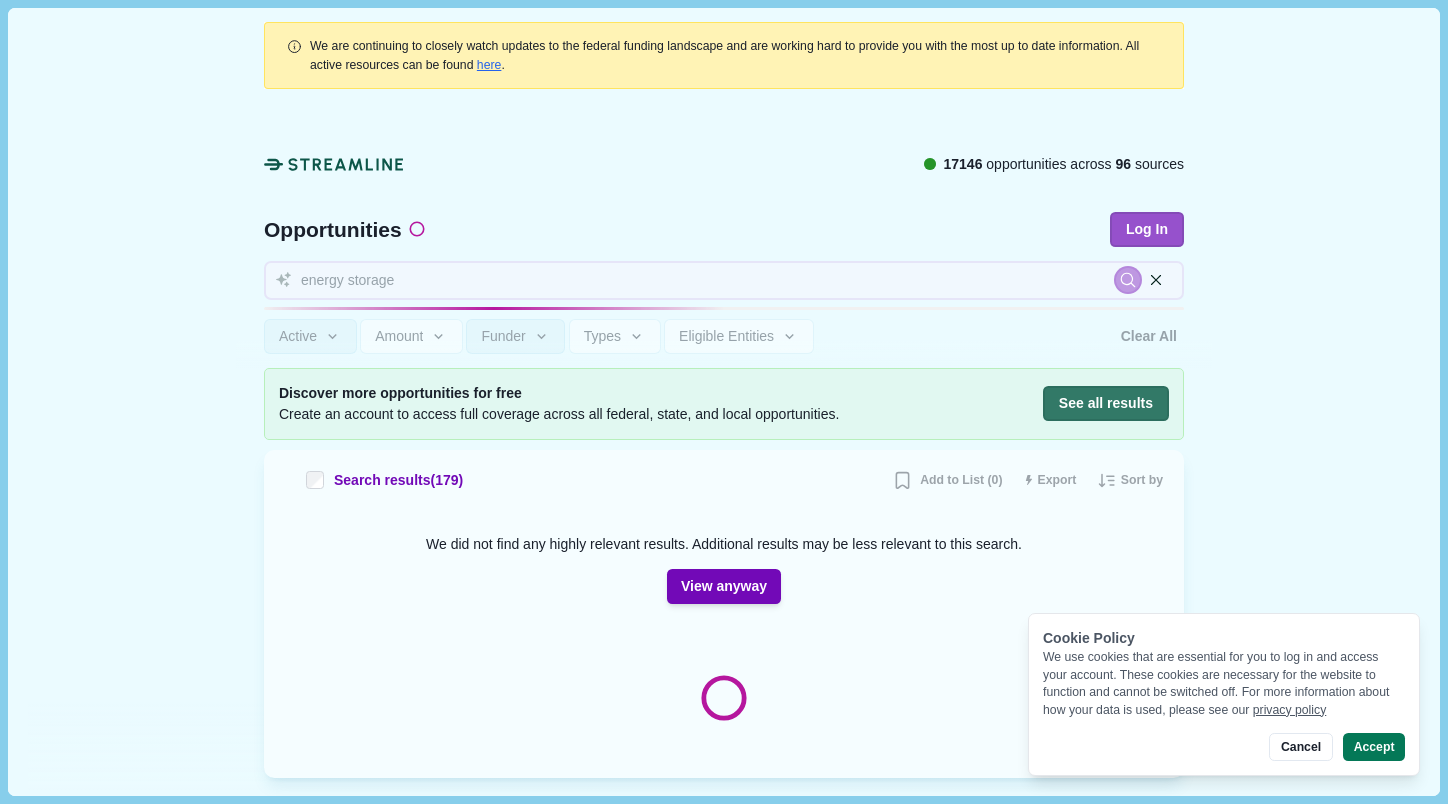type 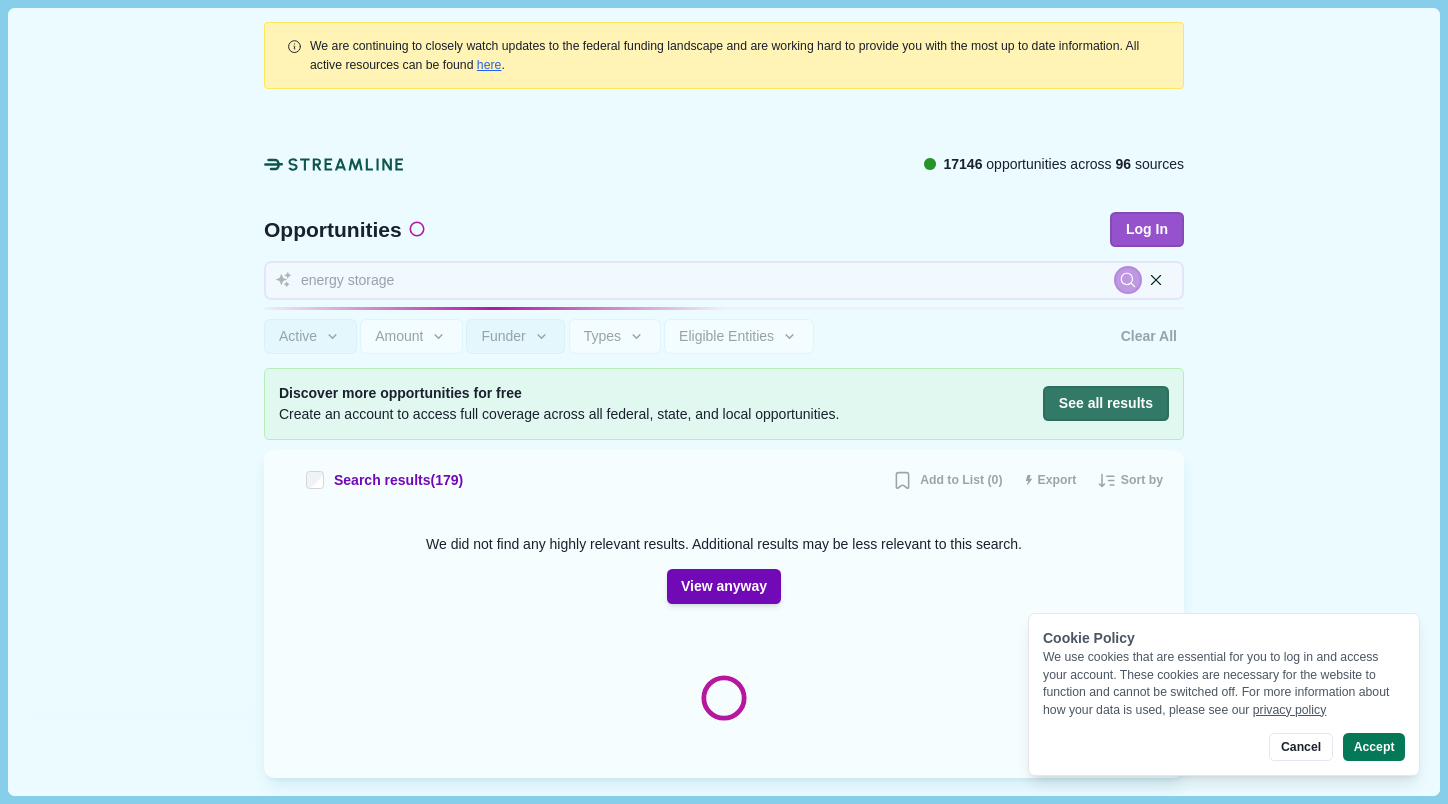 type 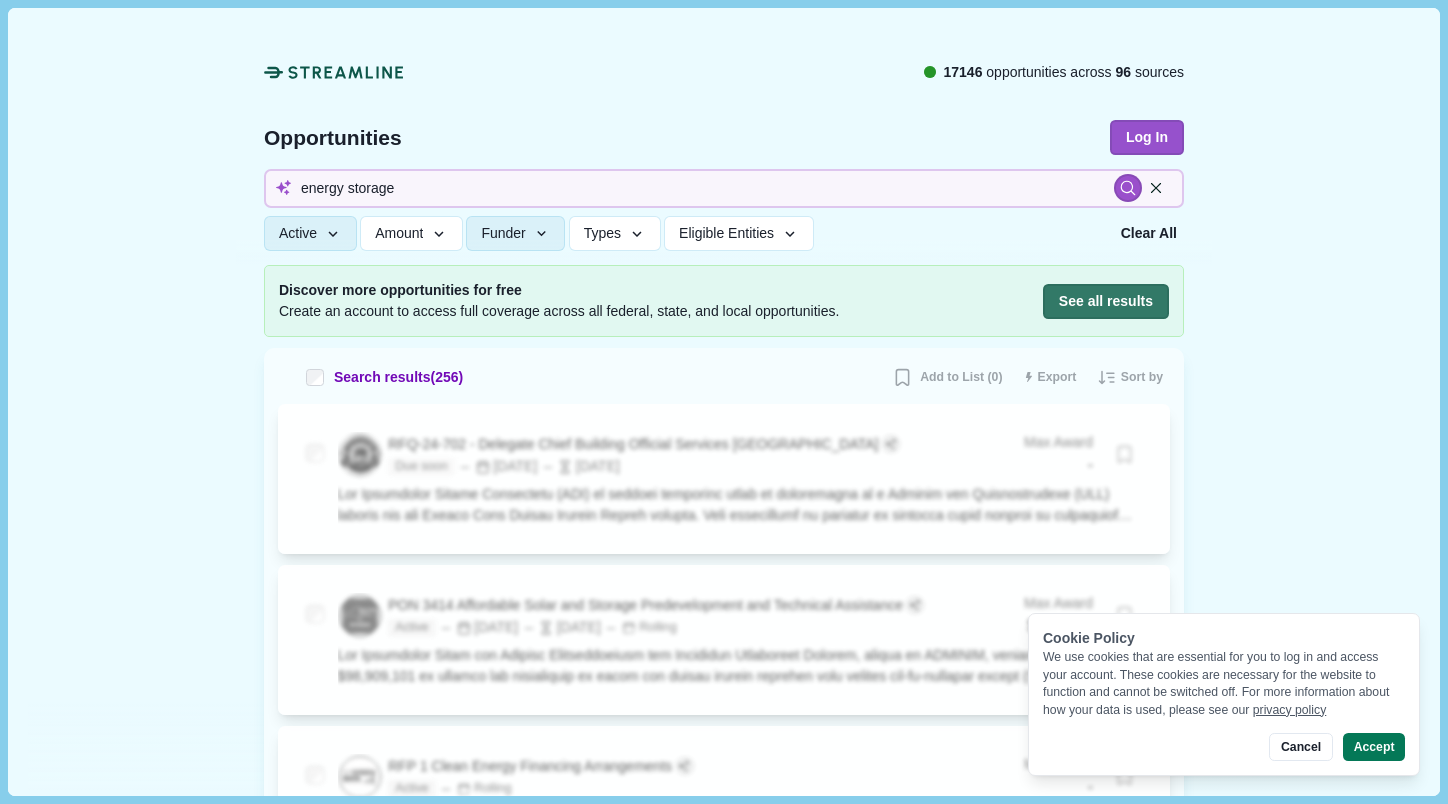 scroll, scrollTop: 104, scrollLeft: 0, axis: vertical 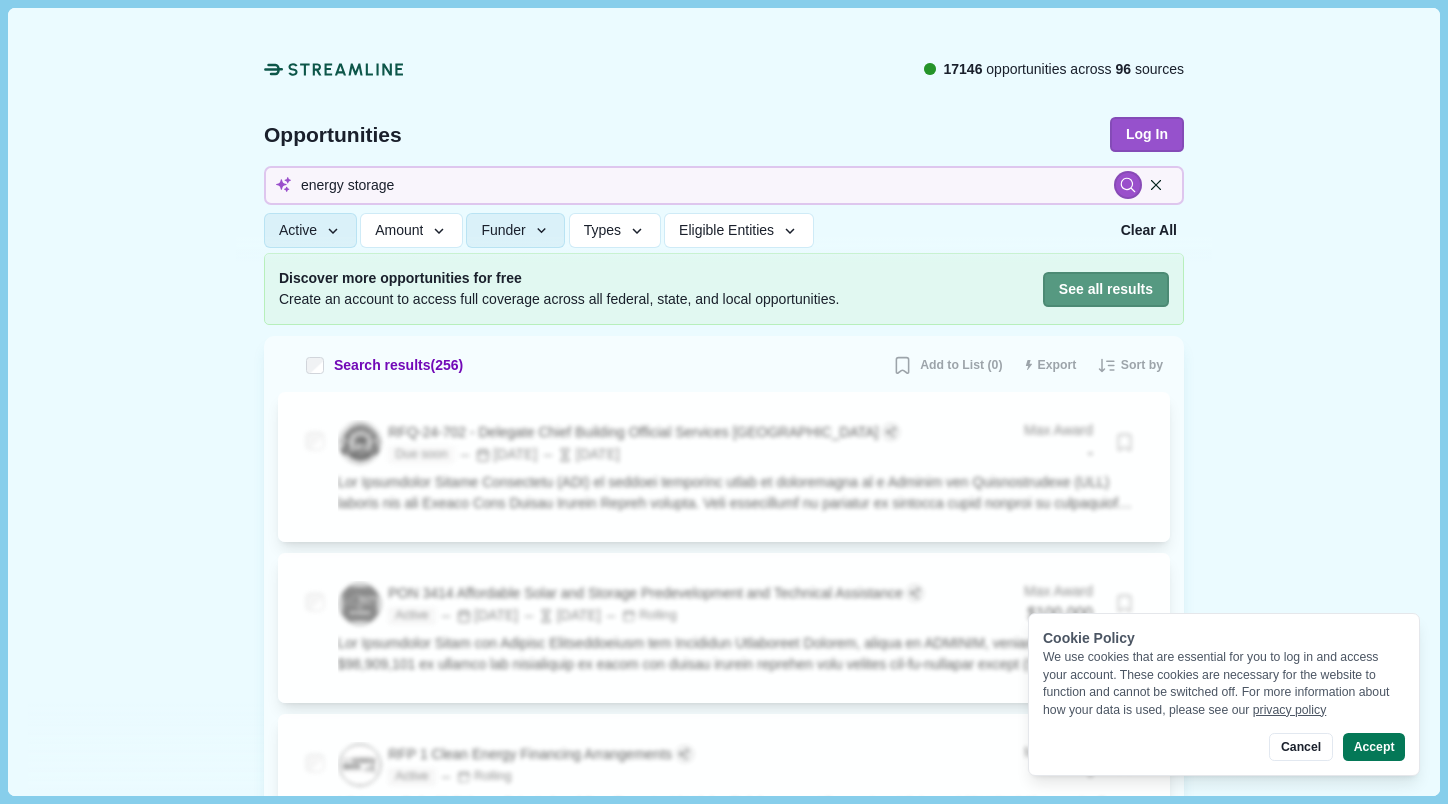 click on "See all results" at bounding box center (1106, 289) 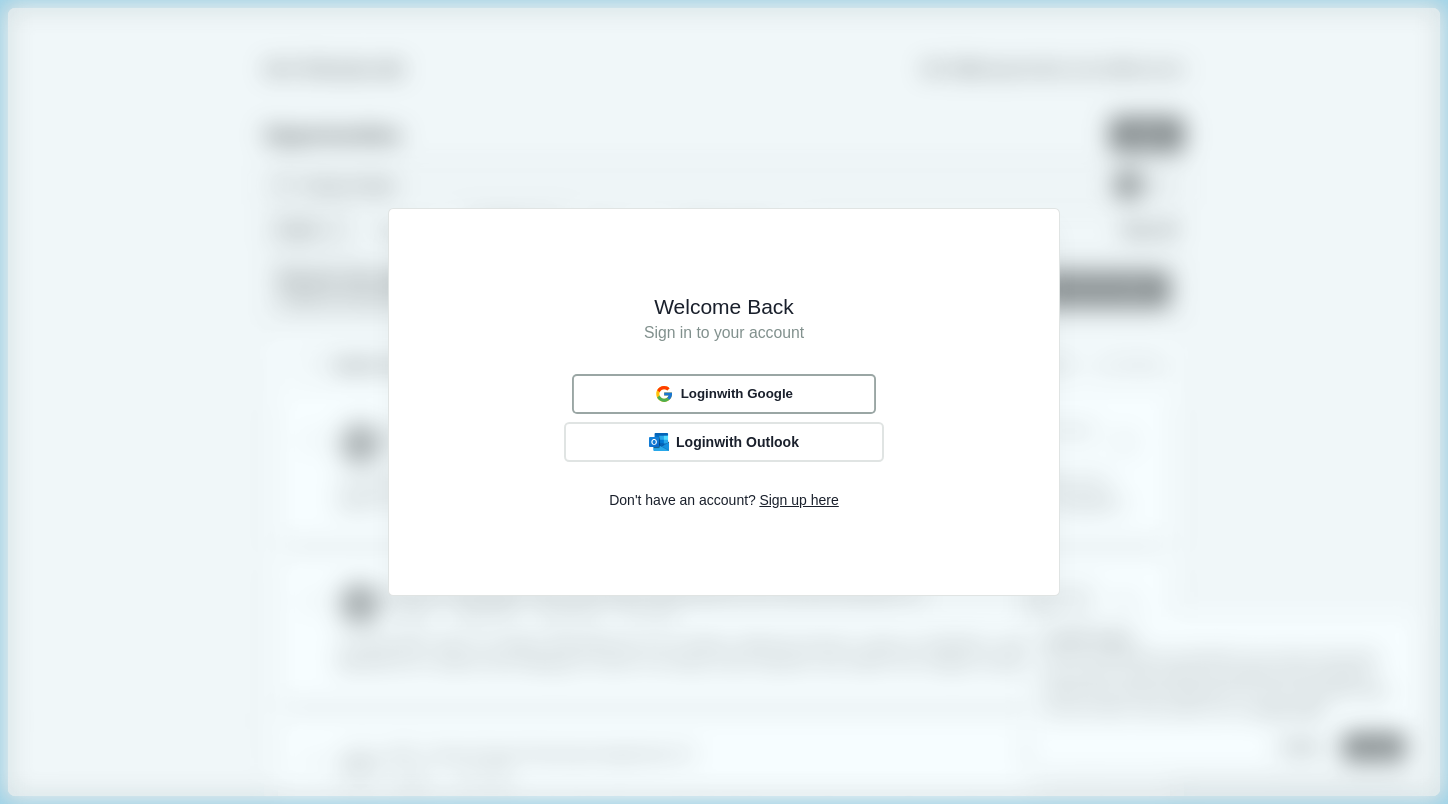click on "Login  with Google" at bounding box center [737, 394] 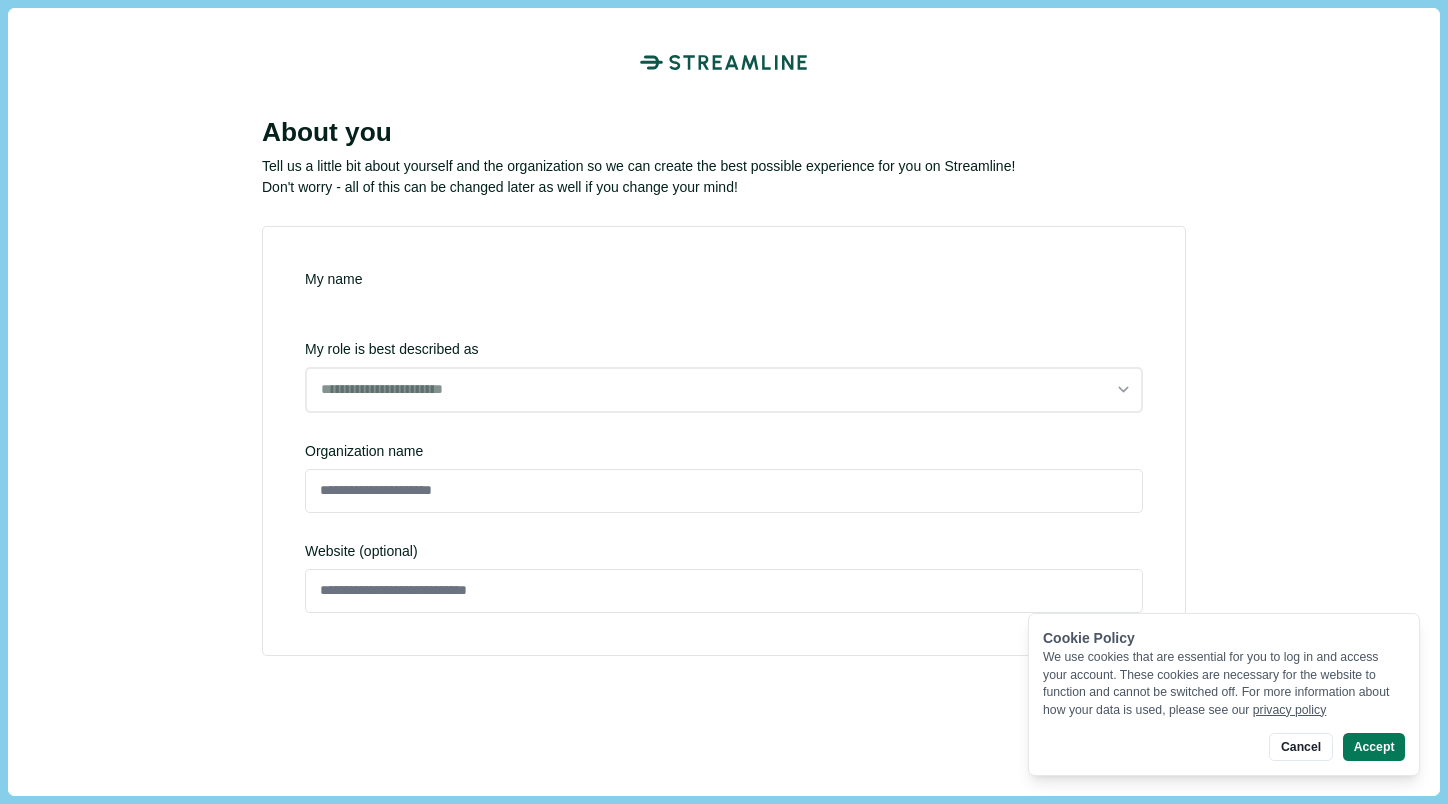 scroll, scrollTop: 0, scrollLeft: 0, axis: both 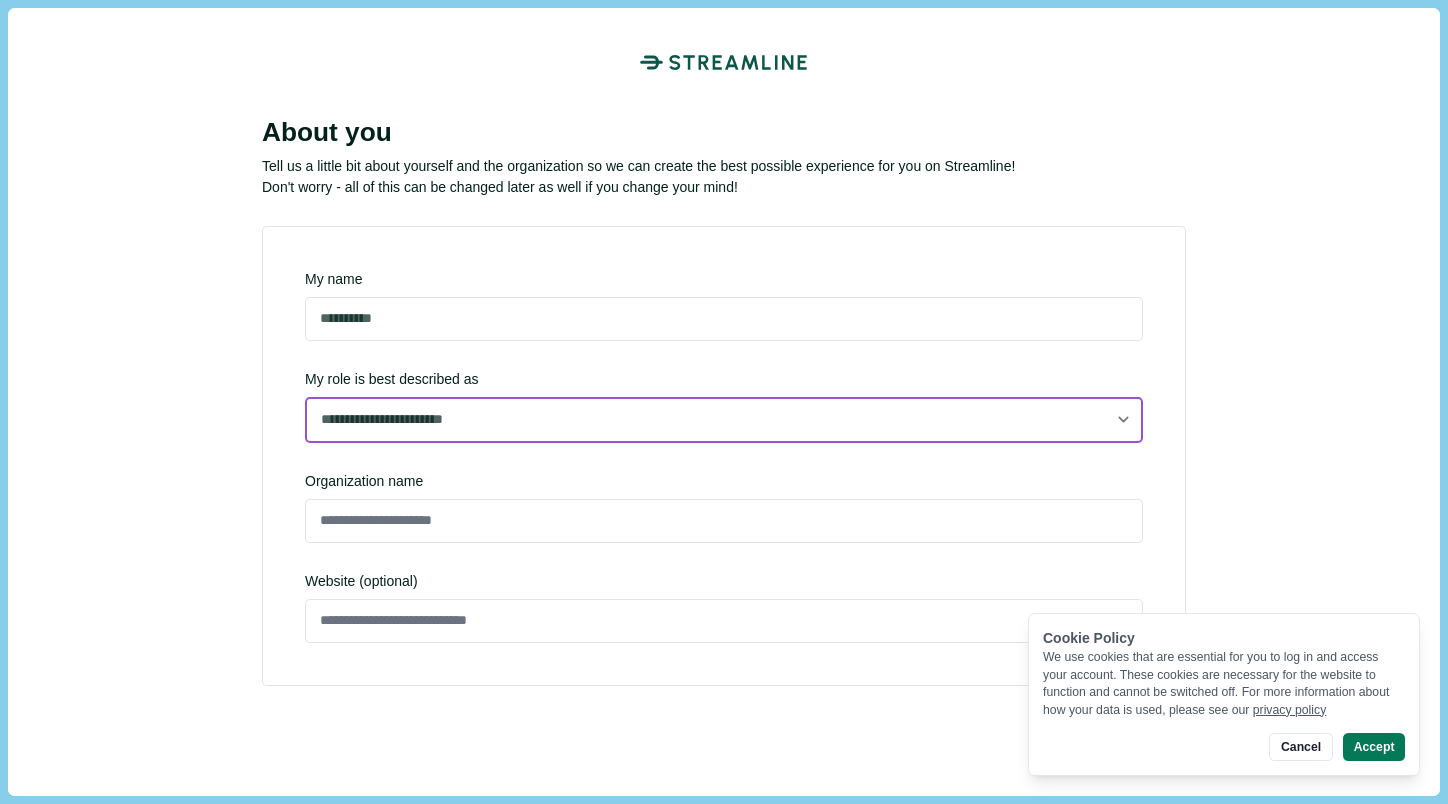 click on "**********" at bounding box center (724, 420) 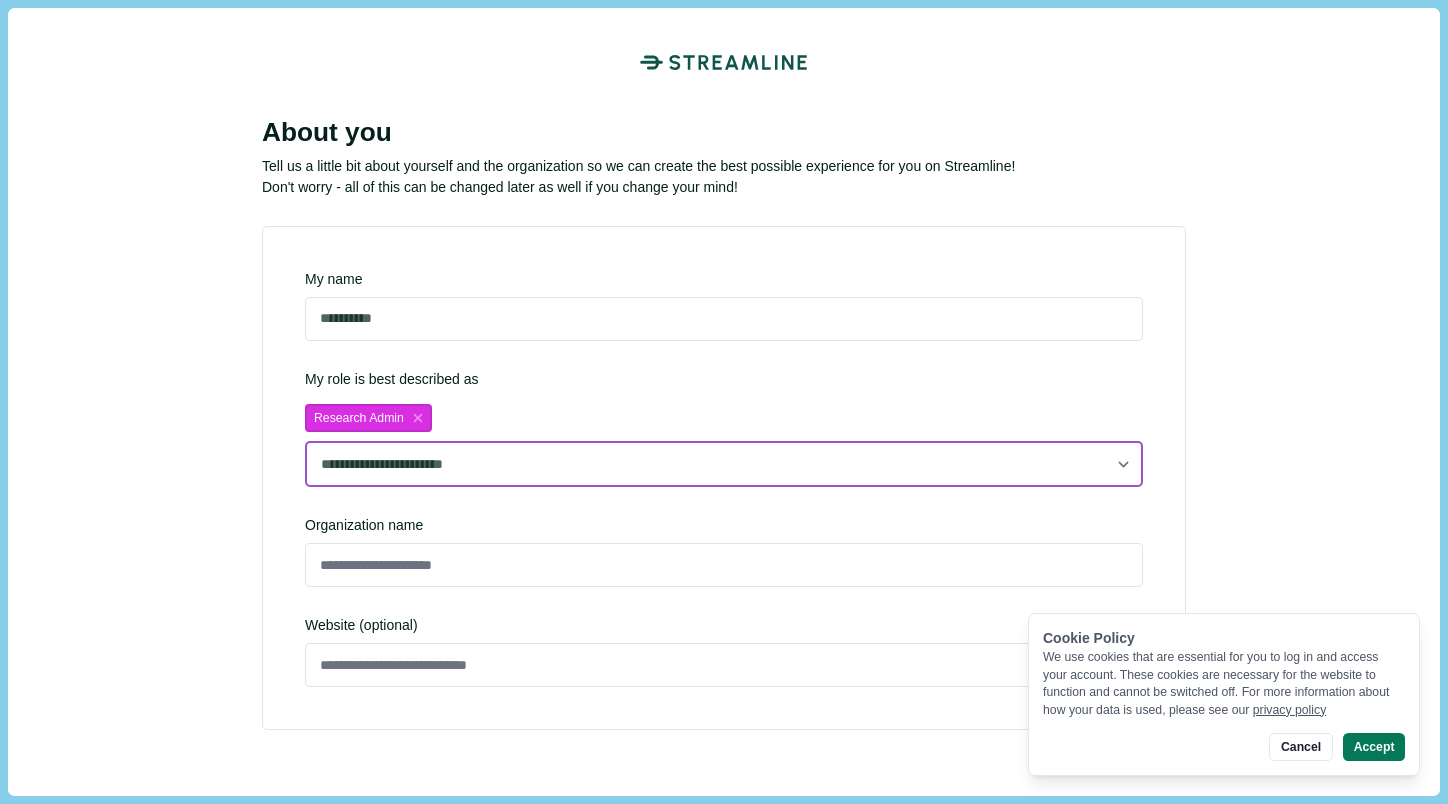 click on "**********" at bounding box center (724, 464) 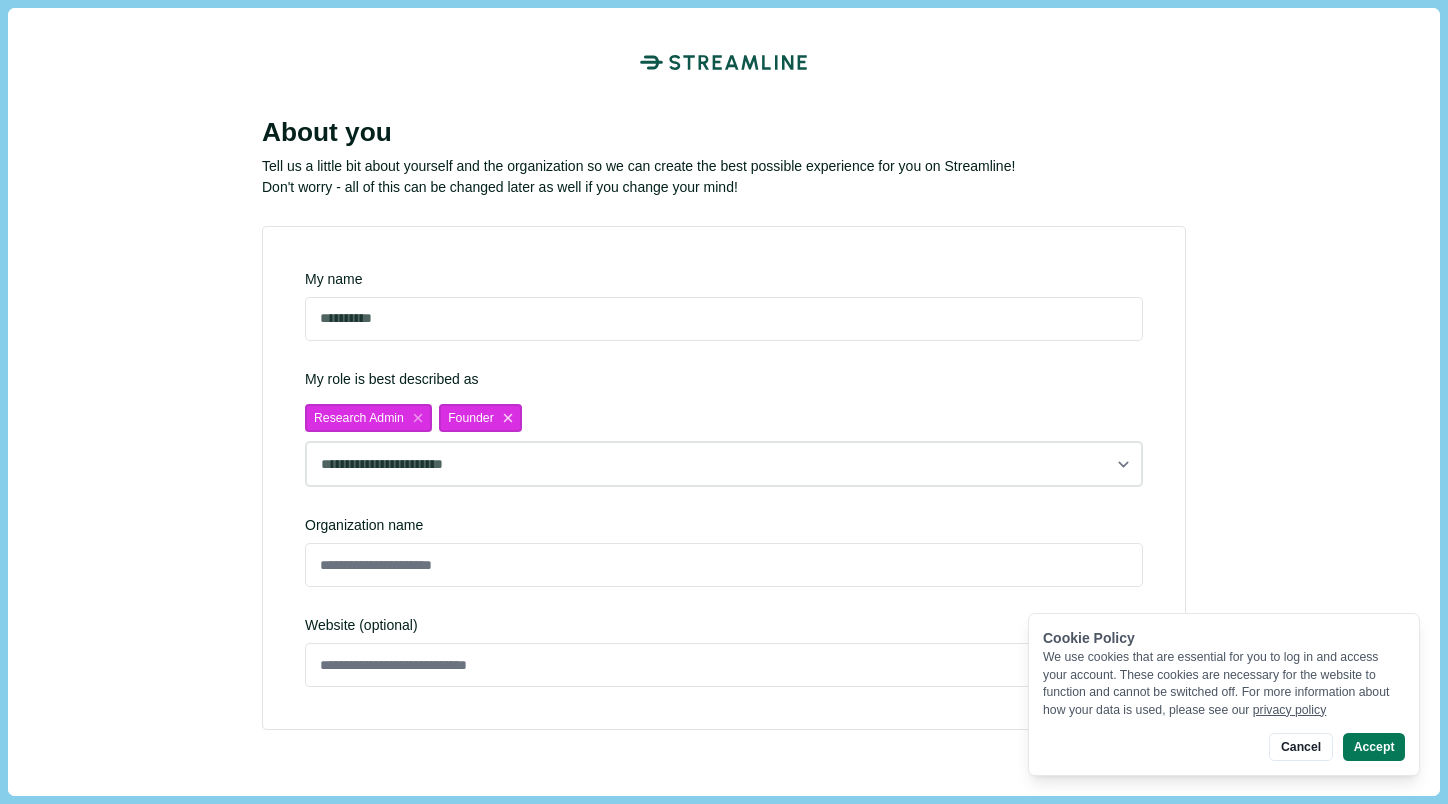 click 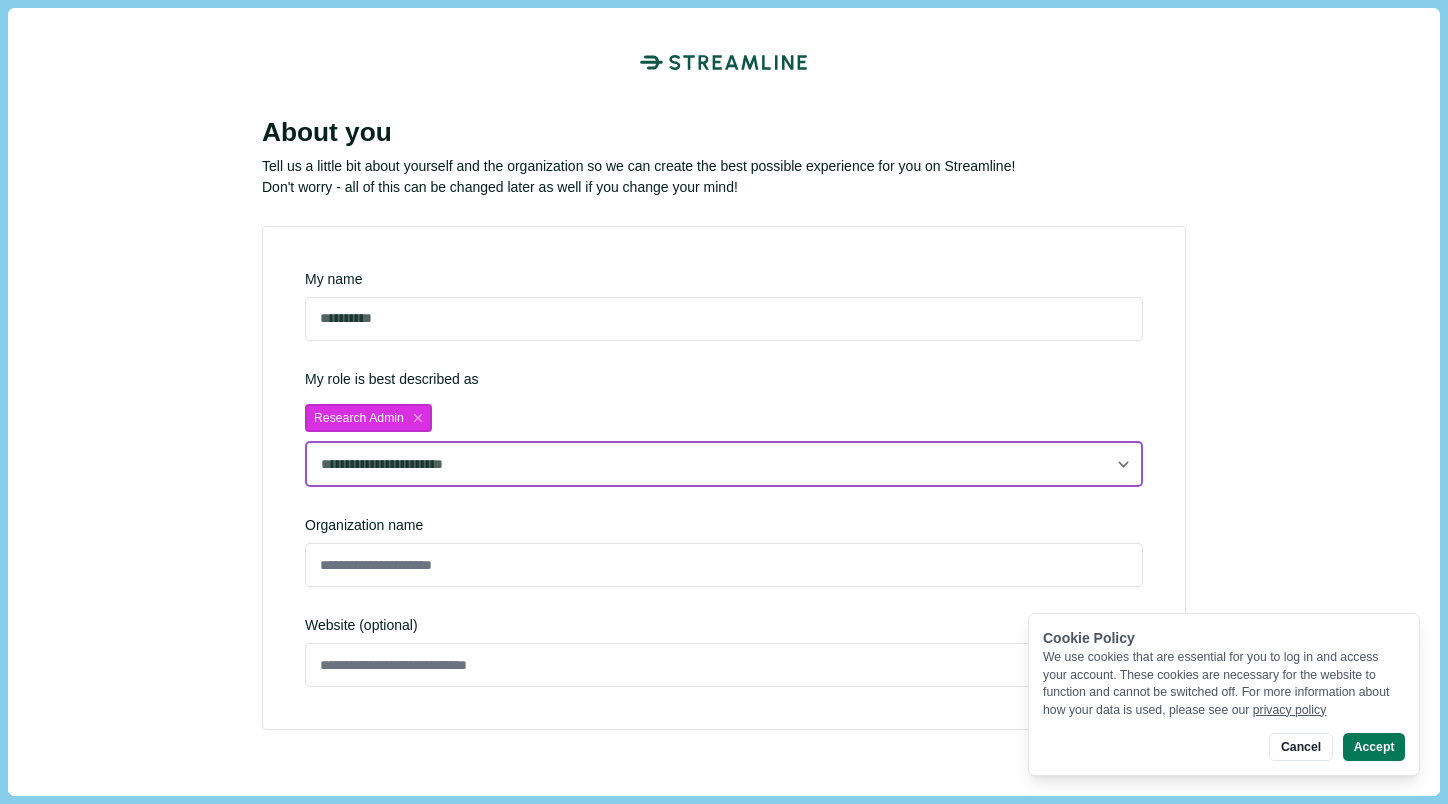 click on "**********" at bounding box center [724, 464] 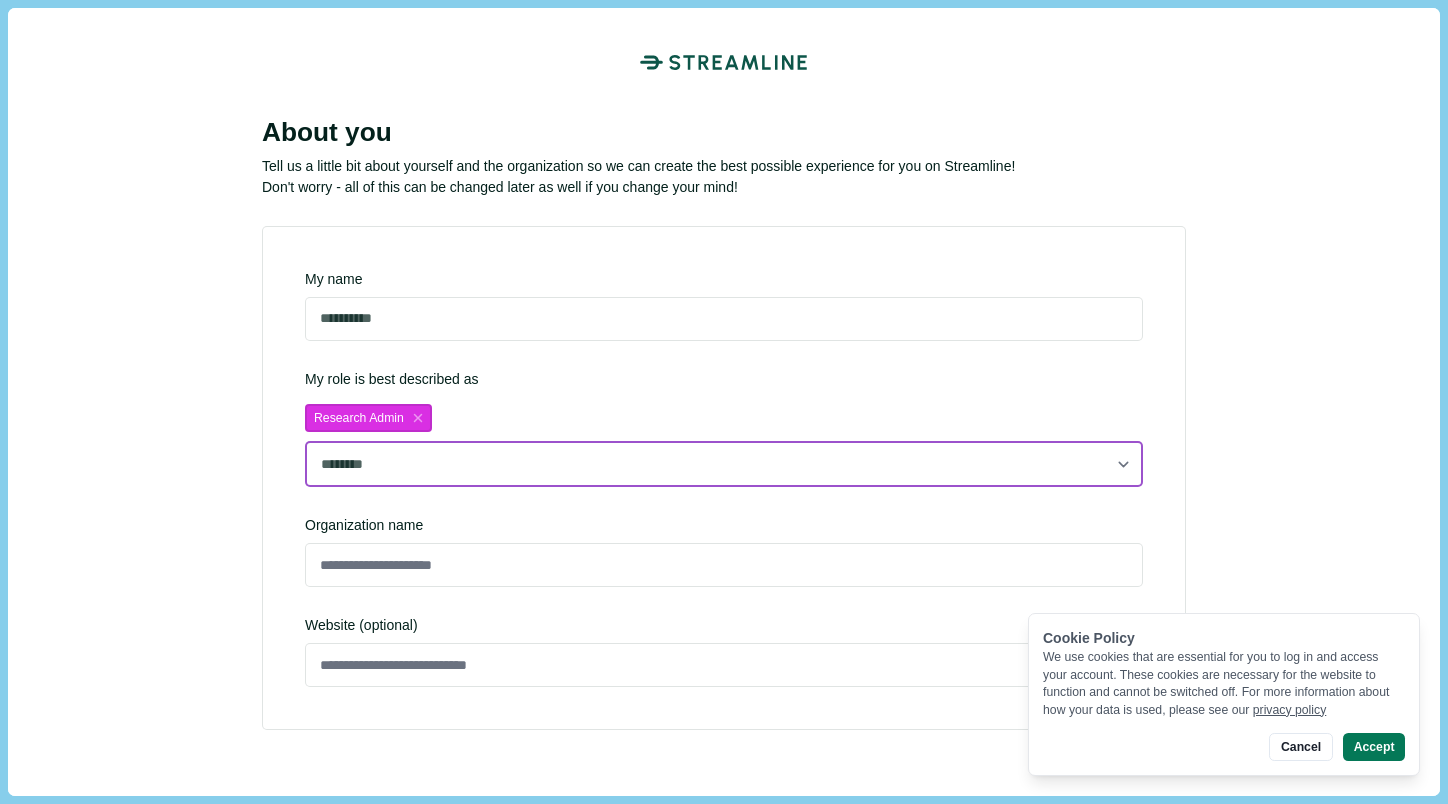 select on "**********" 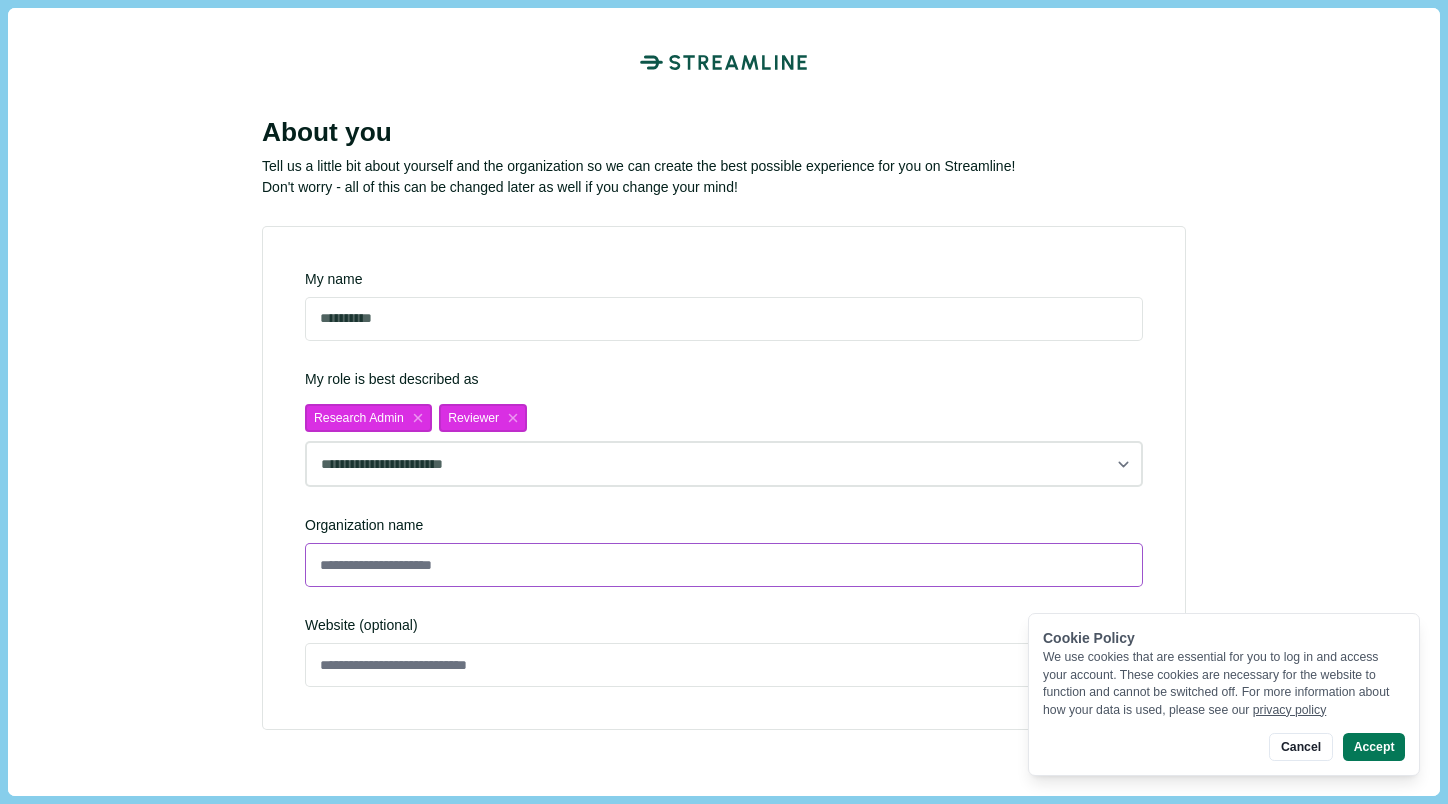 click at bounding box center [724, 565] 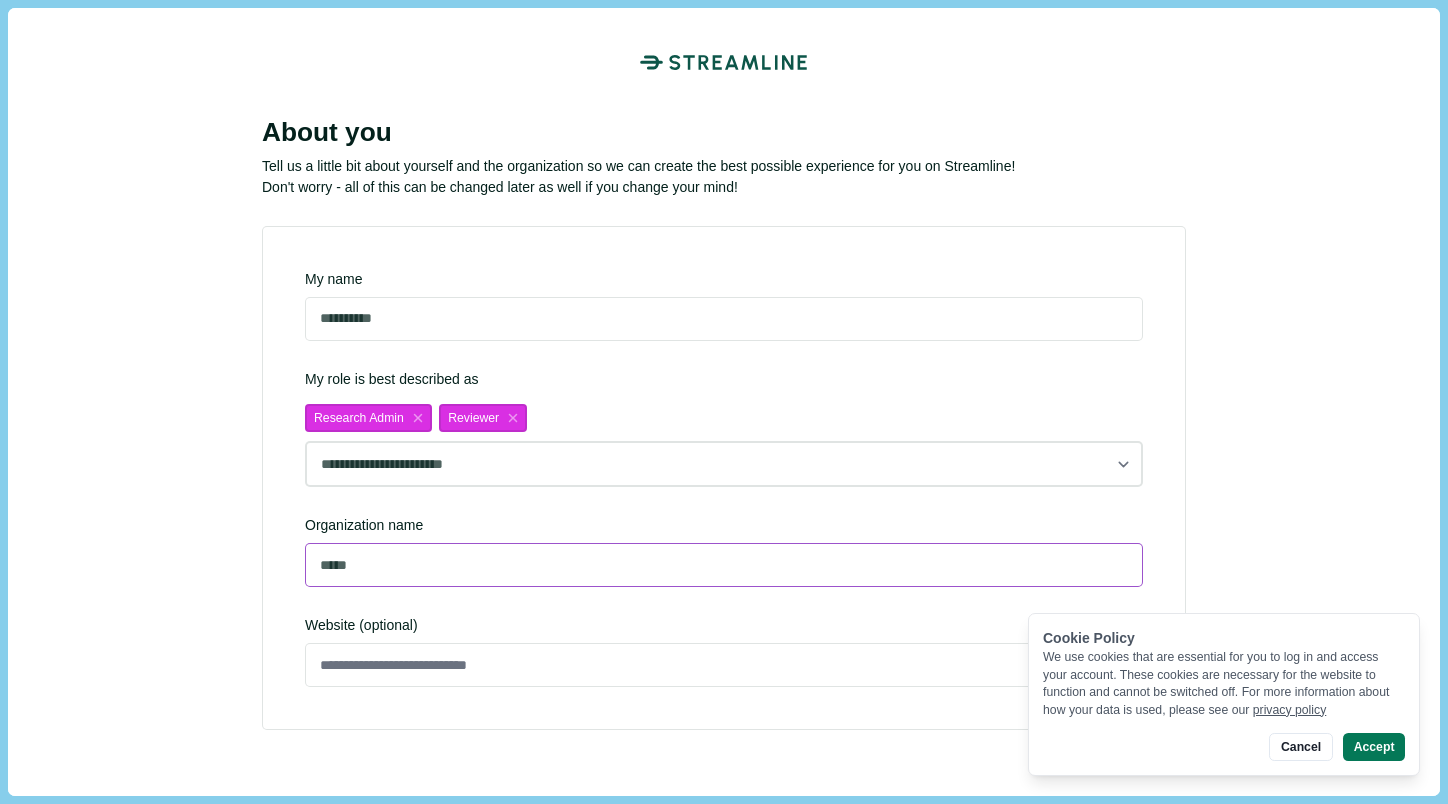 type on "*****" 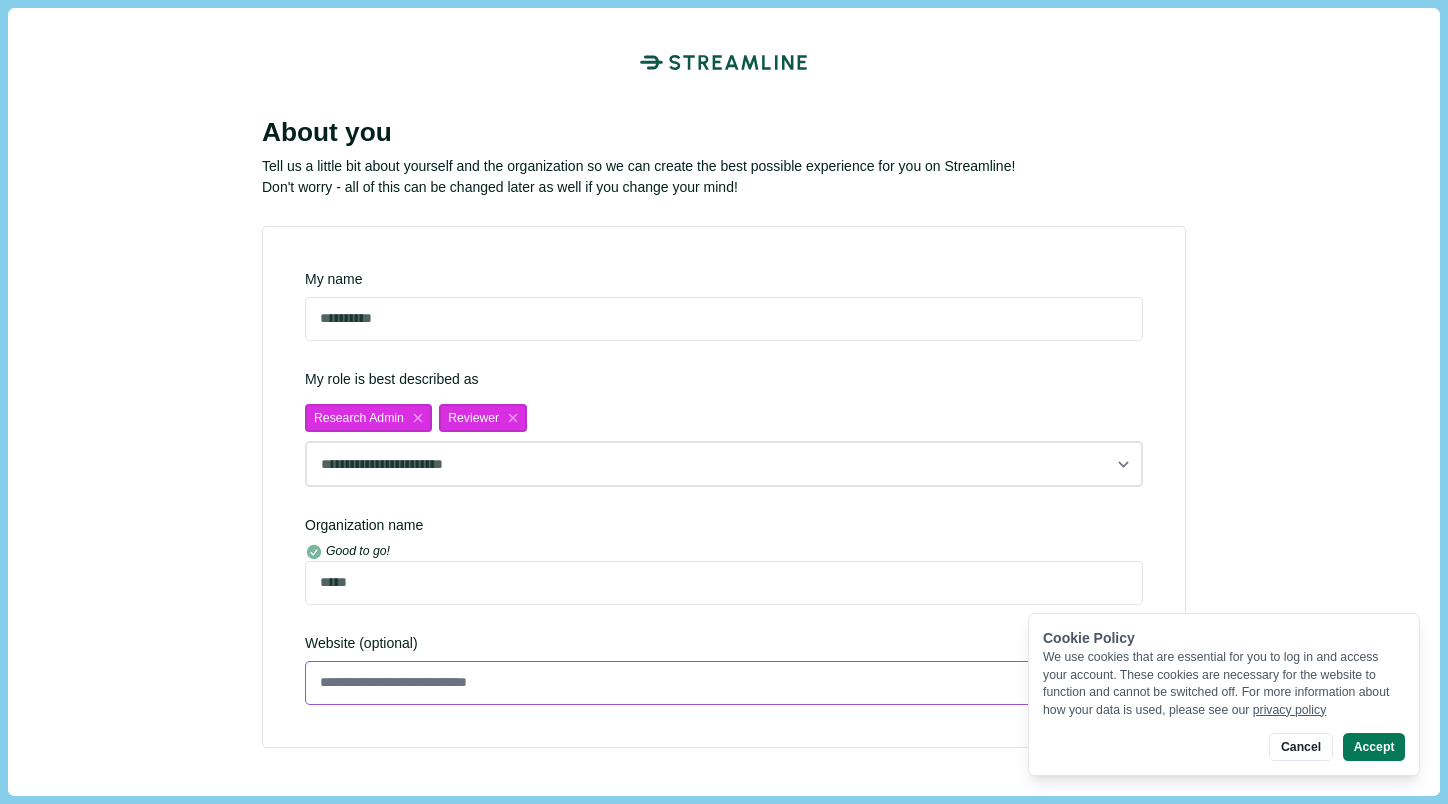 click at bounding box center [724, 683] 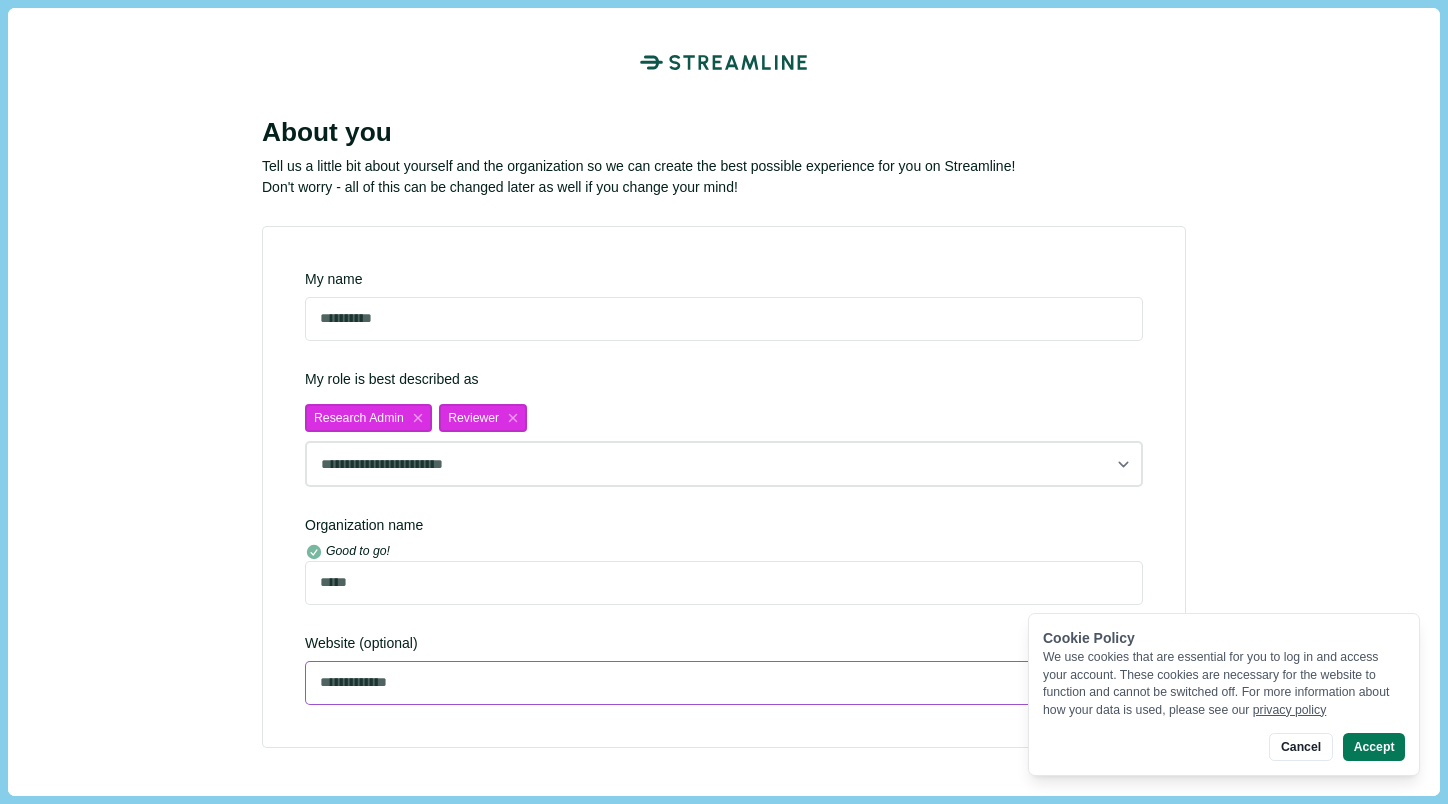 type on "**********" 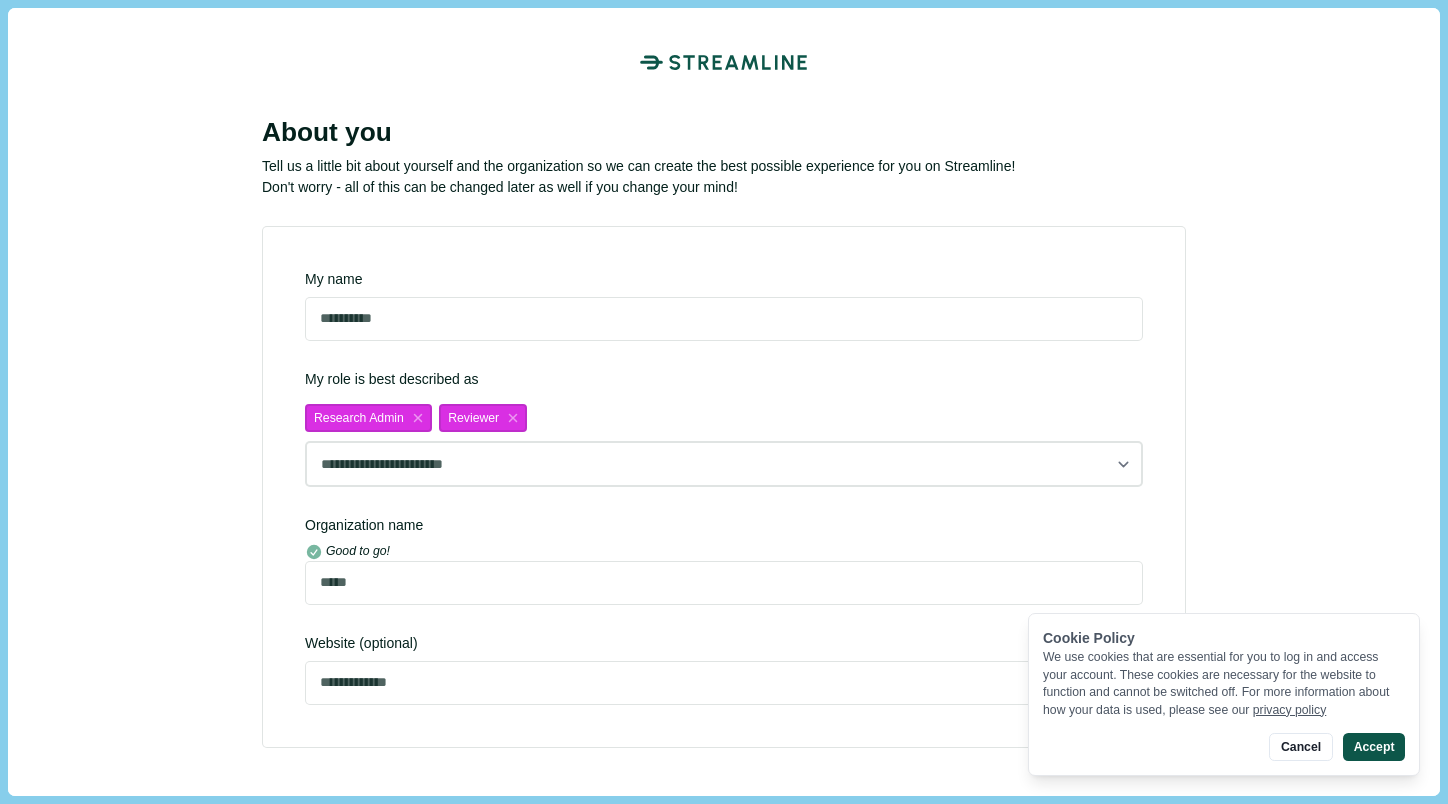click on "Accept" at bounding box center (1374, 747) 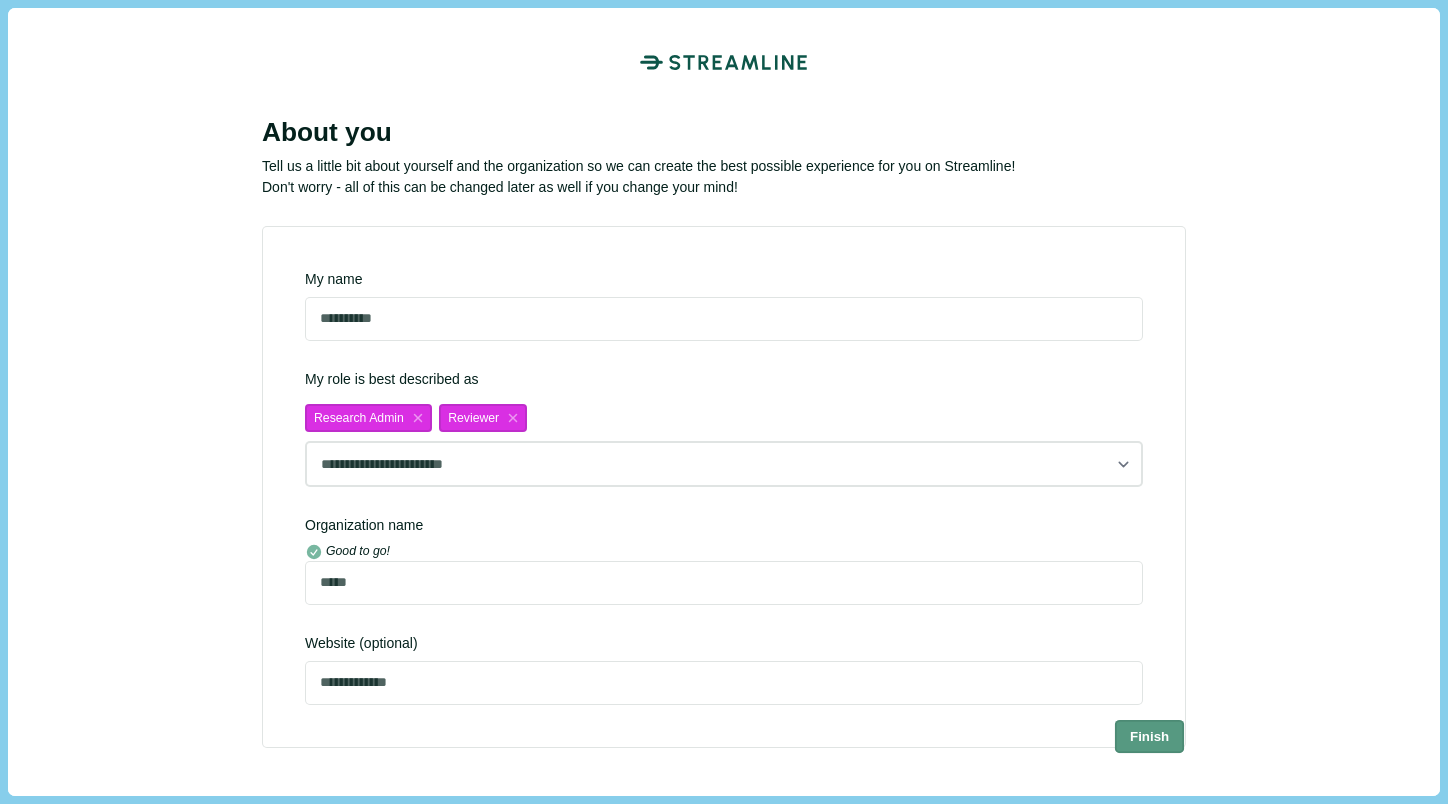 click on "Finish" at bounding box center (1150, 735) 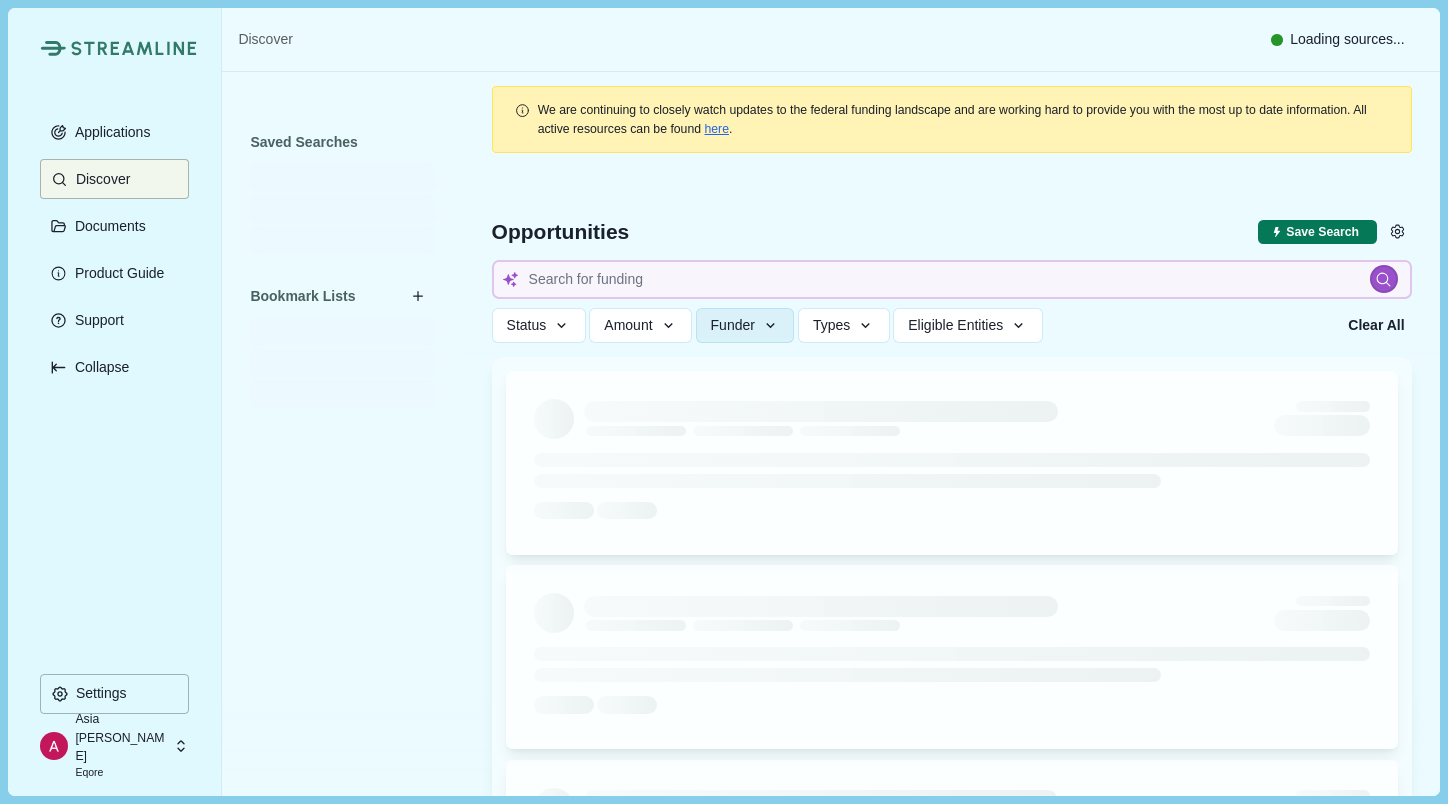 type 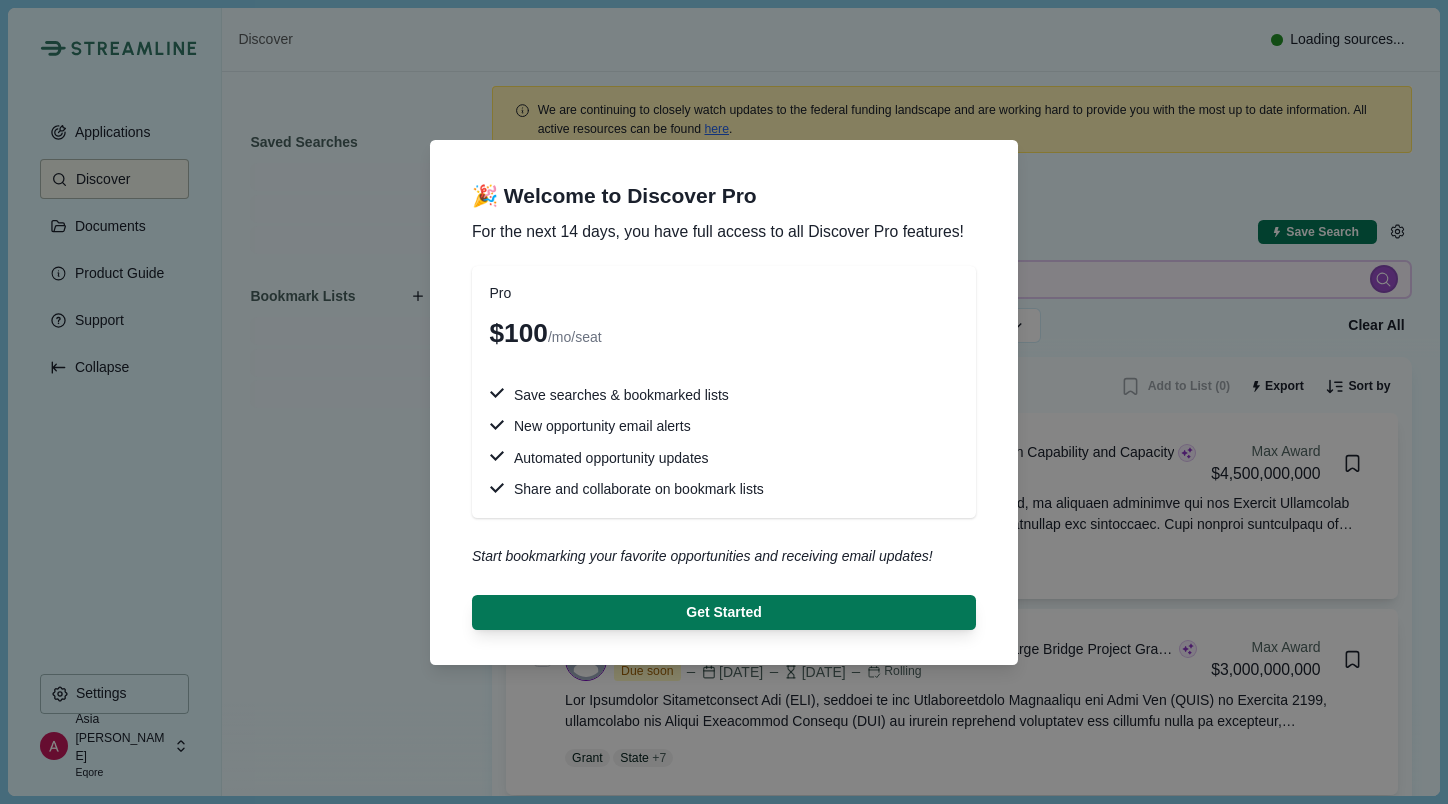 type 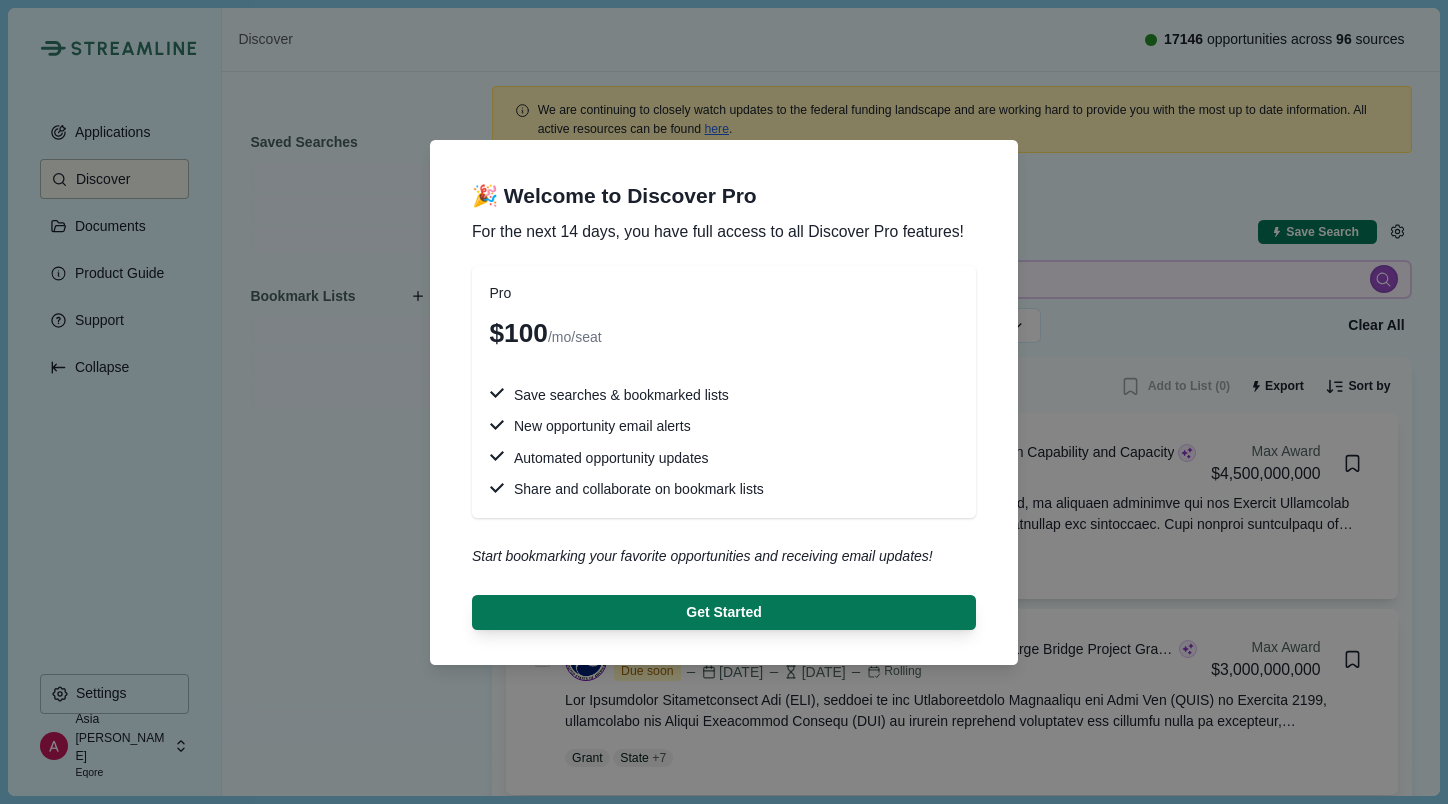 type 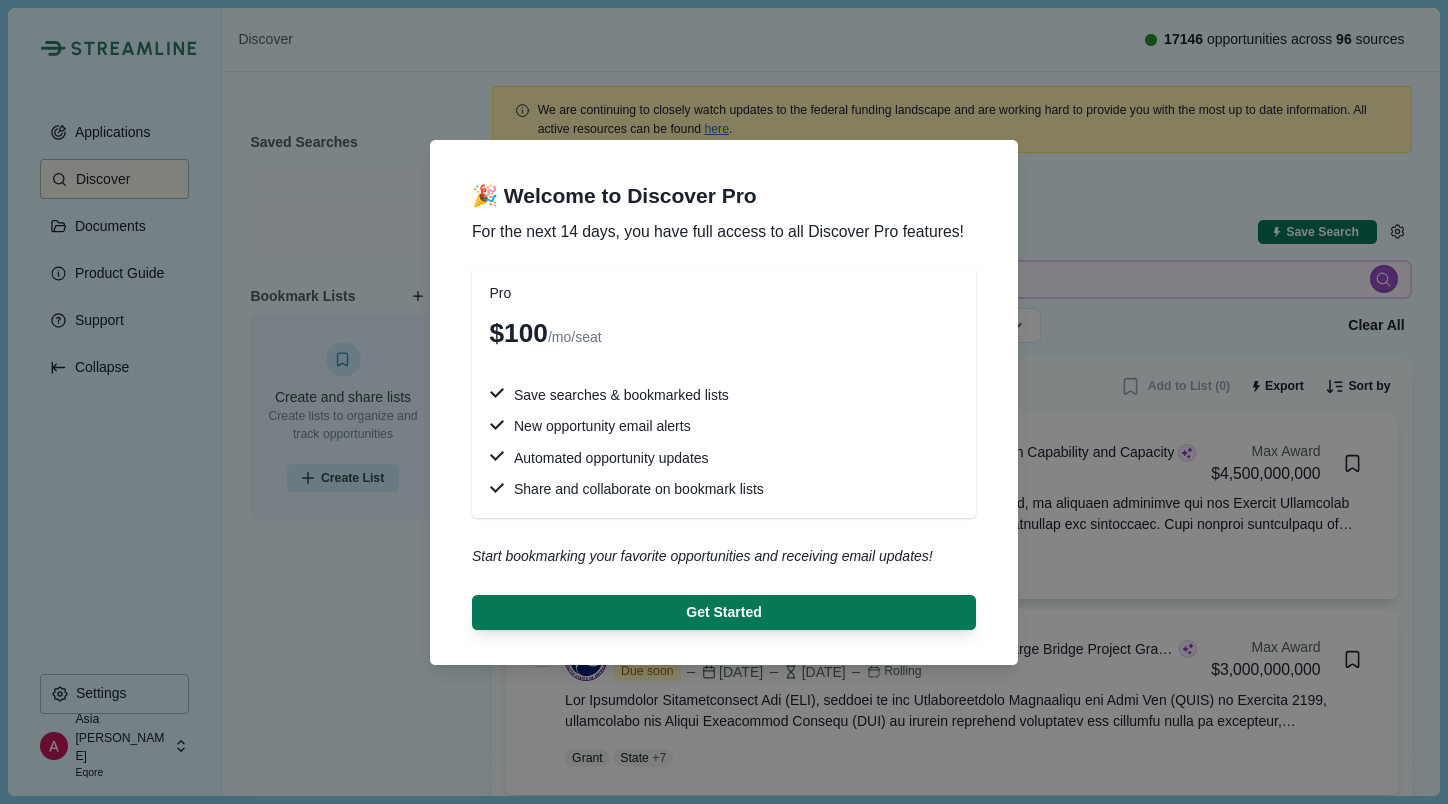 type 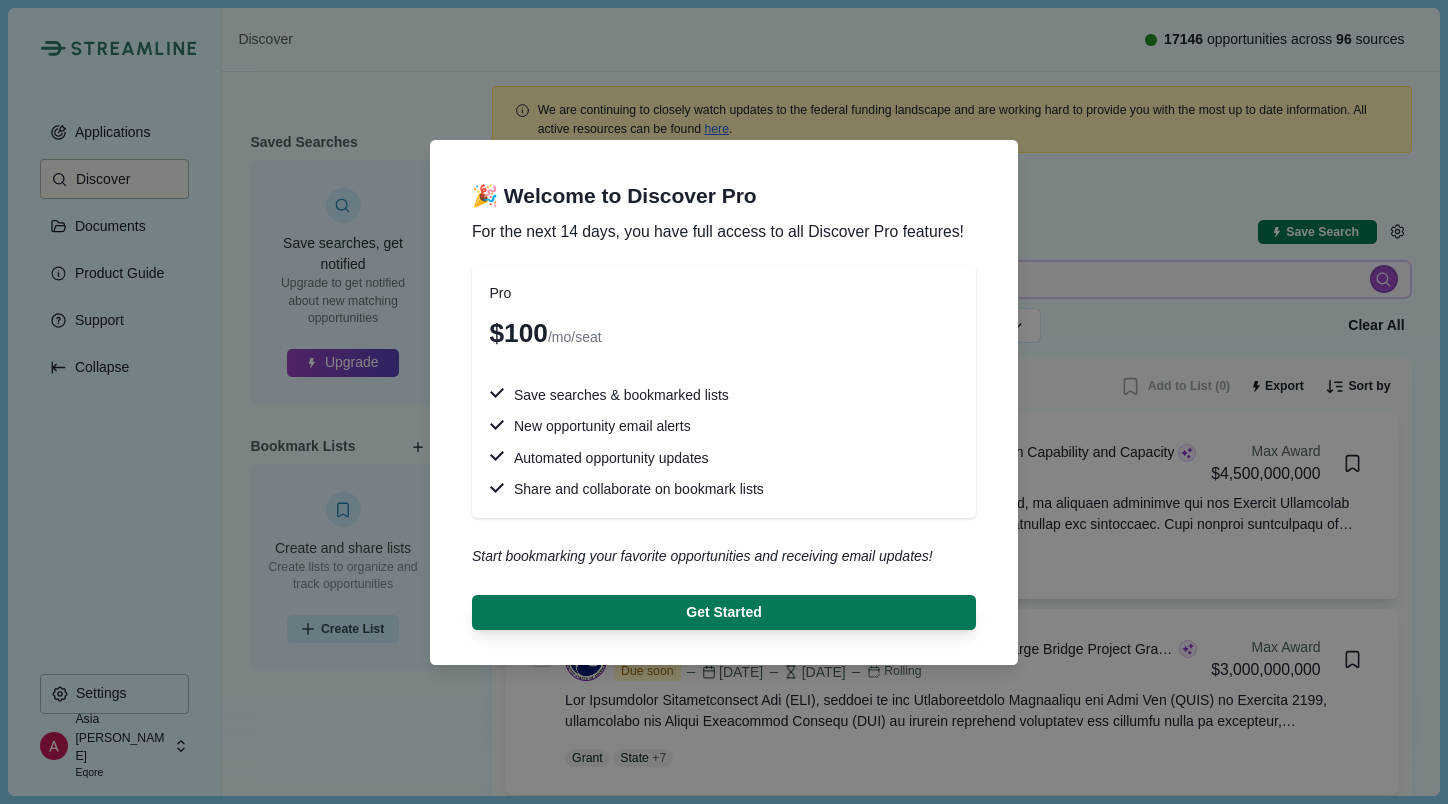 click on "🎉 Welcome to Discover Pro For the next 14 days, you have full access to all Discover Pro features! Pro $100 /mo/seat Save searches & bookmarked lists New opportunity email alerts Automated opportunity updates Share and collaborate on bookmark lists Start bookmarking your favorite opportunities and receiving email updates! Get Started" at bounding box center (724, 402) 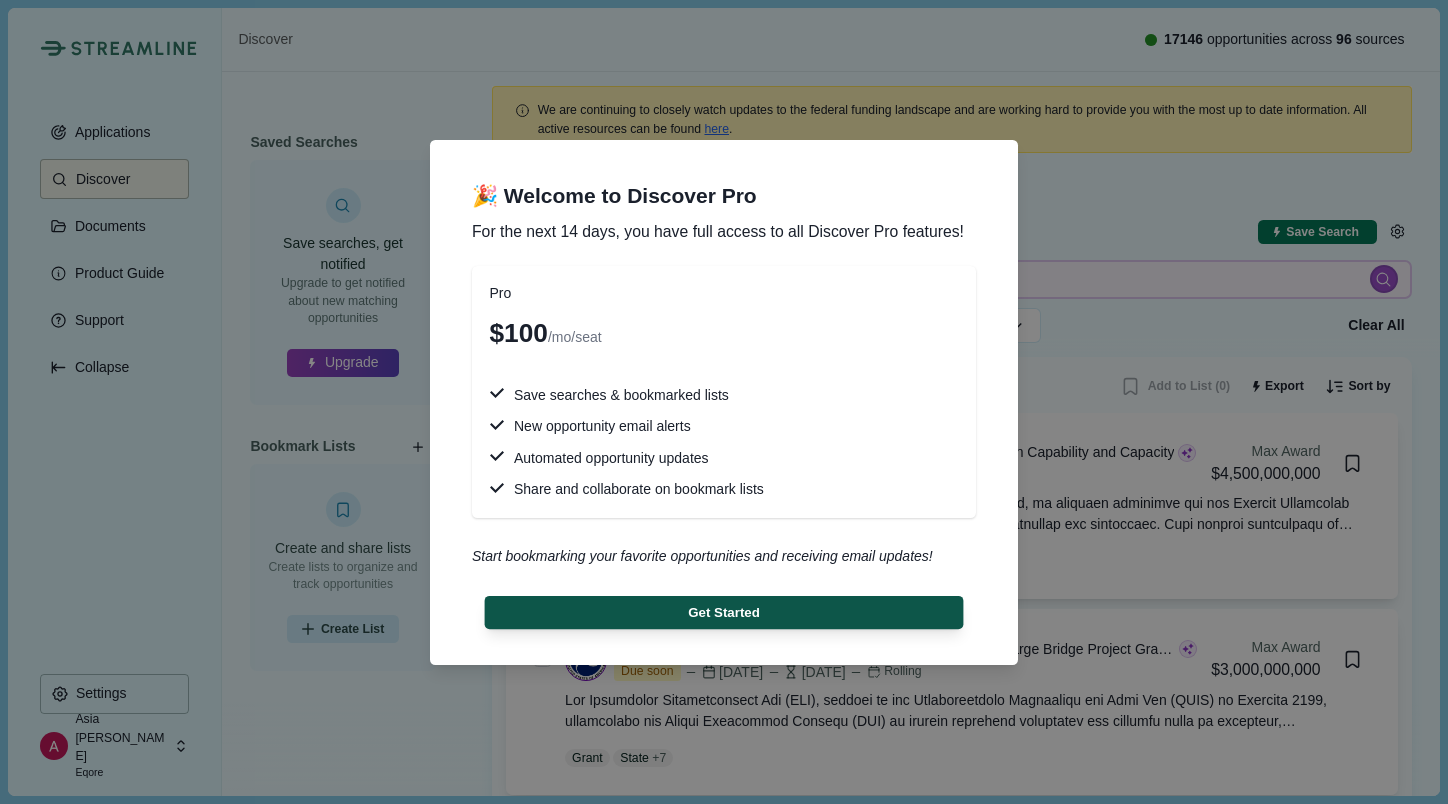 click on "Get Started" at bounding box center [724, 611] 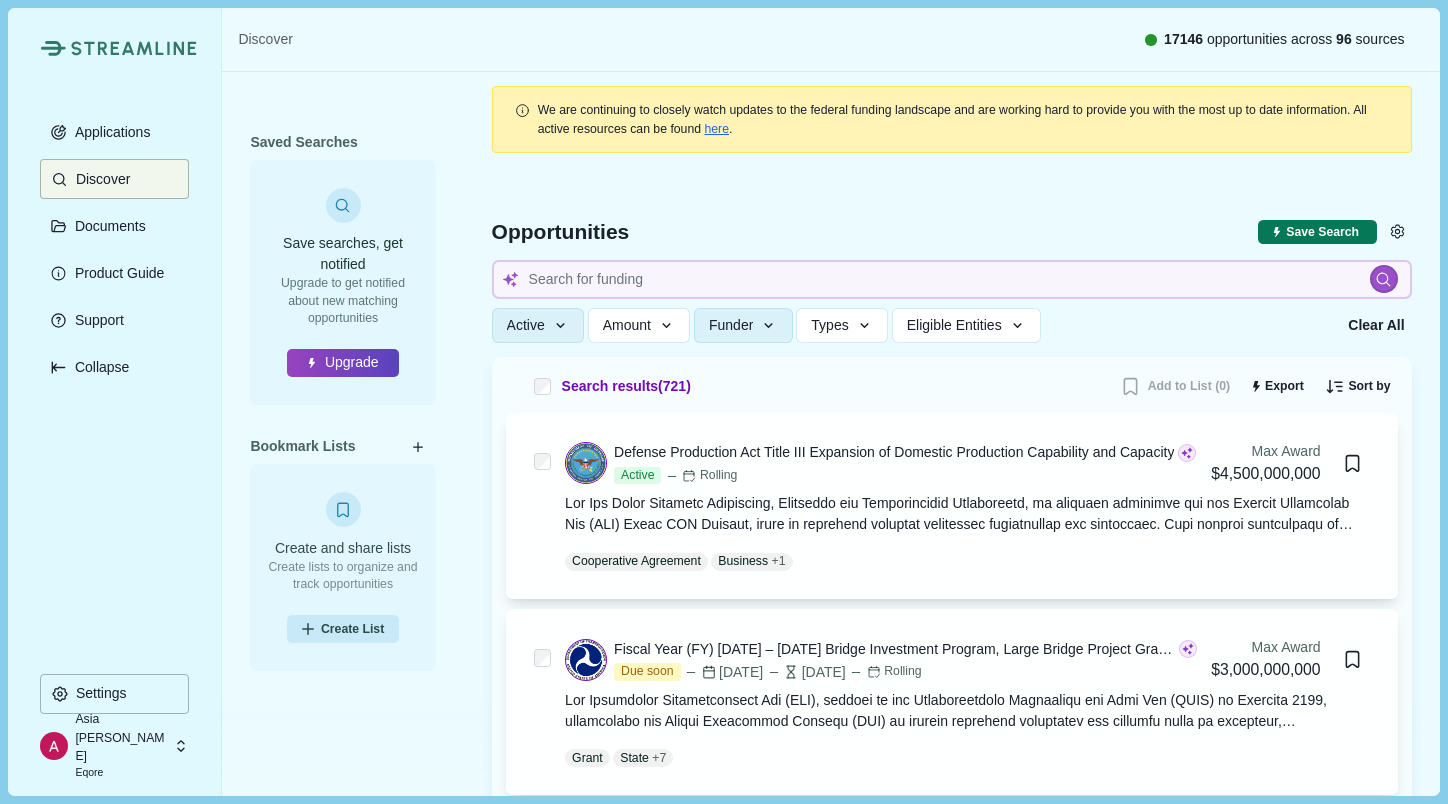 type 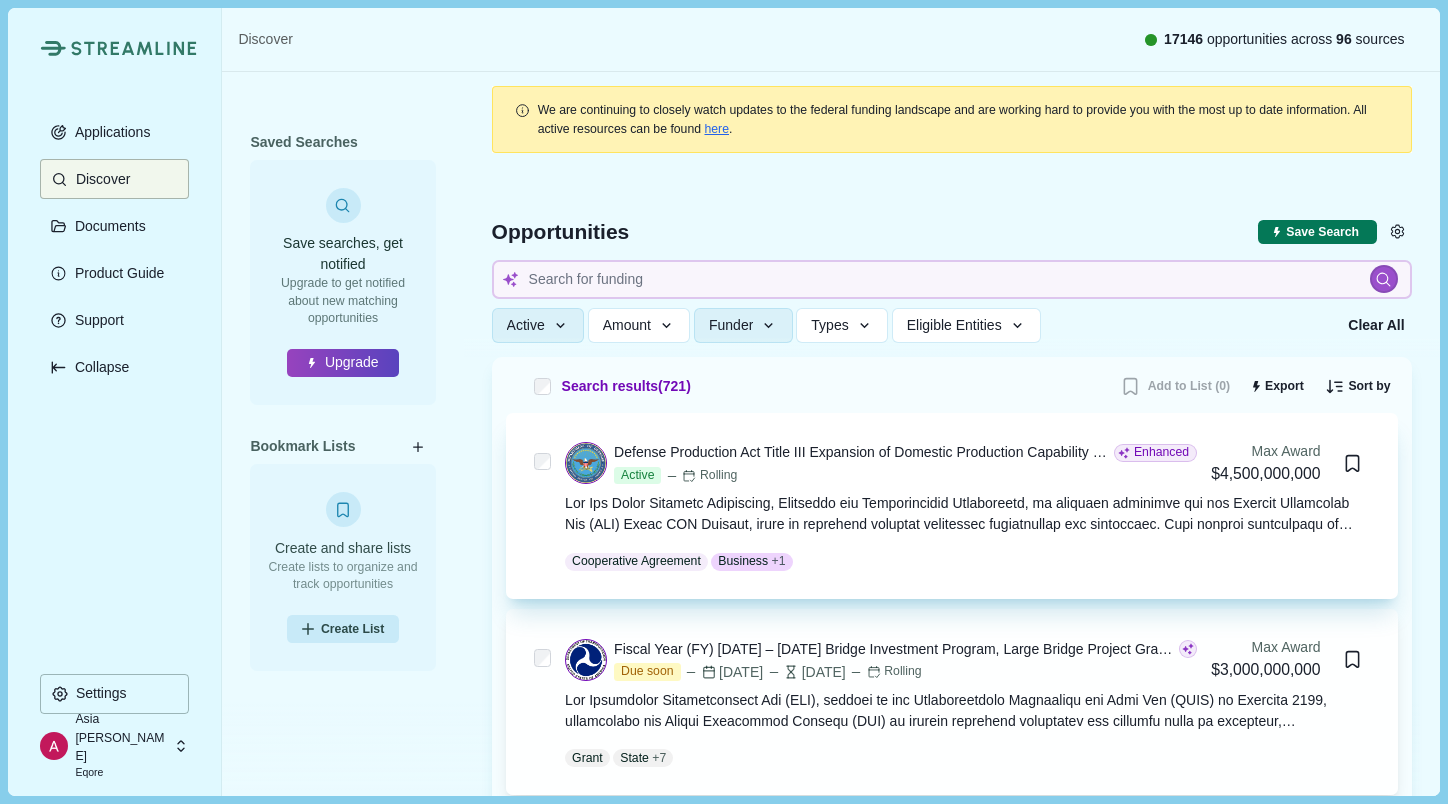 type 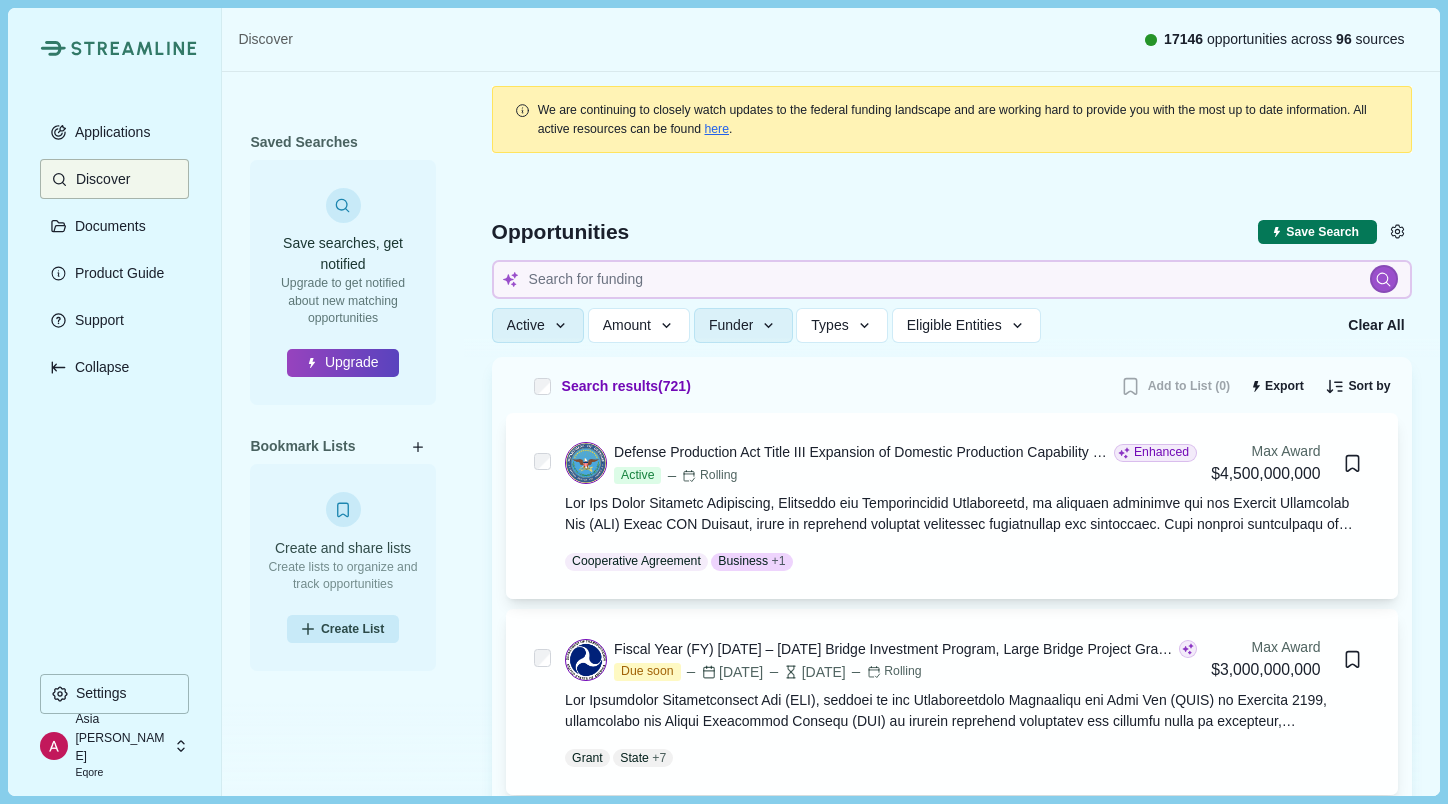 type 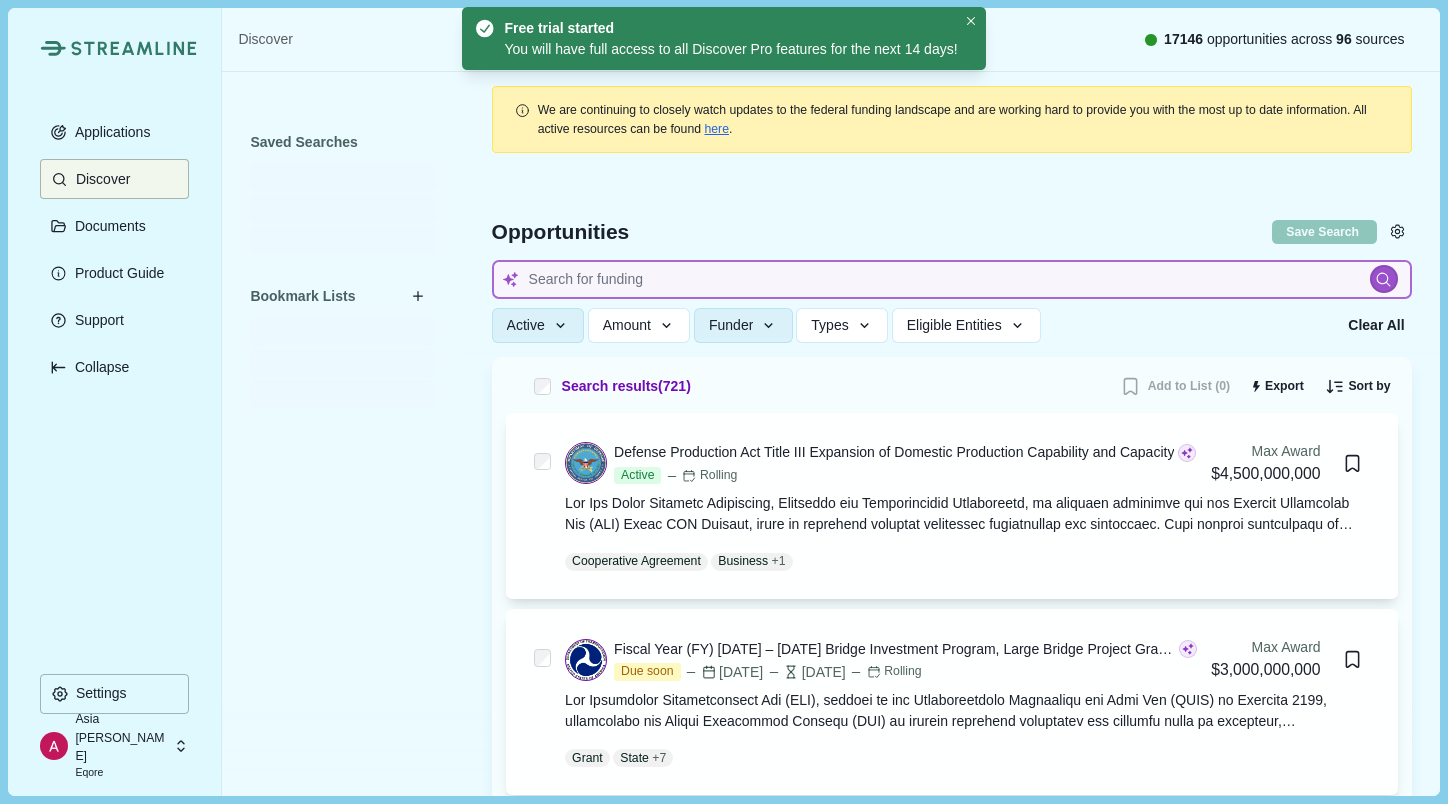 click at bounding box center (952, 279) 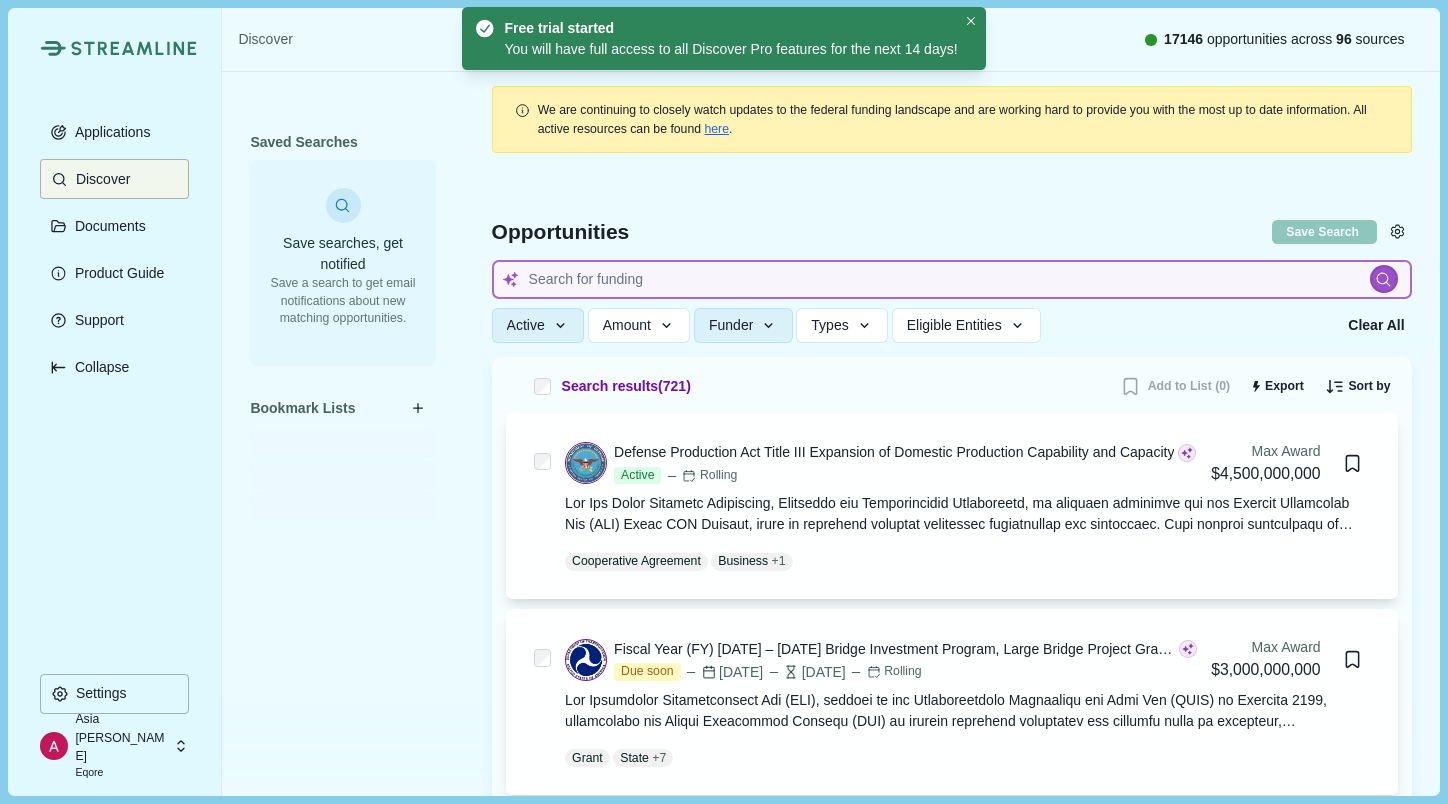 type 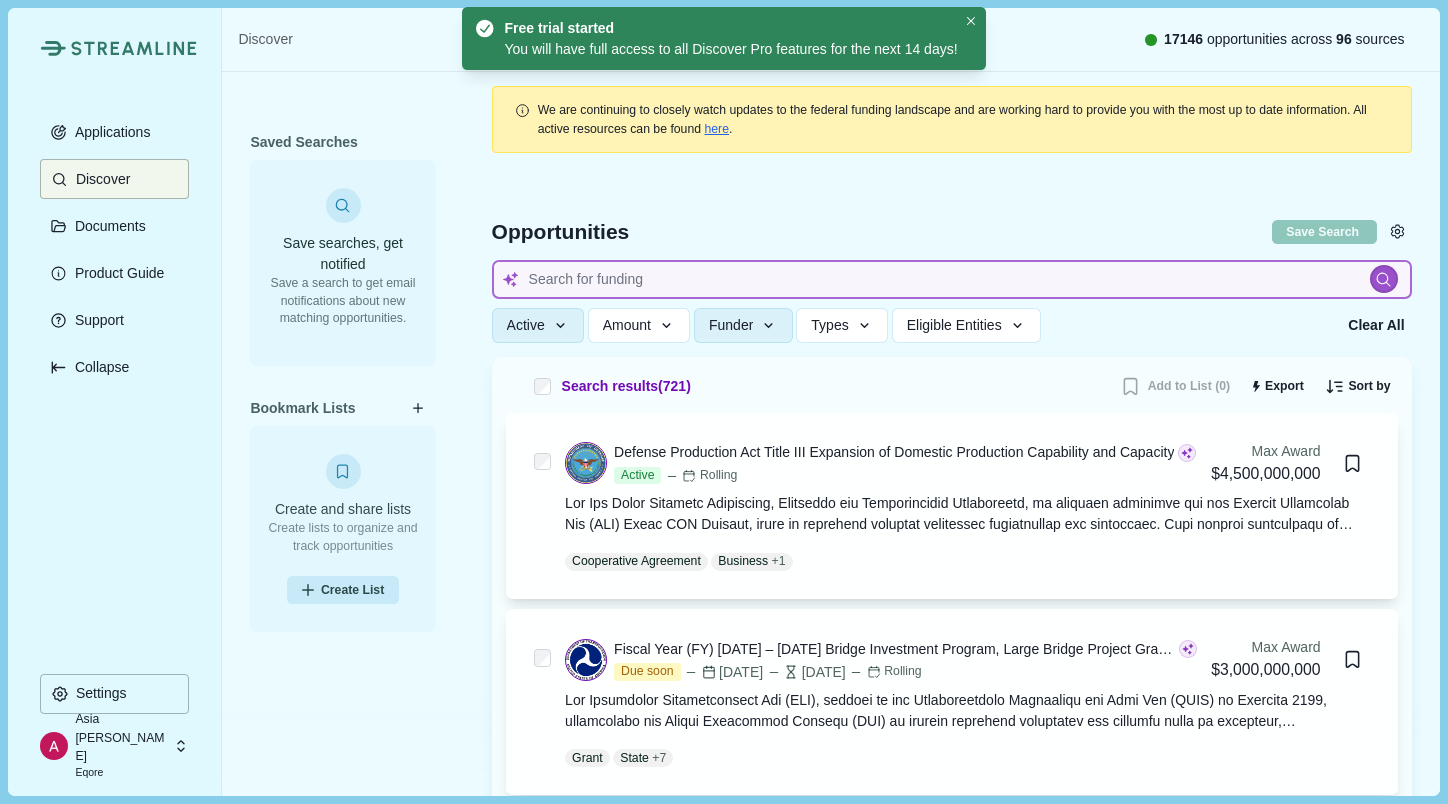 type on "energy storage" 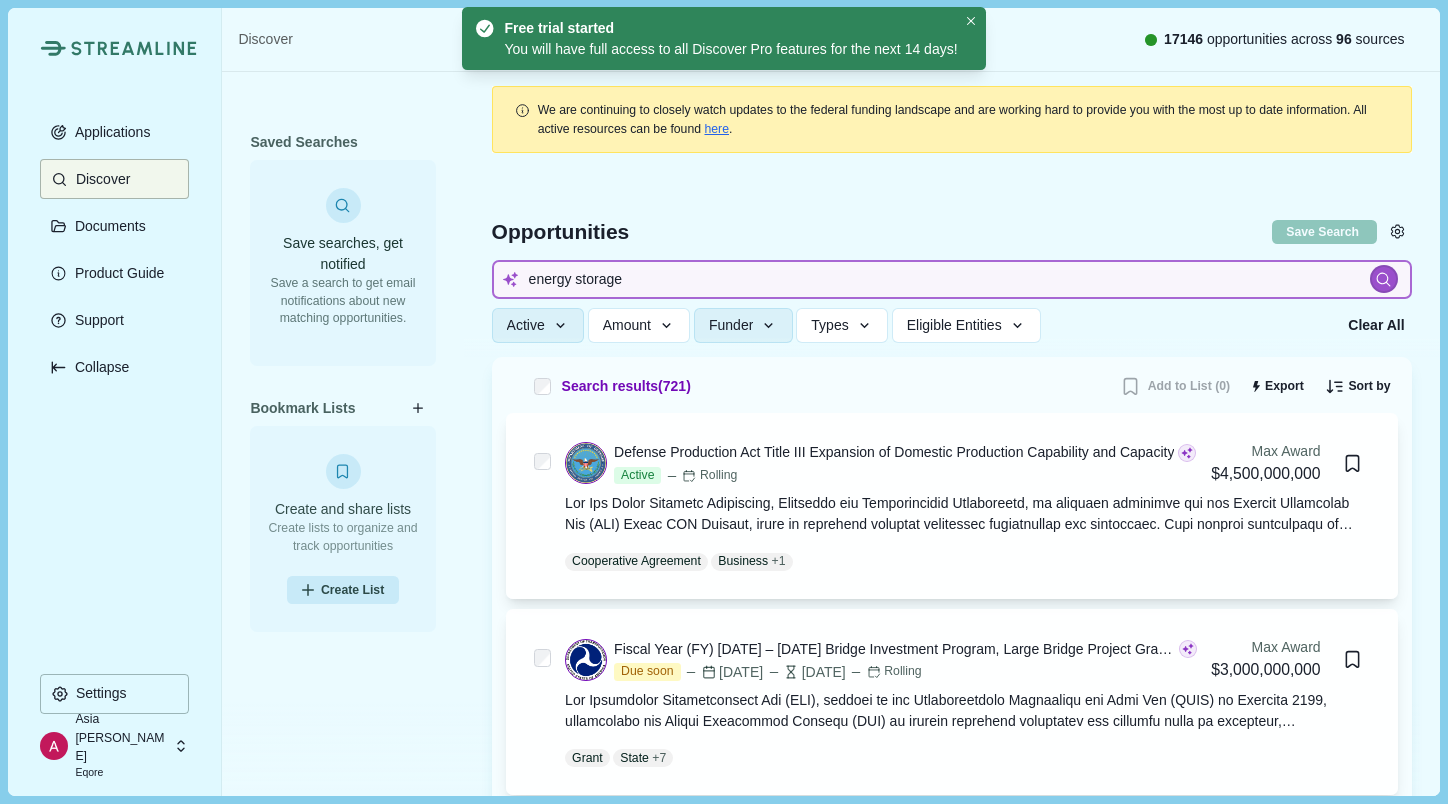 click on "energy storage" at bounding box center [952, 279] 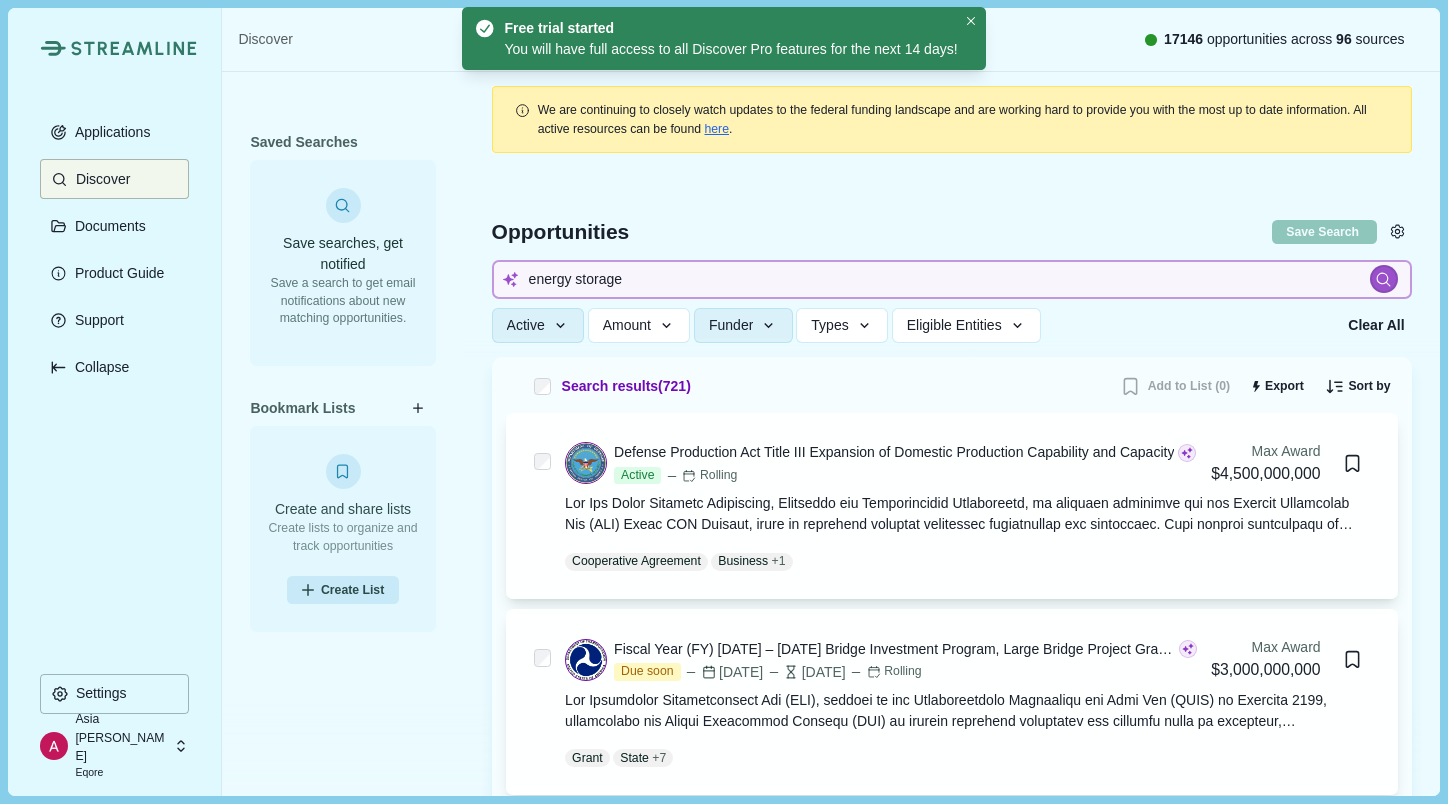 type 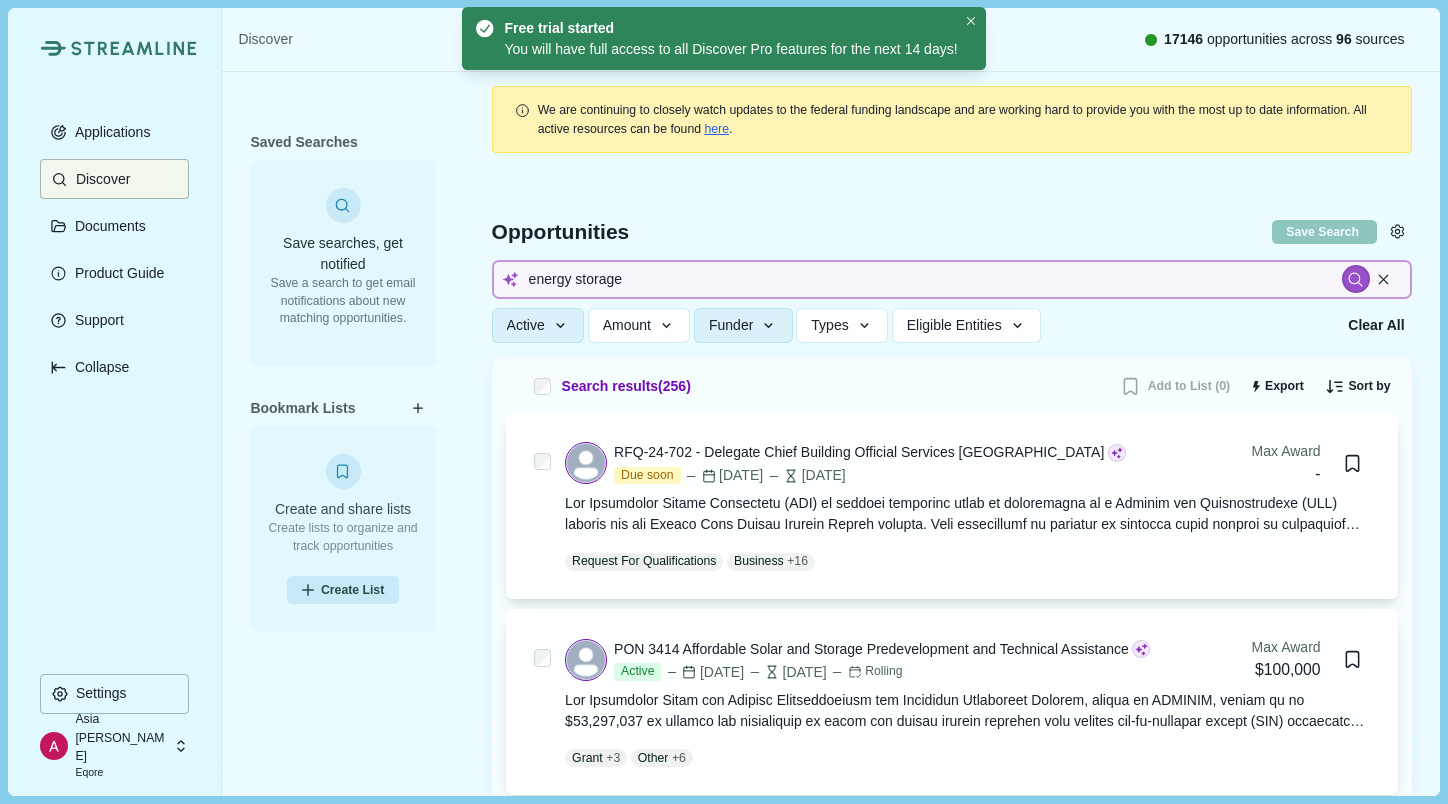type 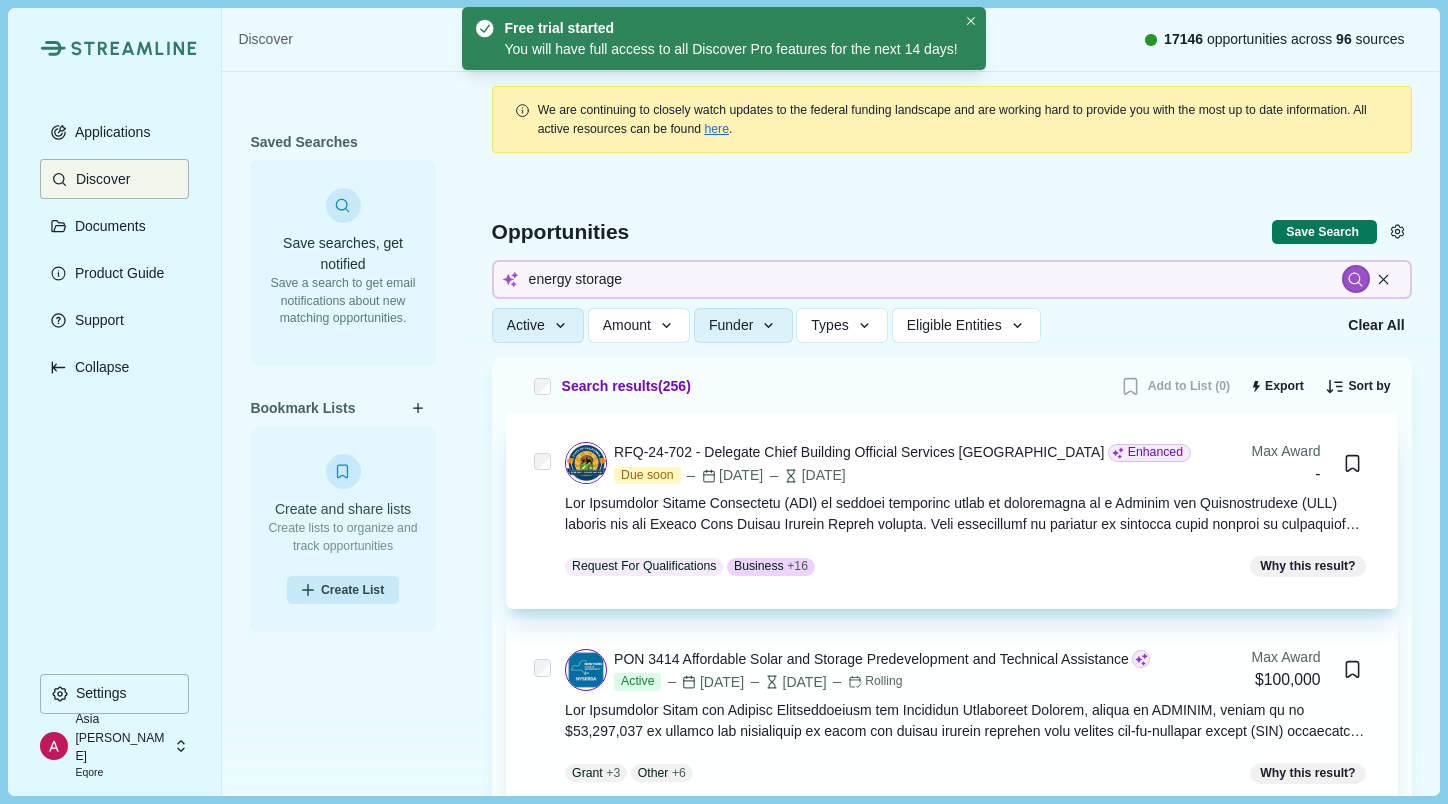 type 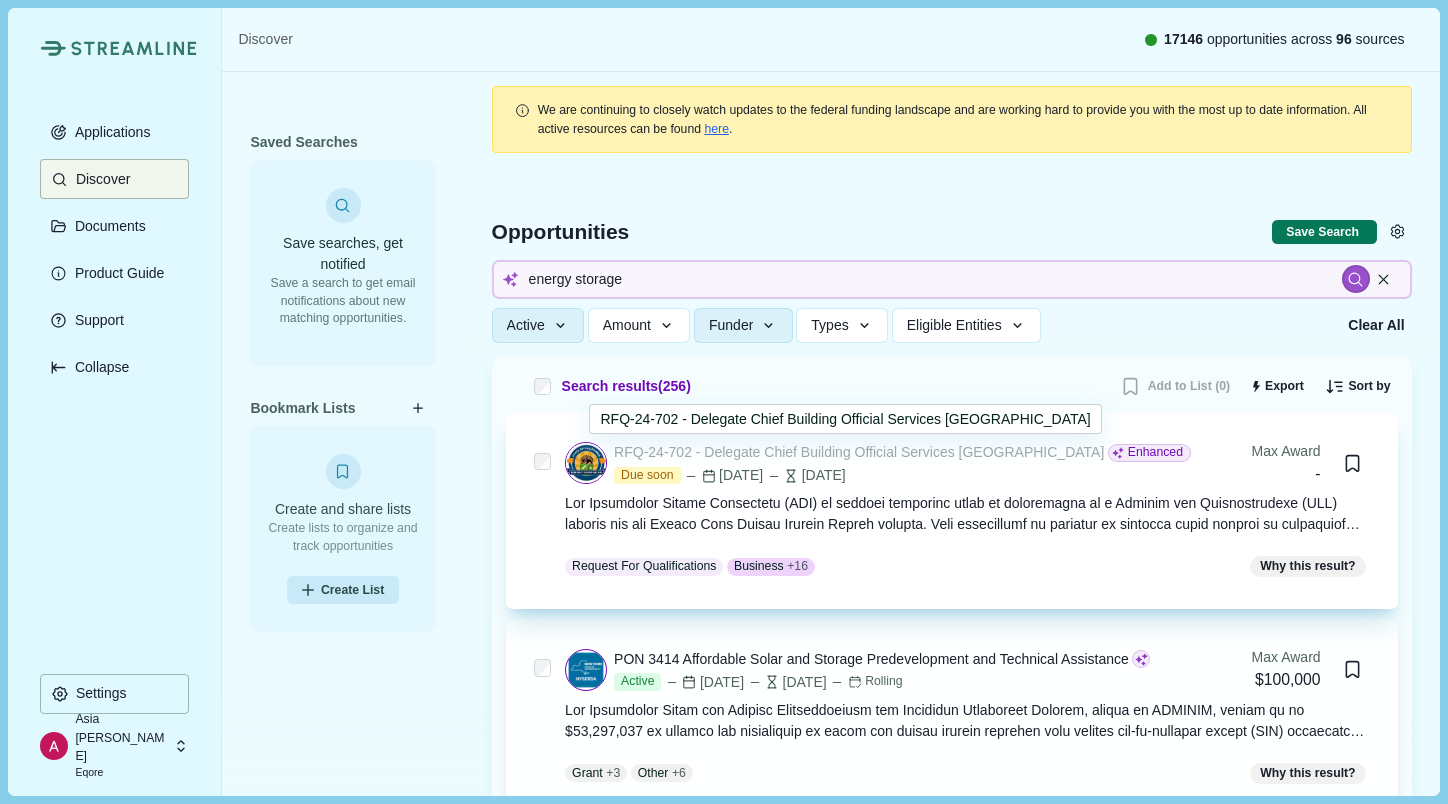 click on "RFQ-24-702 - Delegate Chief Building Official Services [GEOGRAPHIC_DATA]" at bounding box center (859, 452) 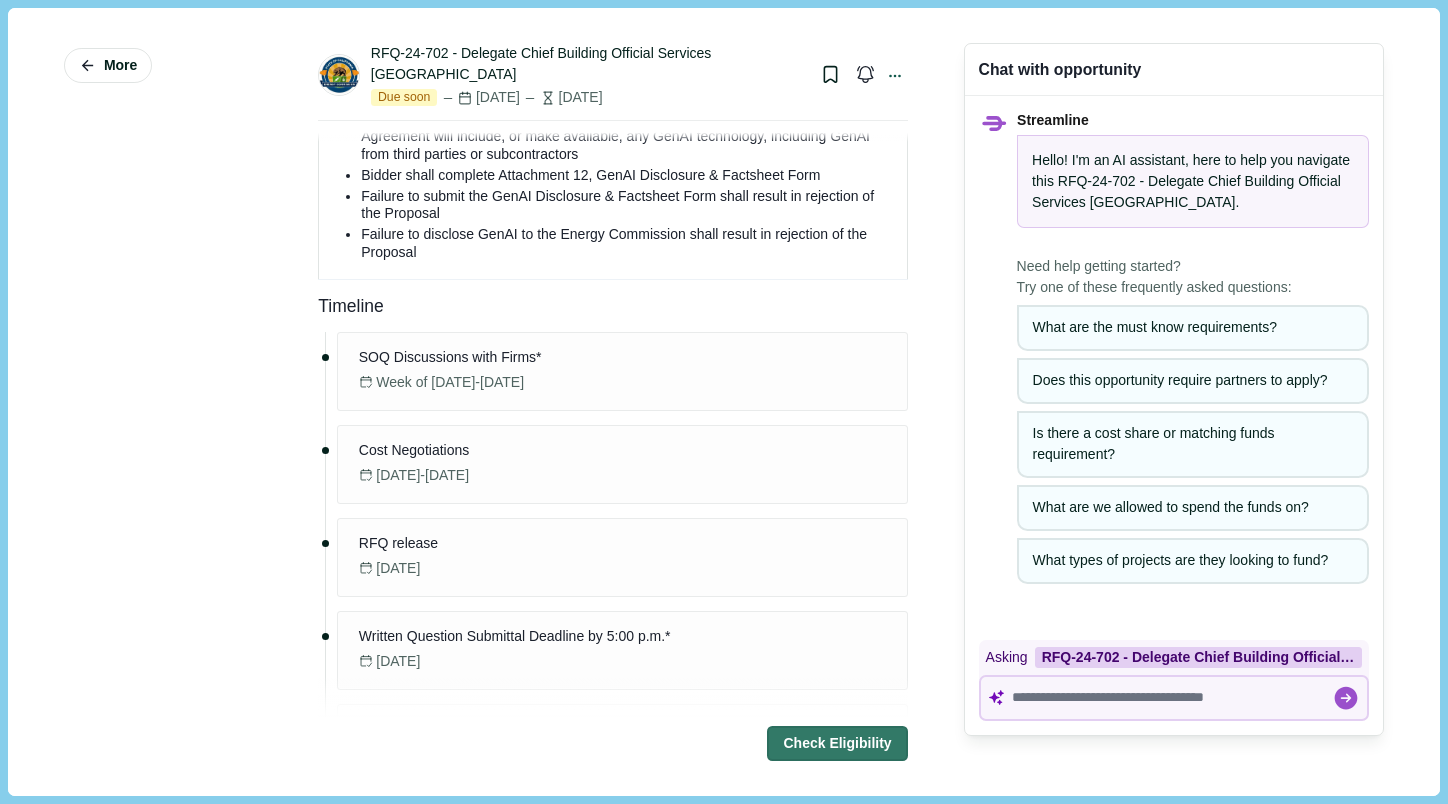 scroll, scrollTop: 2966, scrollLeft: 0, axis: vertical 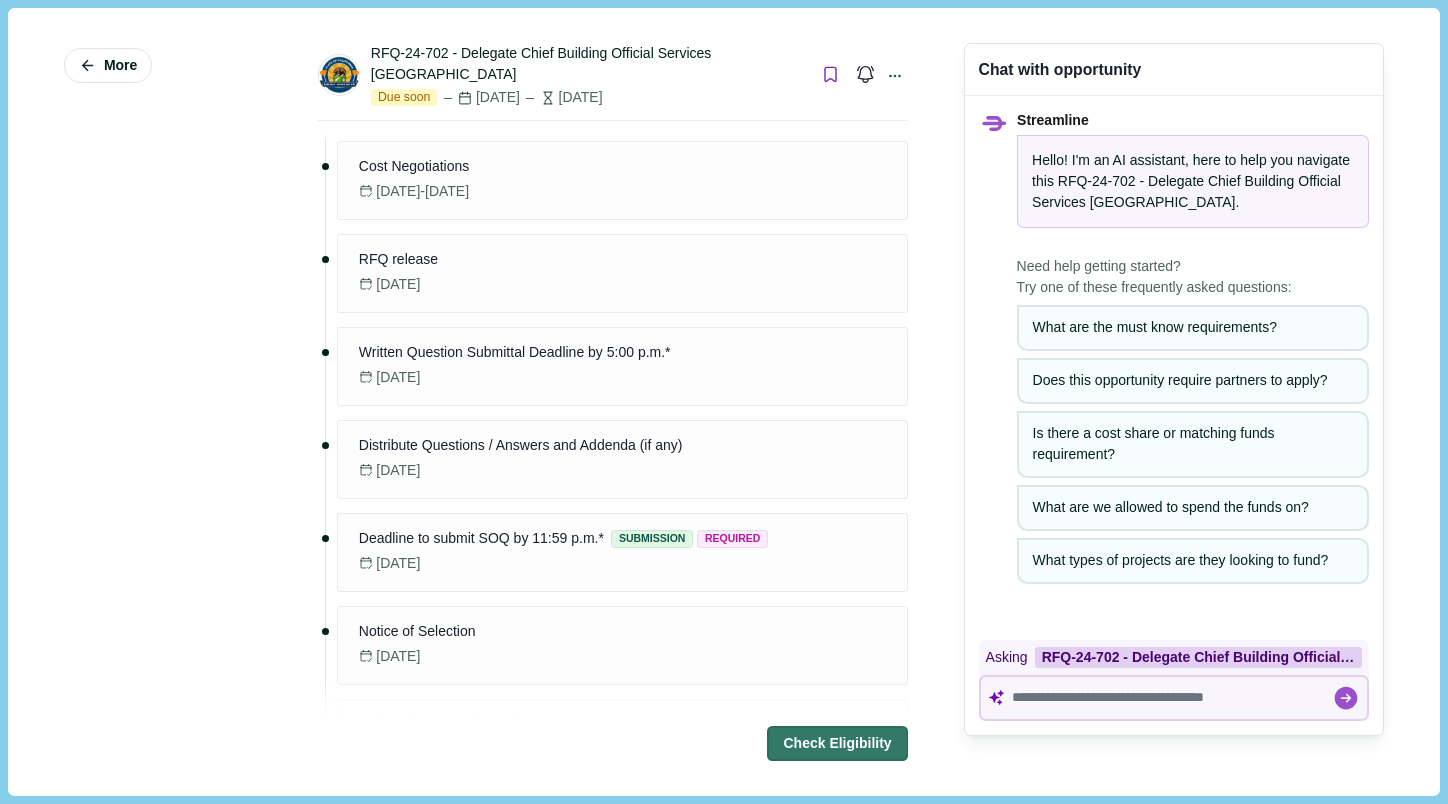 click 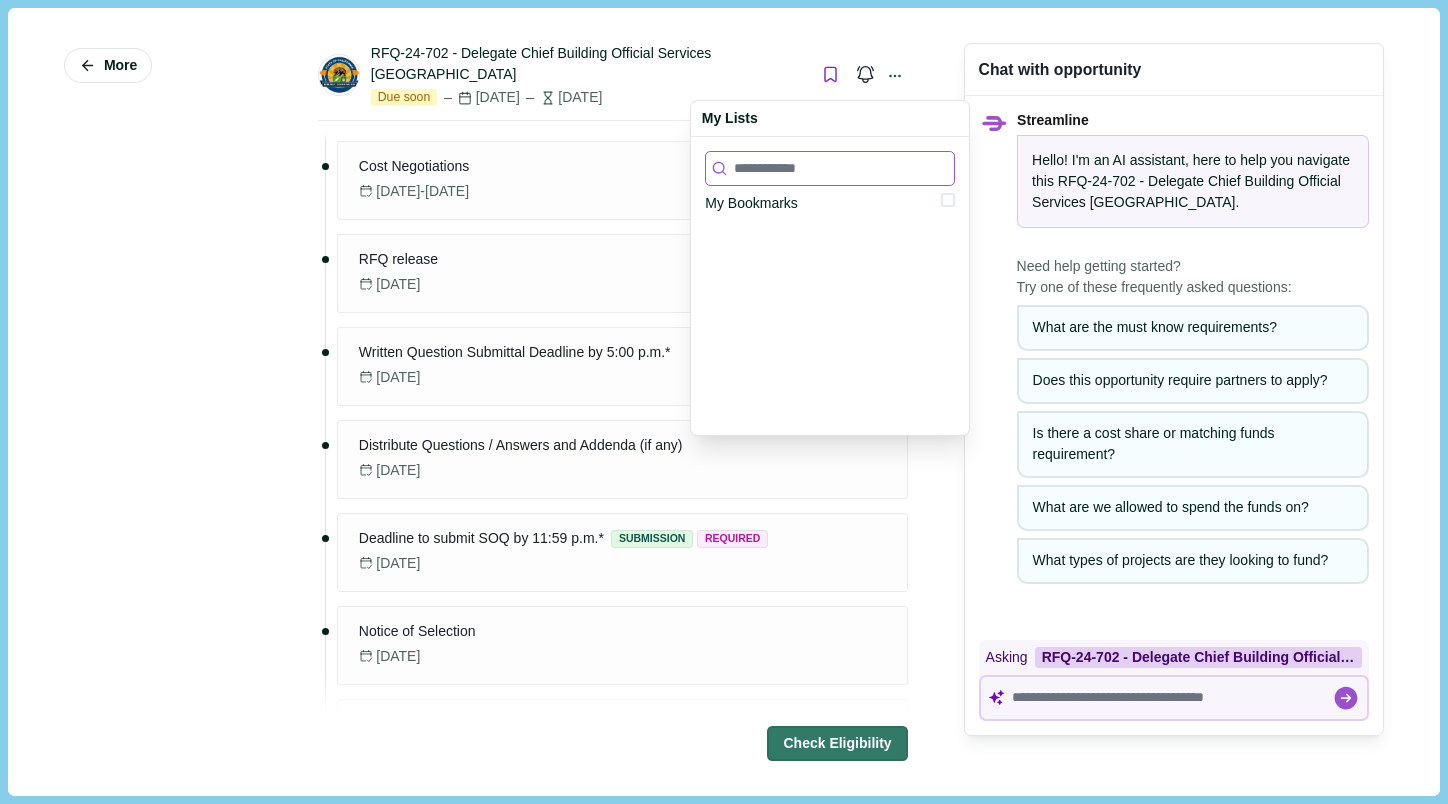 click at bounding box center (830, 168) 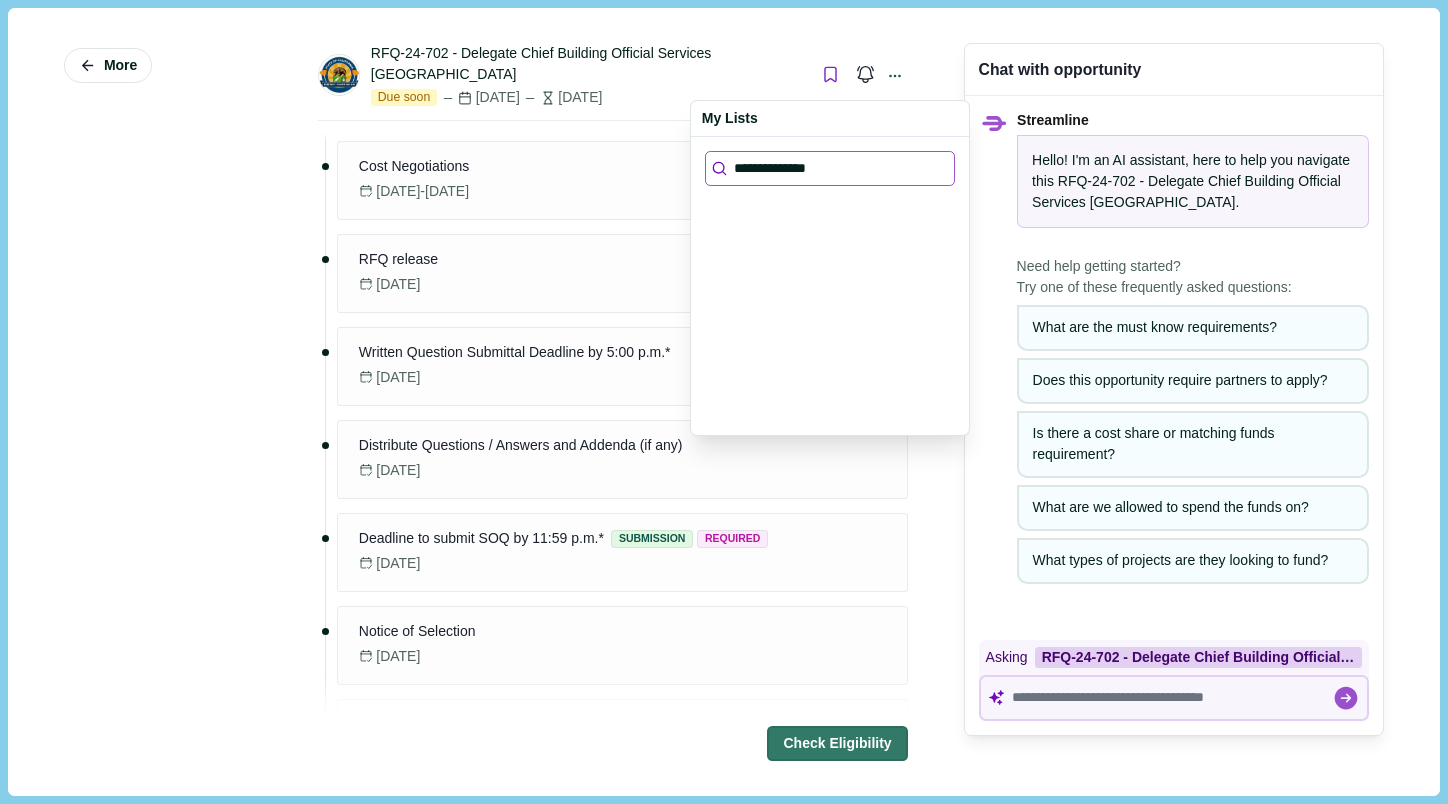 type on "**********" 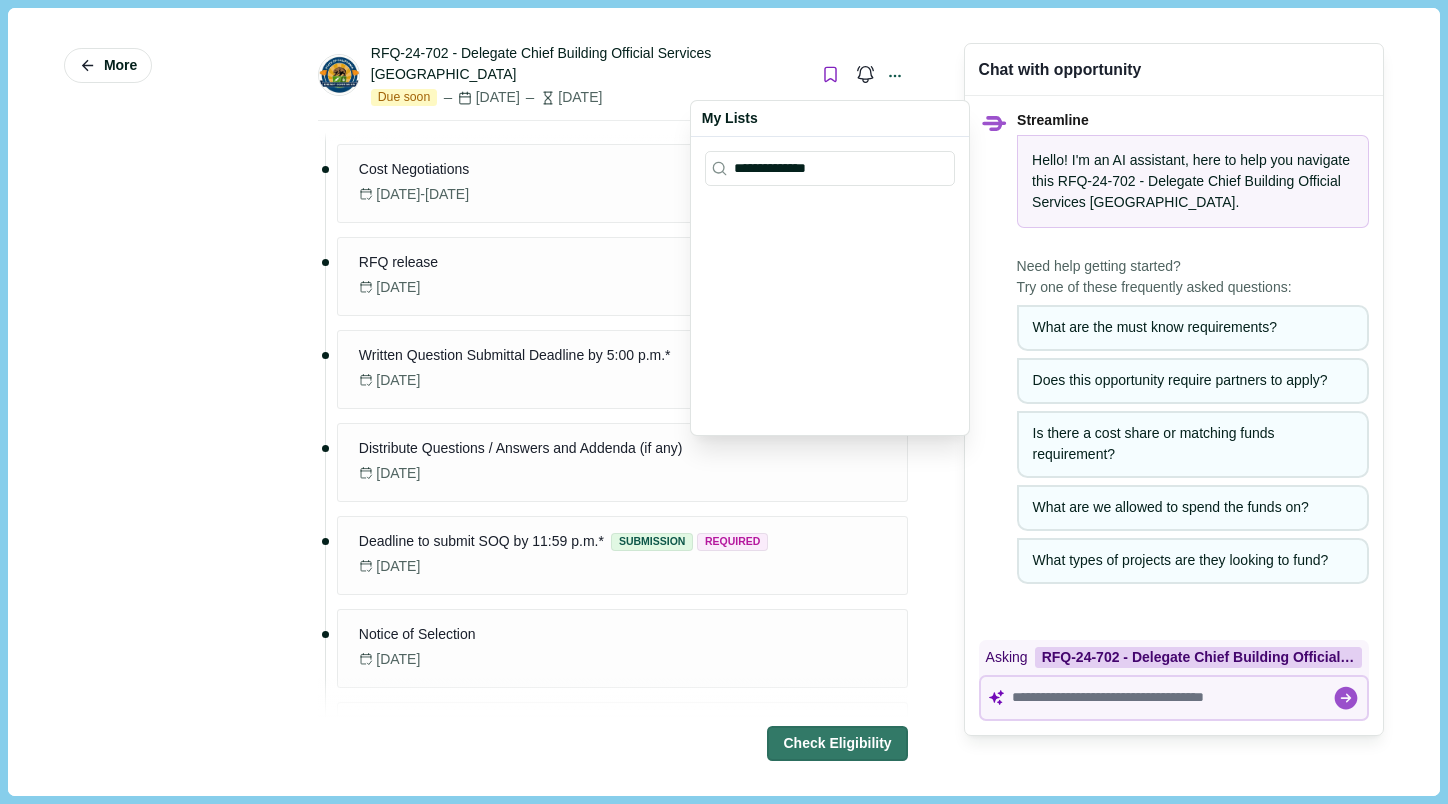 click on "**********" at bounding box center (830, 286) 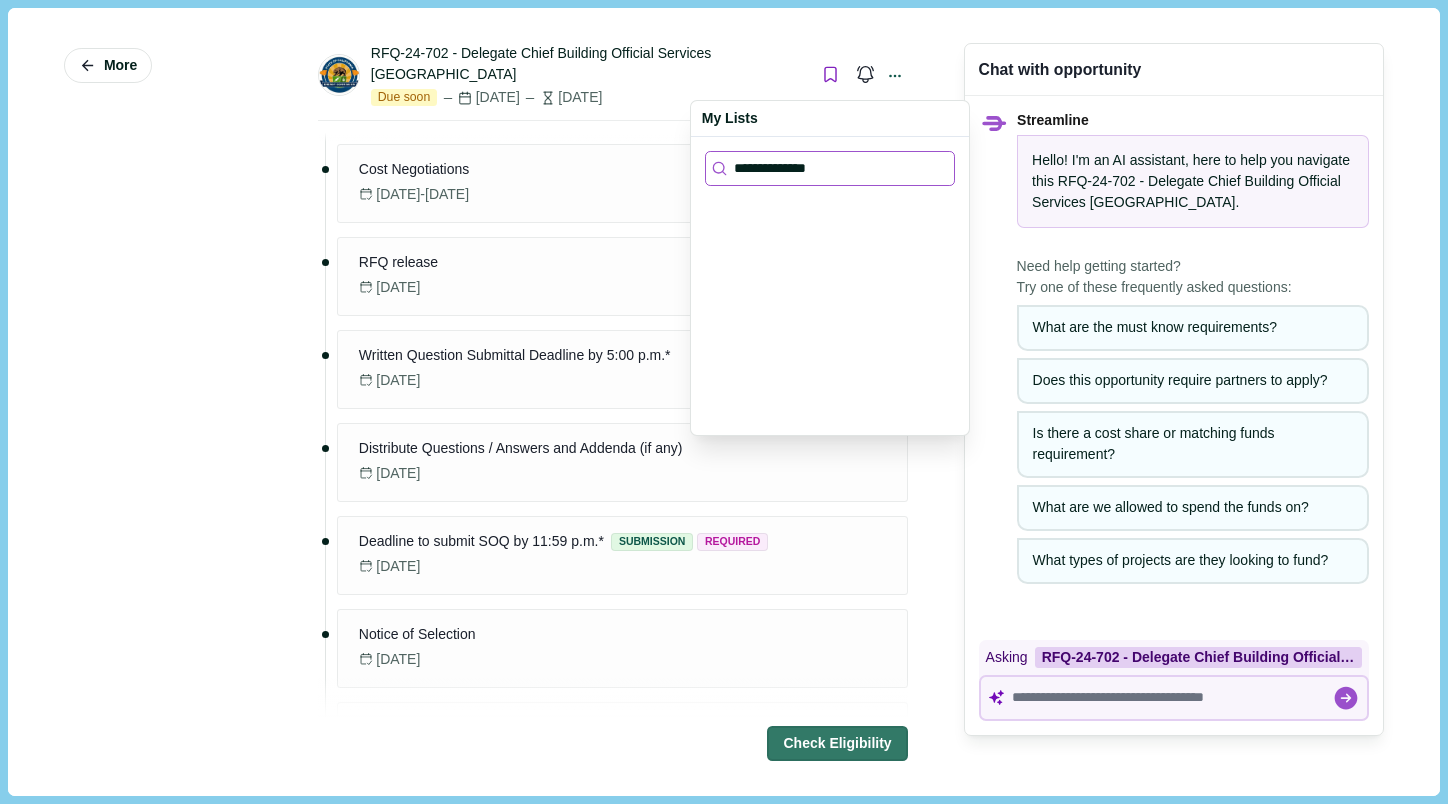click on "**********" at bounding box center [830, 168] 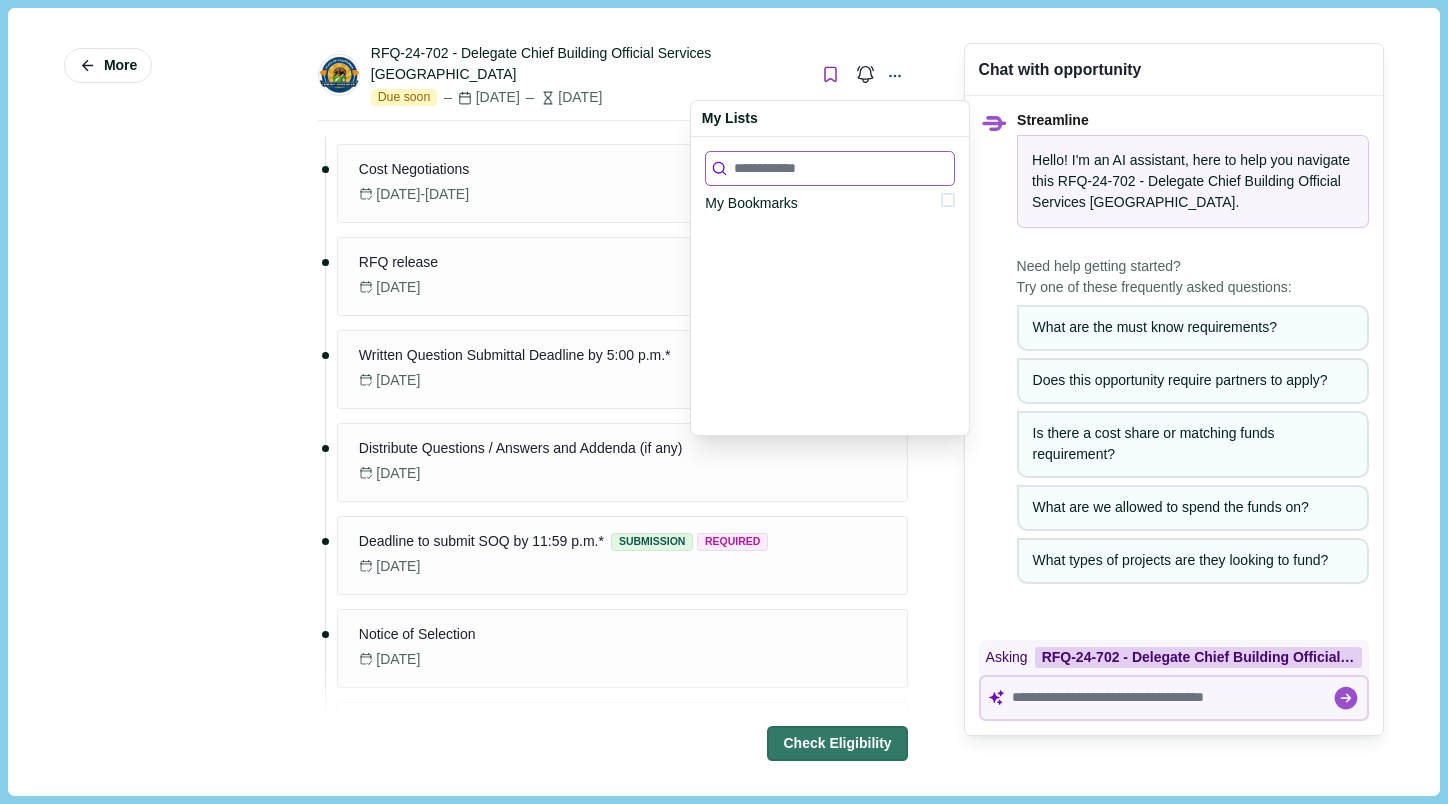type 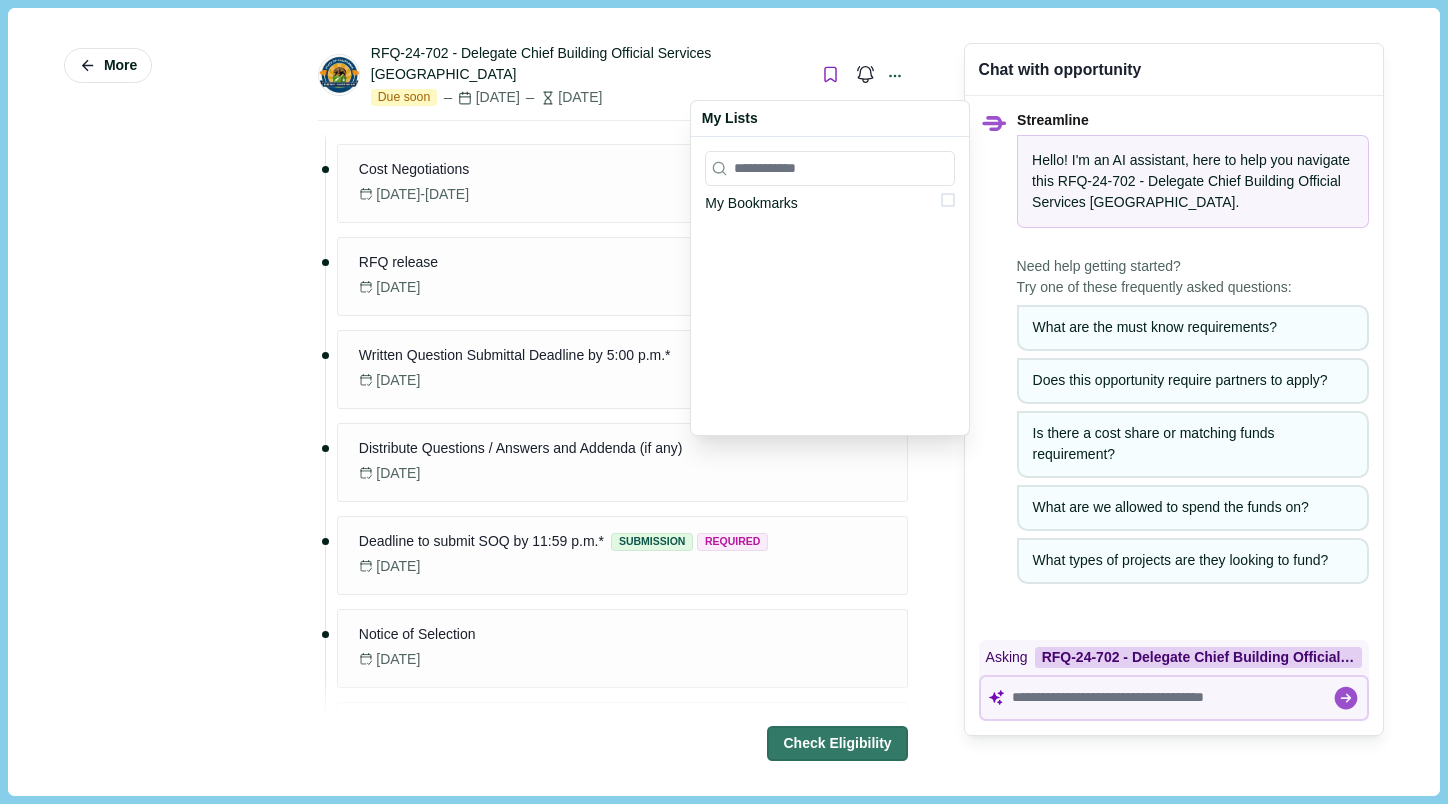 click at bounding box center [948, 200] 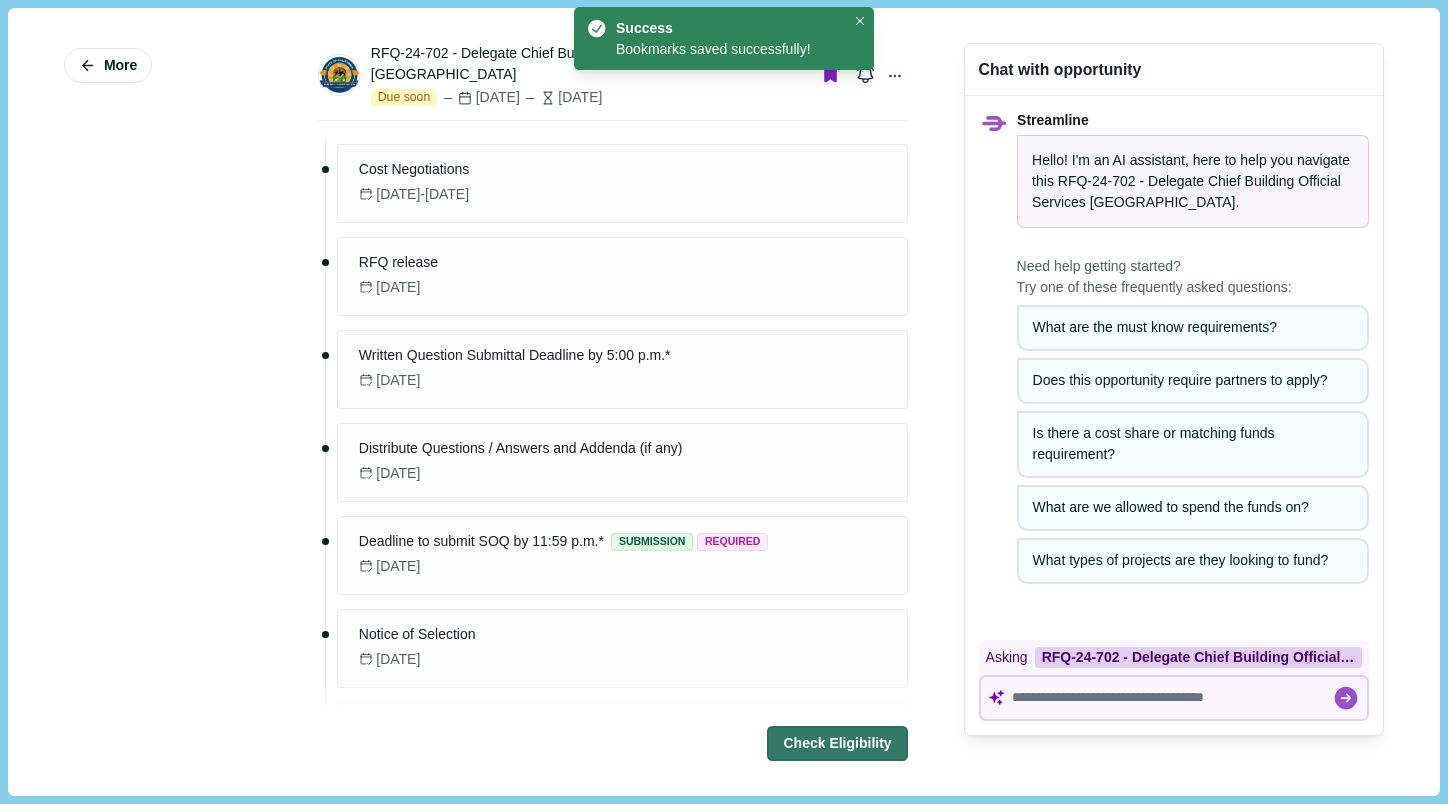 click on "More" at bounding box center (163, 401) 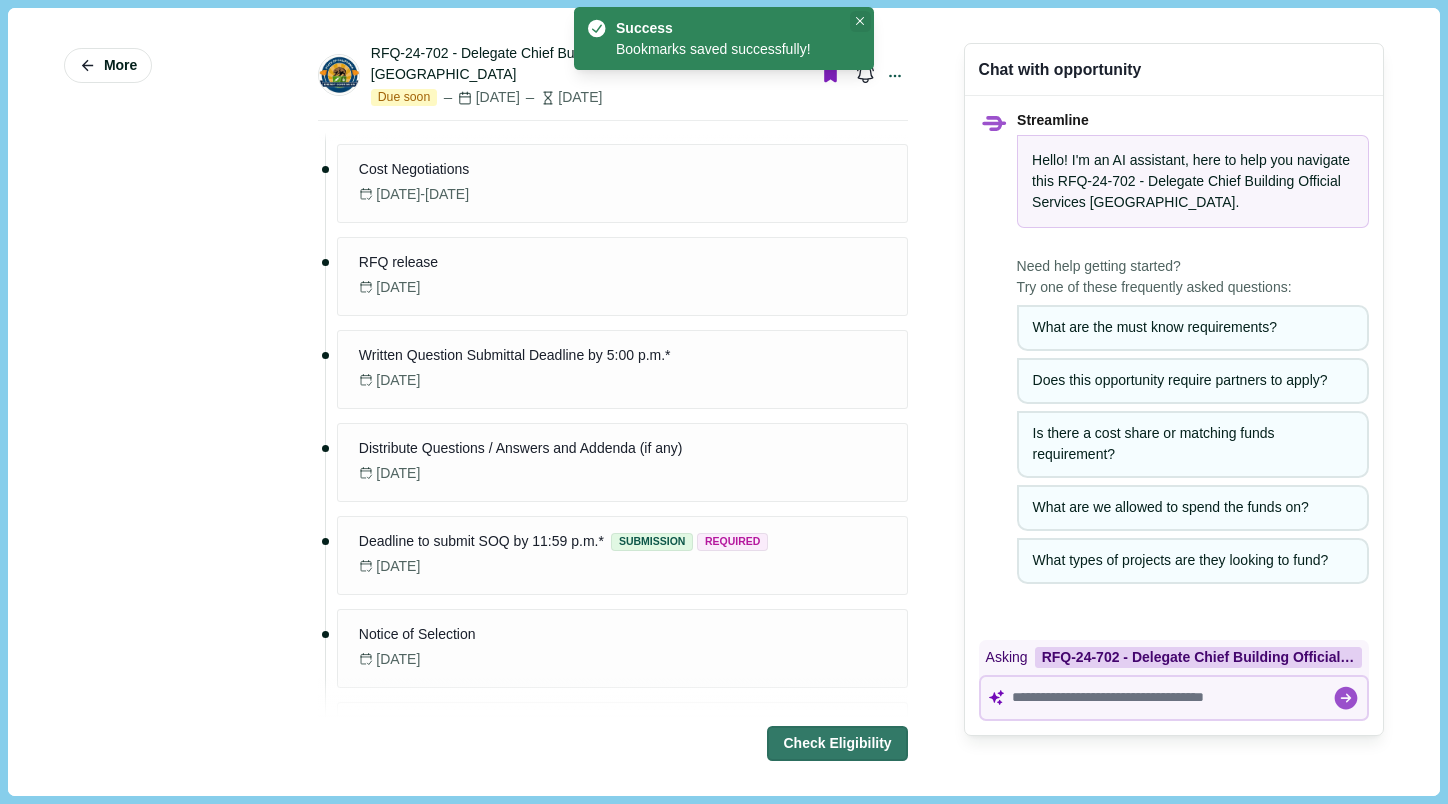 click at bounding box center [860, 21] 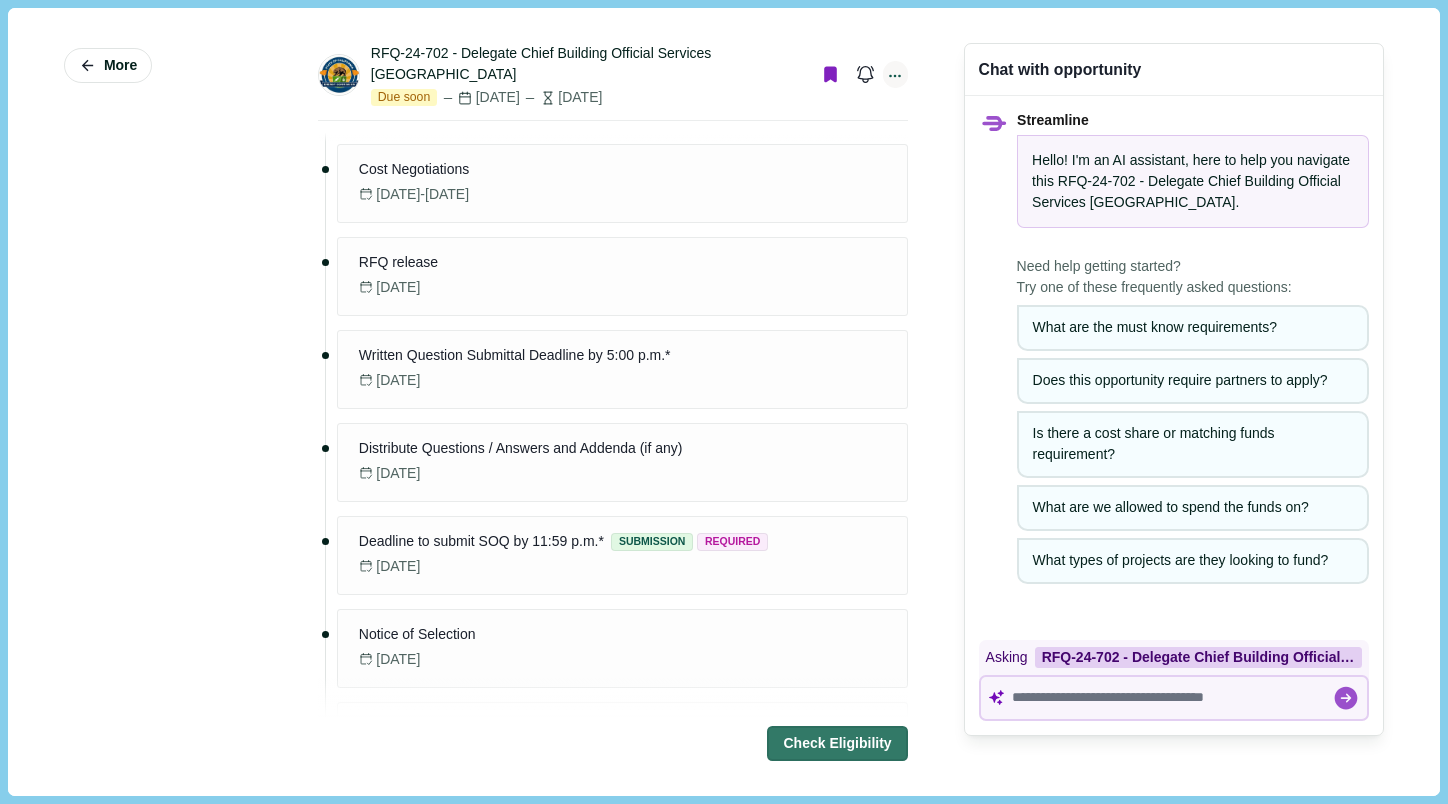 click 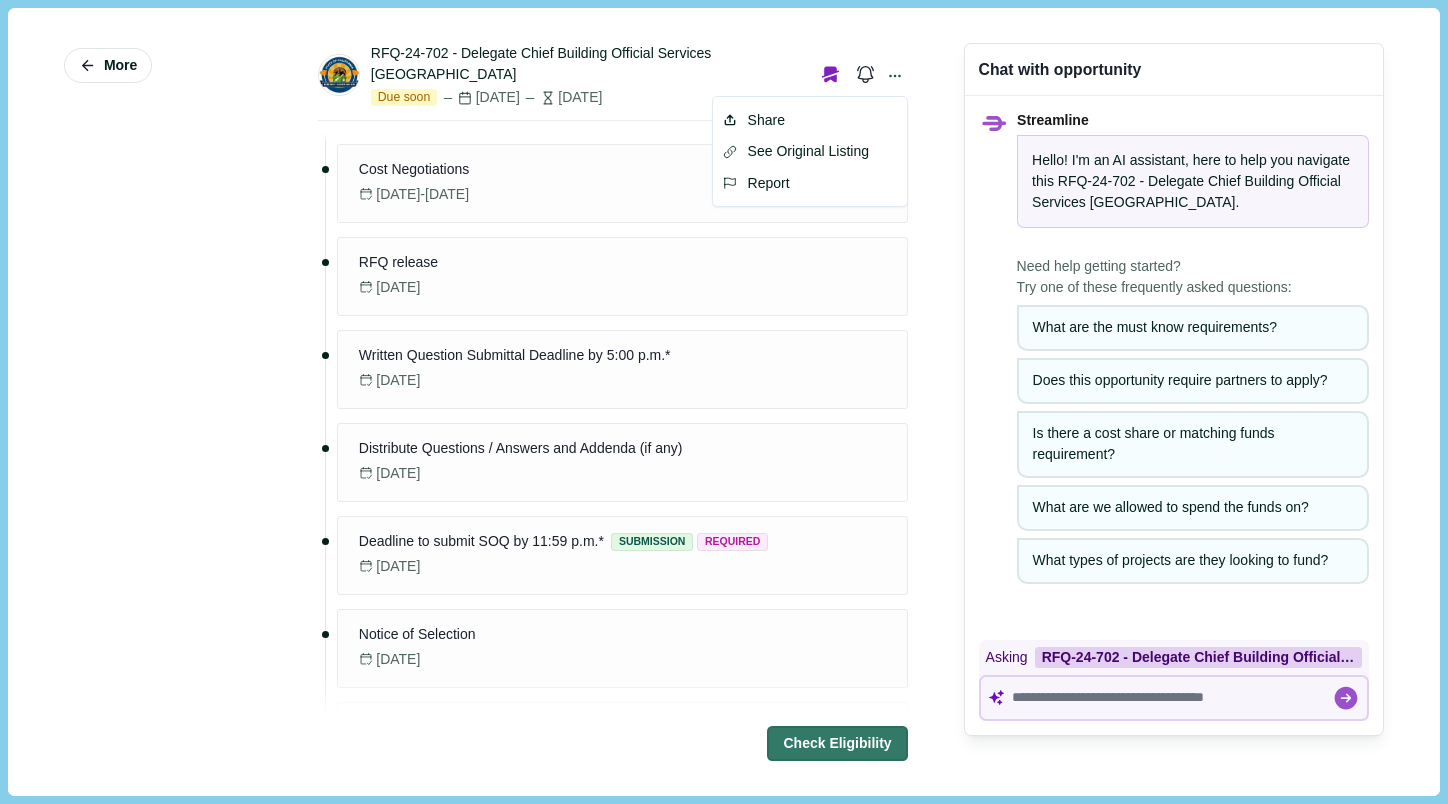 click 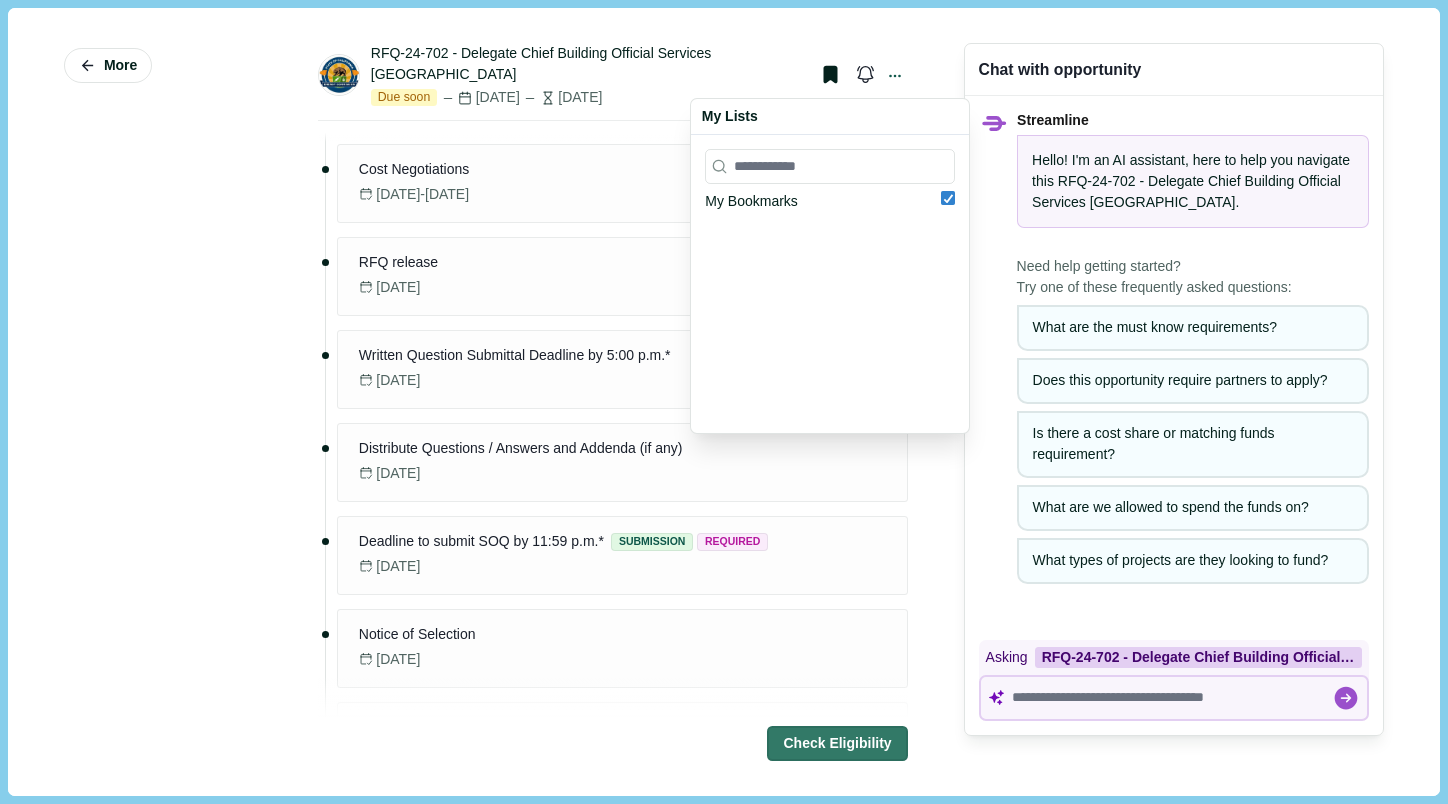 click on "RFQ-24-702 - Delegate Chief Building Official Services [GEOGRAPHIC_DATA]" at bounding box center (588, 64) 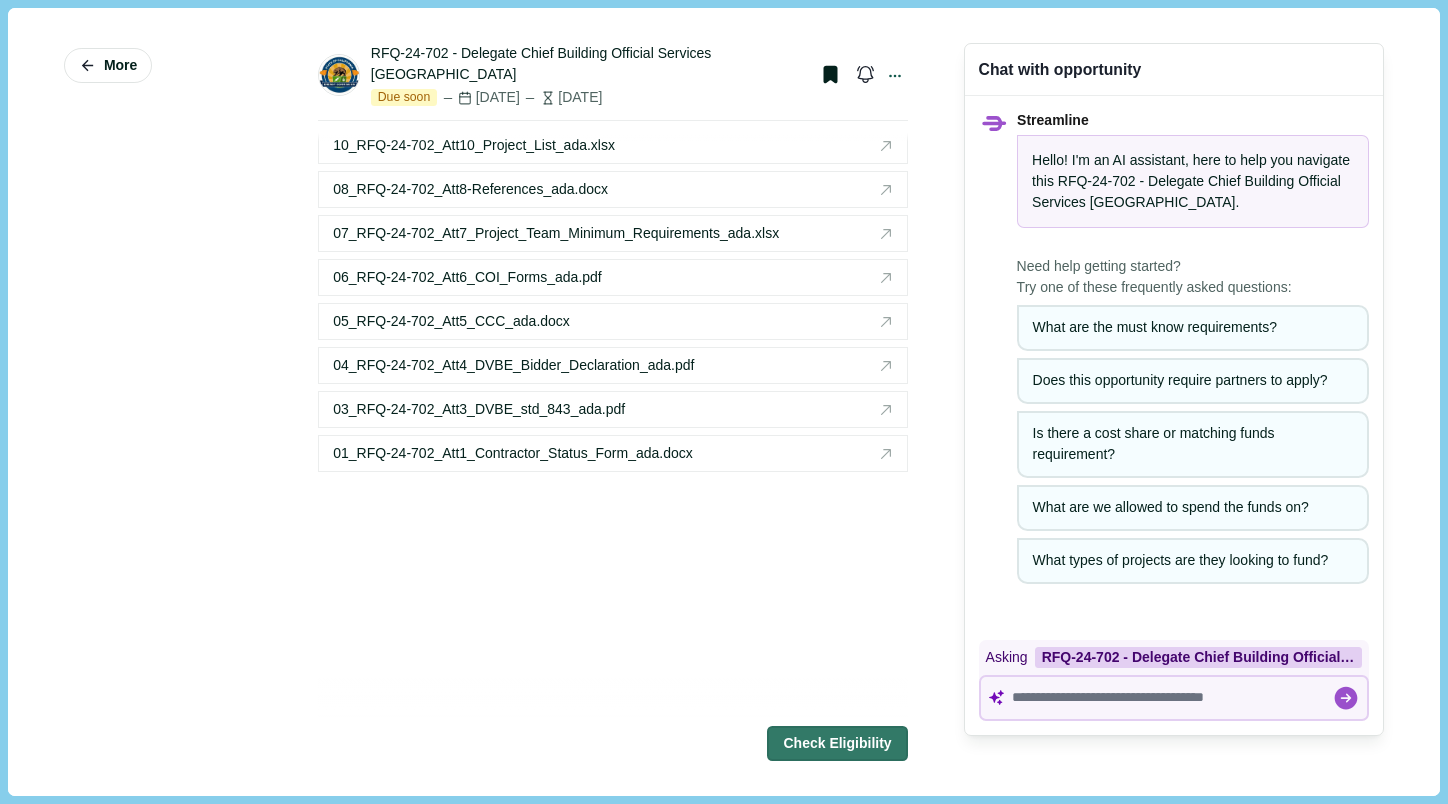 scroll, scrollTop: 4277, scrollLeft: 0, axis: vertical 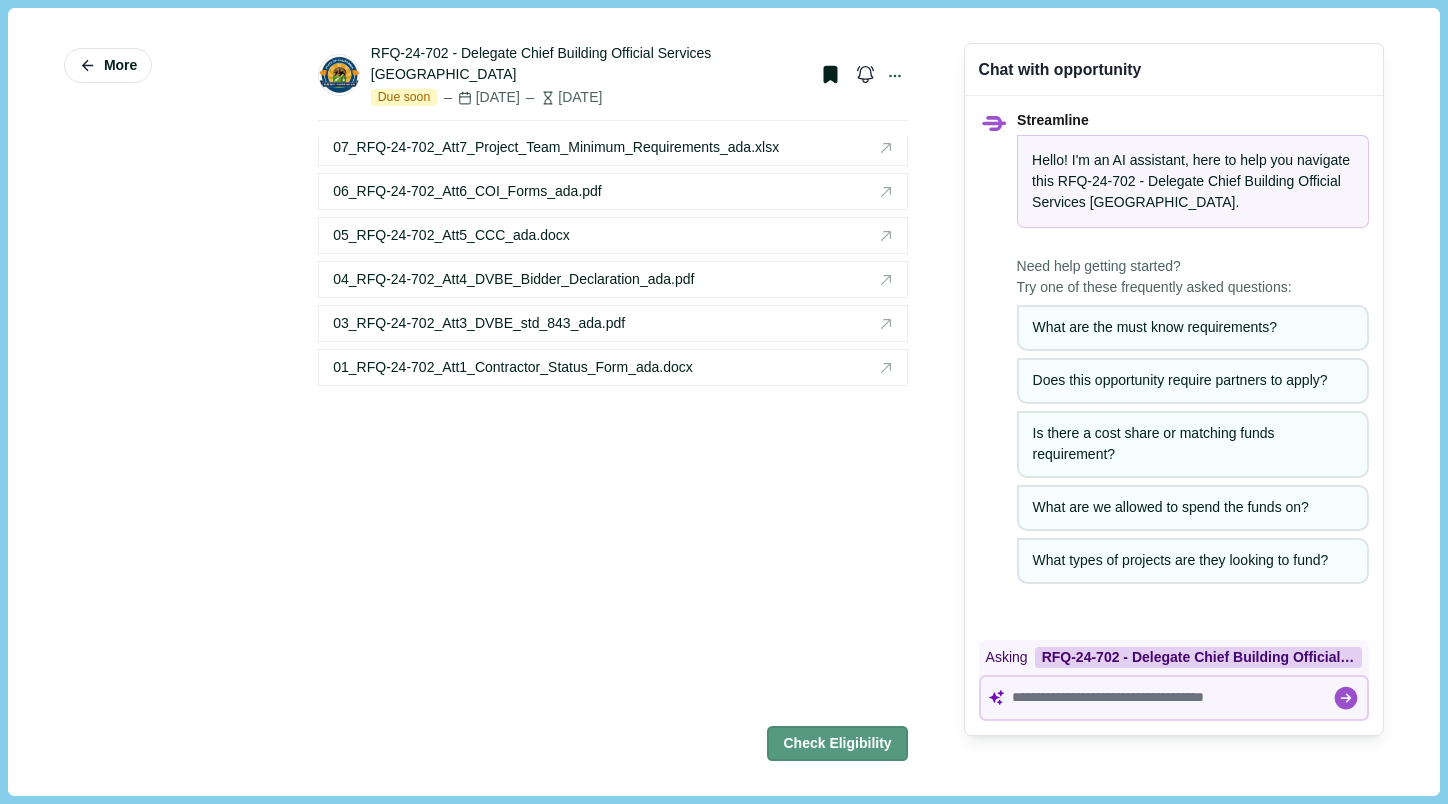 click on "Check Eligibility" at bounding box center [837, 743] 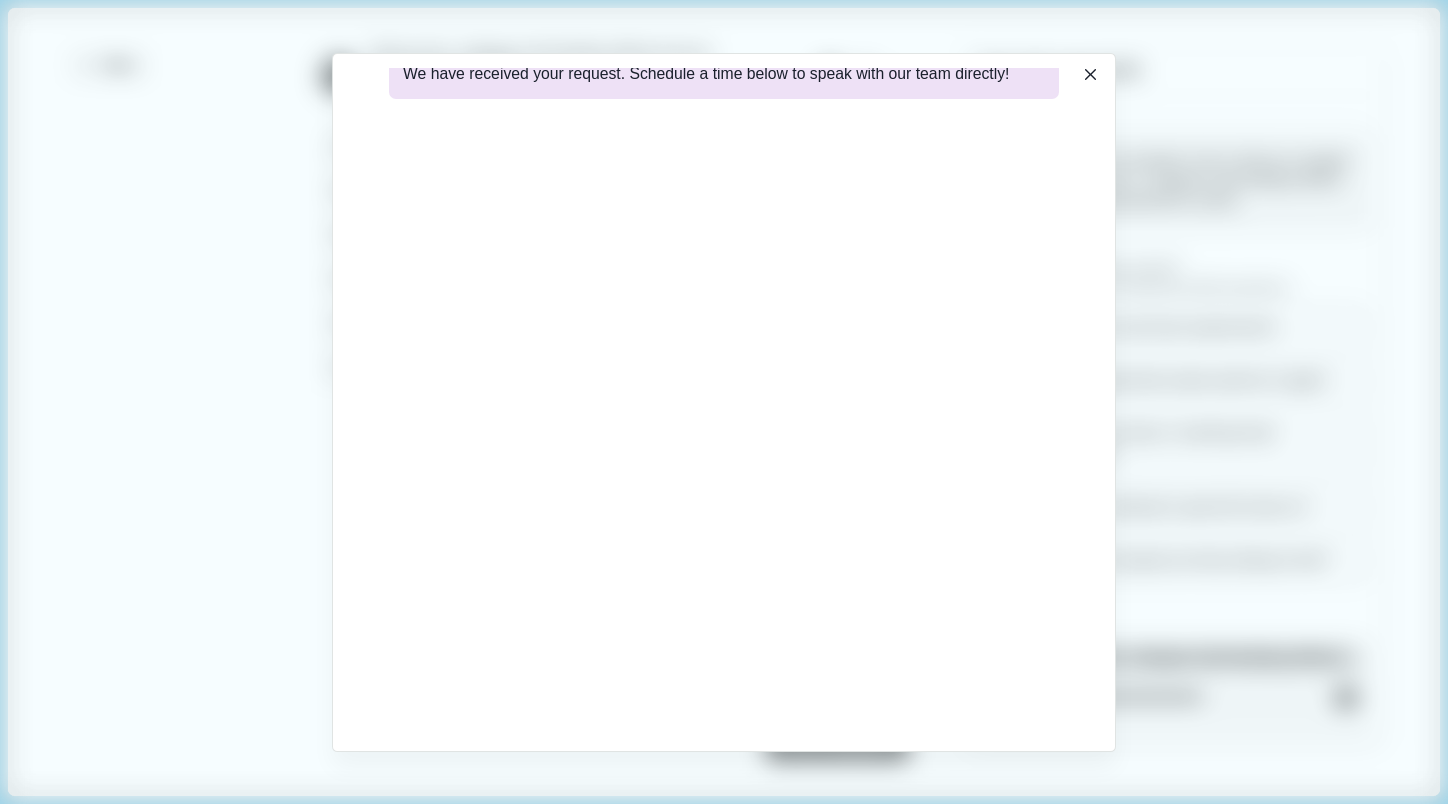 scroll, scrollTop: 0, scrollLeft: 0, axis: both 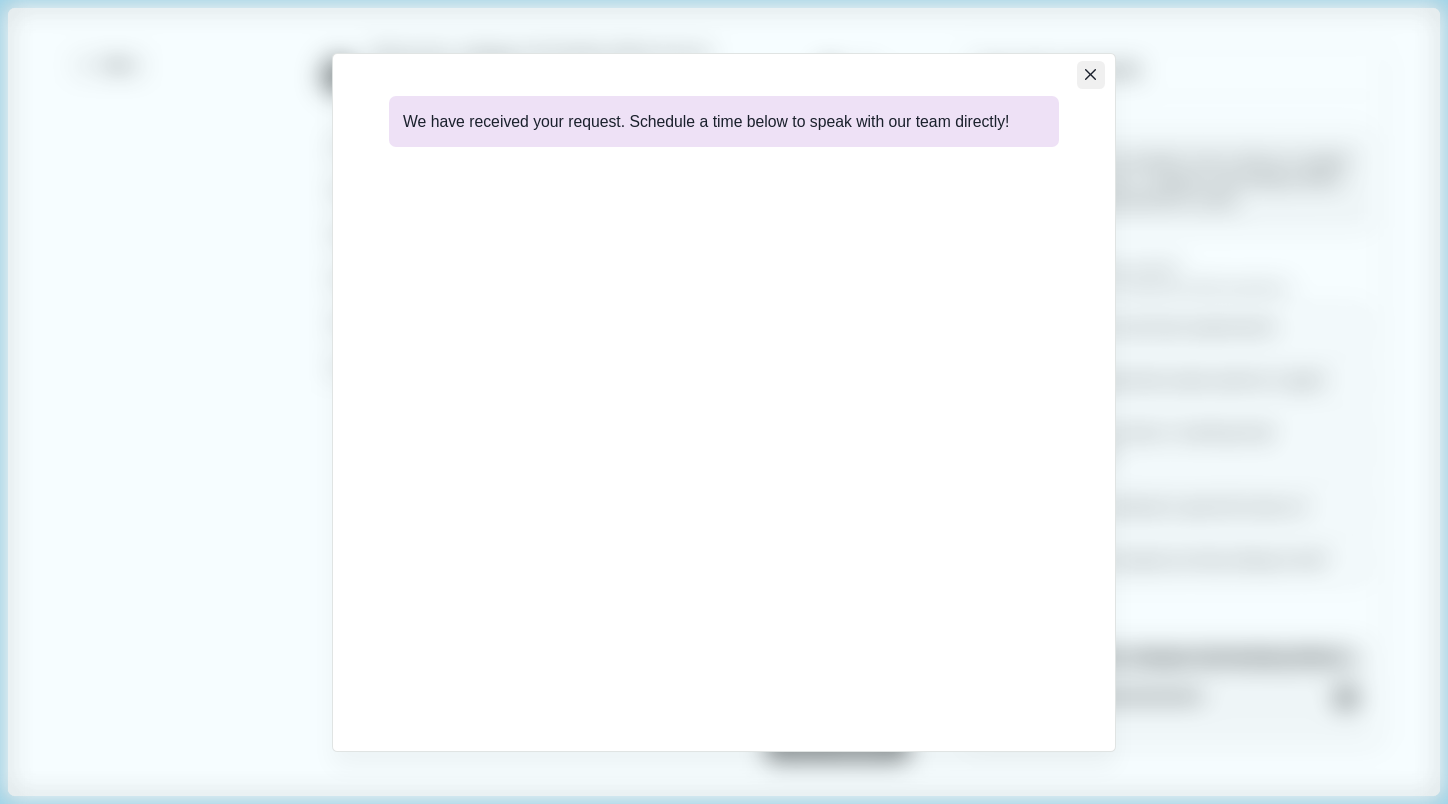 click 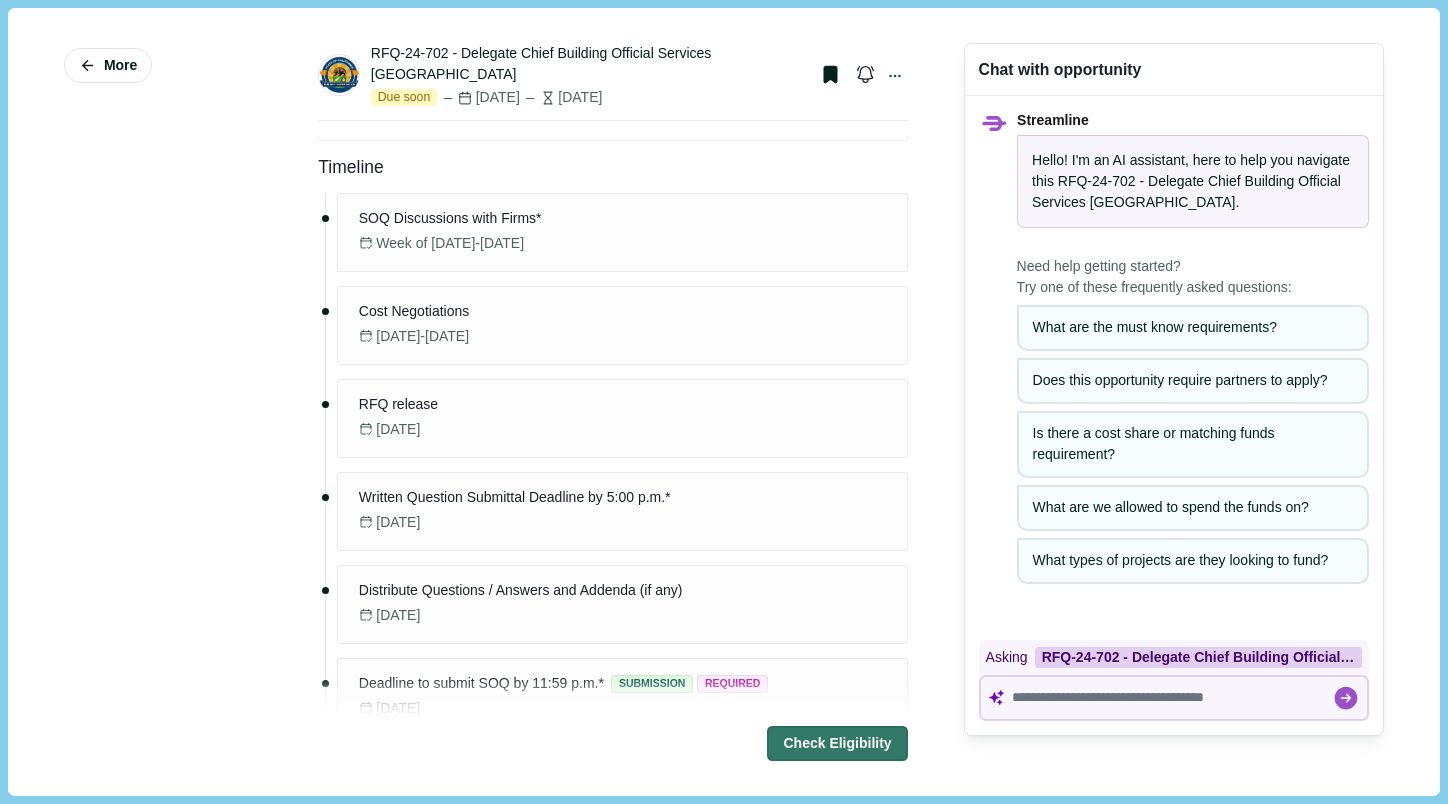scroll, scrollTop: 2006, scrollLeft: 0, axis: vertical 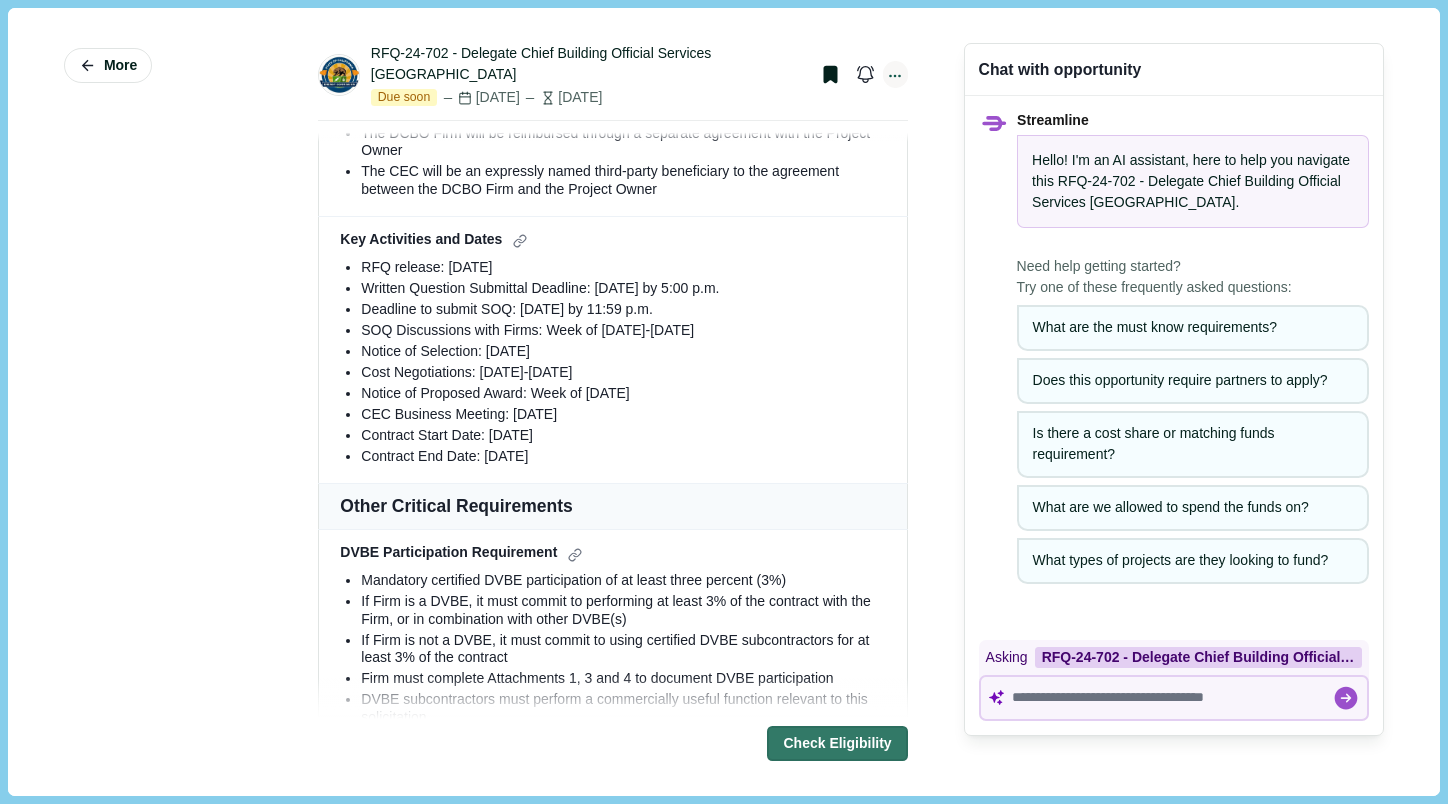 click 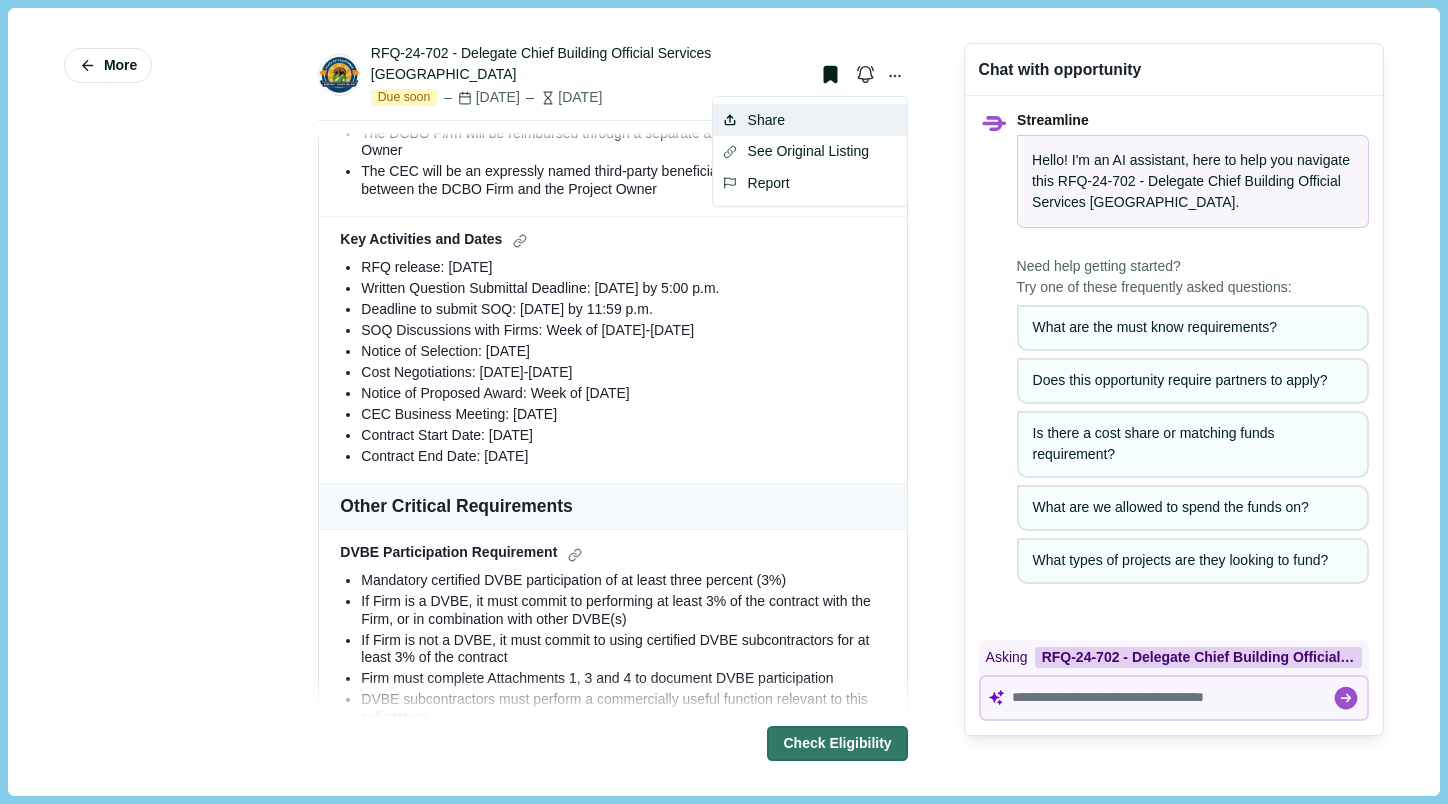 click on "Share" at bounding box center [810, 120] 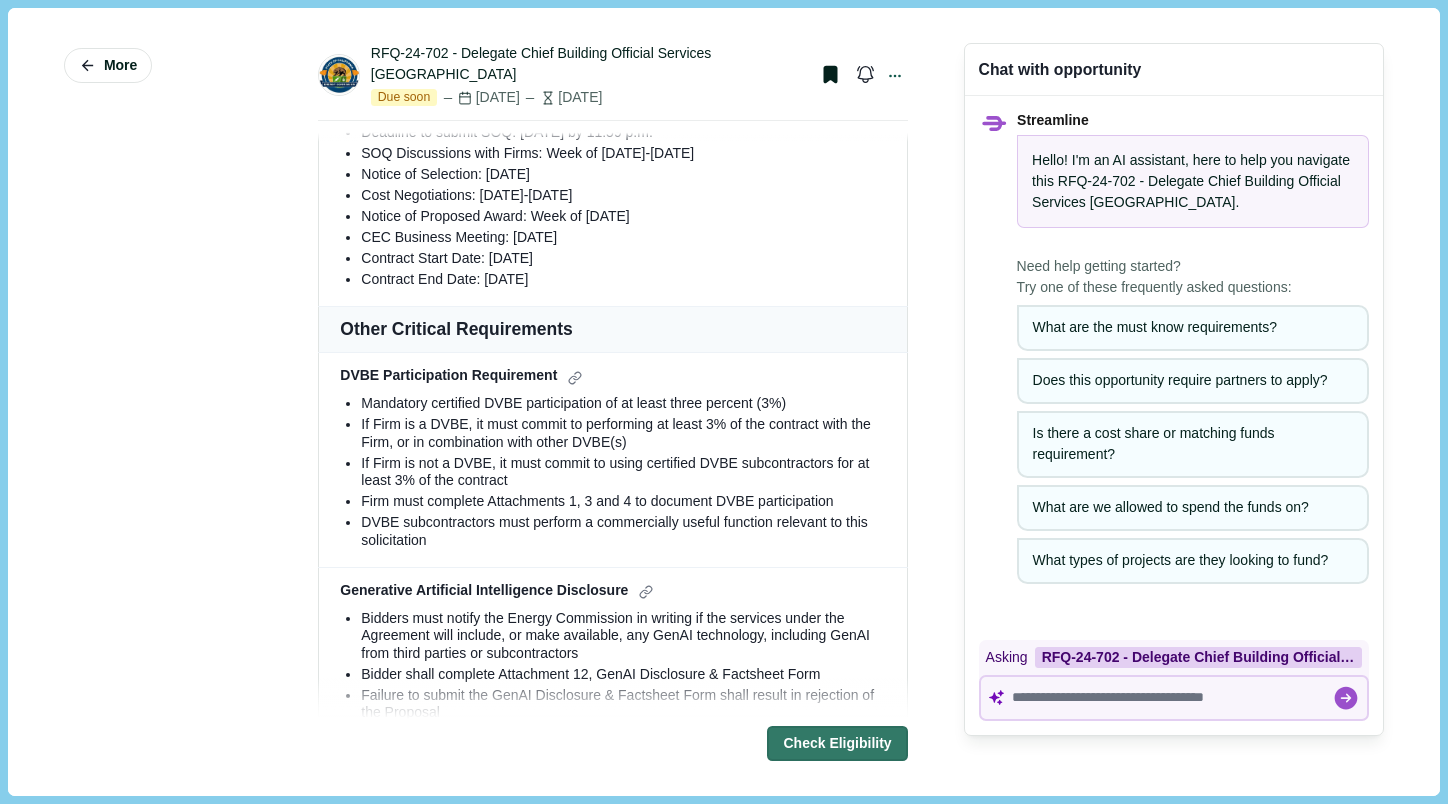 scroll, scrollTop: 2284, scrollLeft: 0, axis: vertical 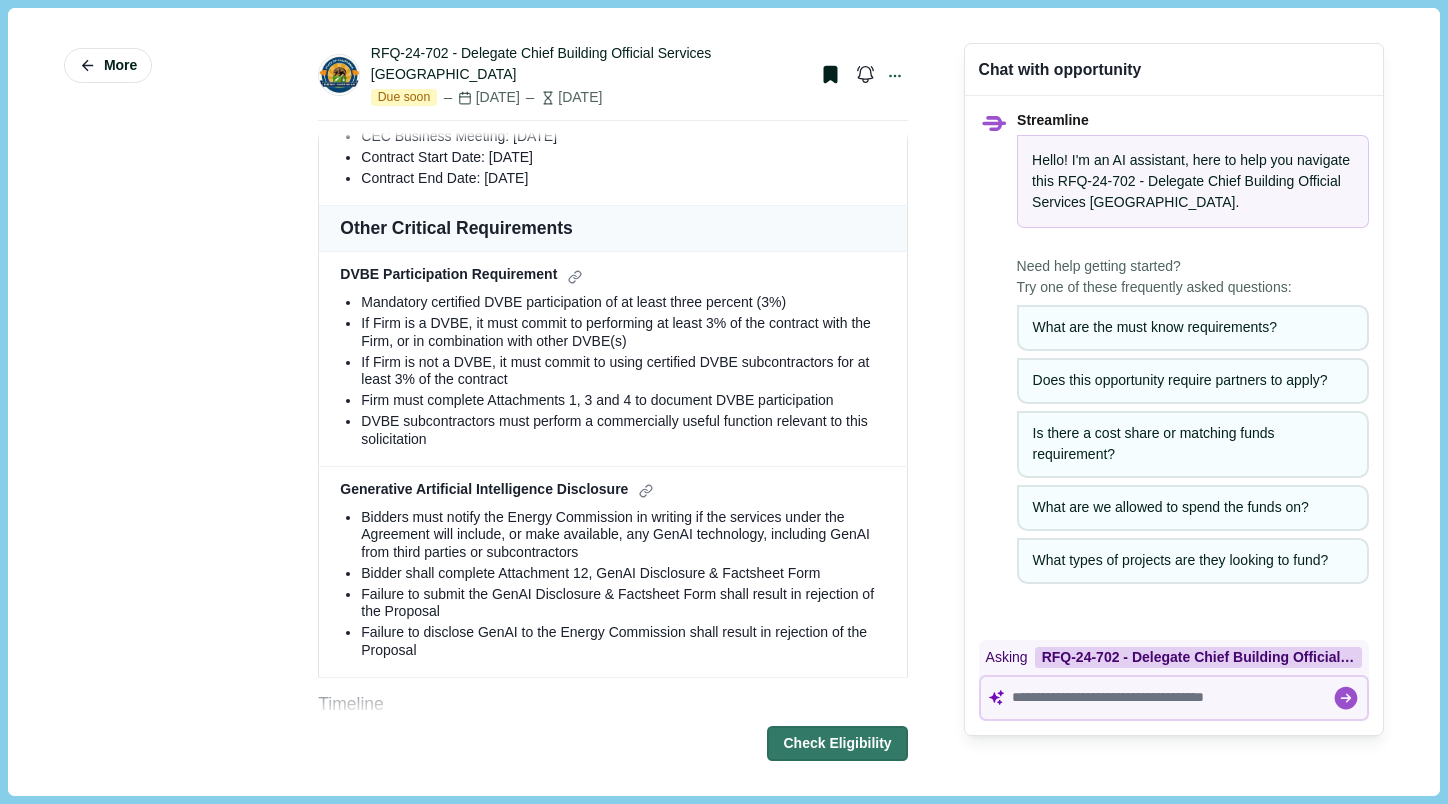 click on "Mandatory certified DVBE participation of at least three percent (3%)" at bounding box center [623, 303] 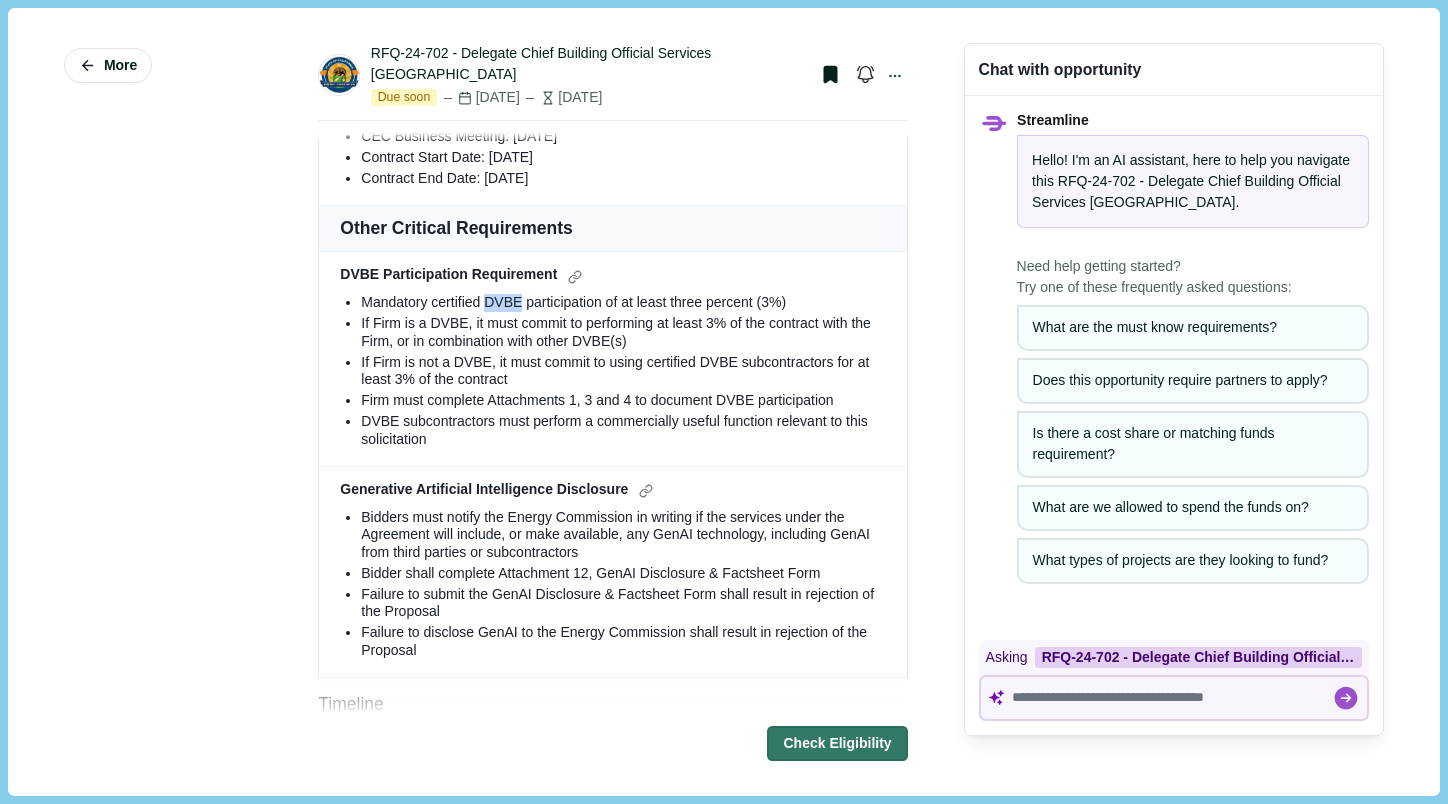 click on "Mandatory certified DVBE participation of at least three percent (3%)" at bounding box center [623, 303] 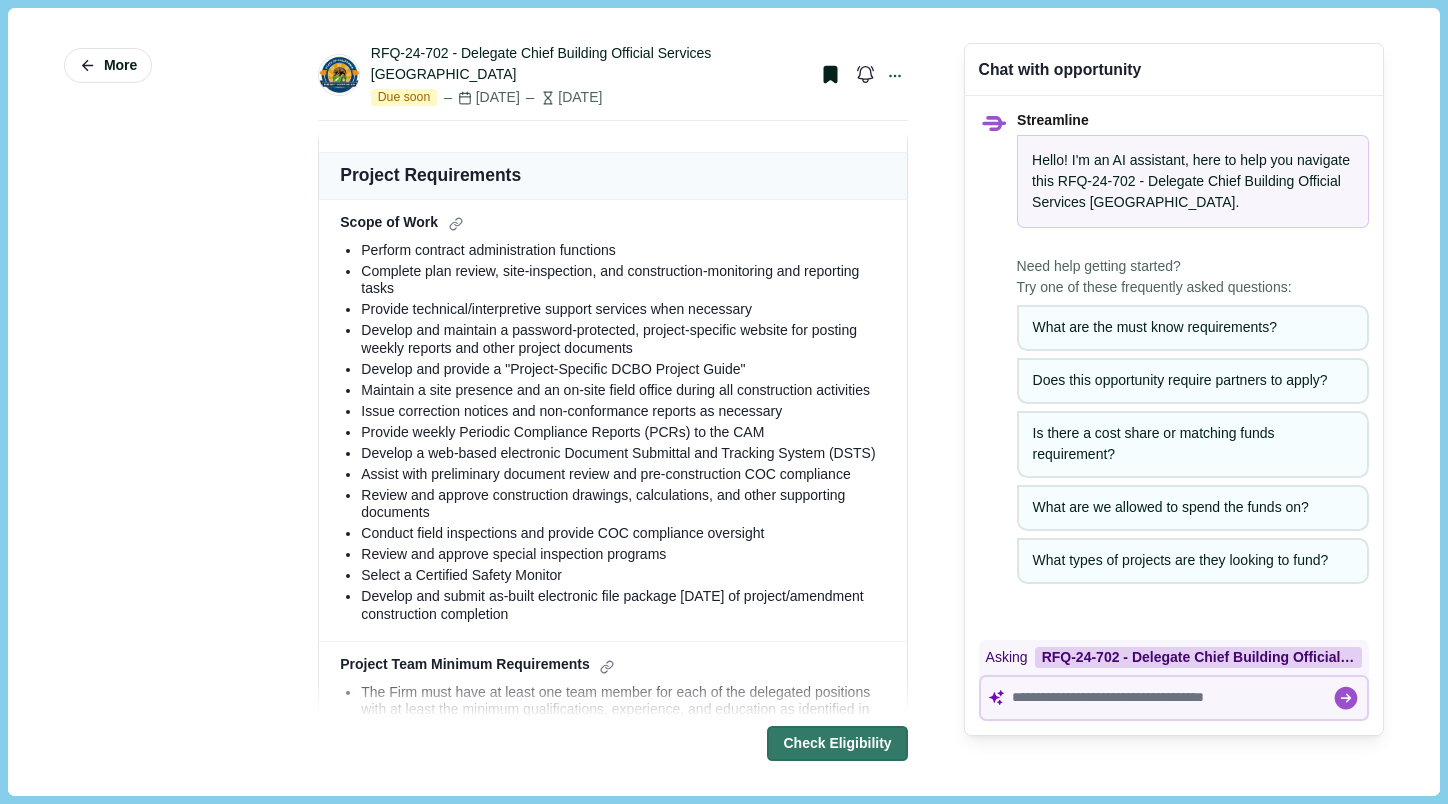 scroll, scrollTop: 1108, scrollLeft: 0, axis: vertical 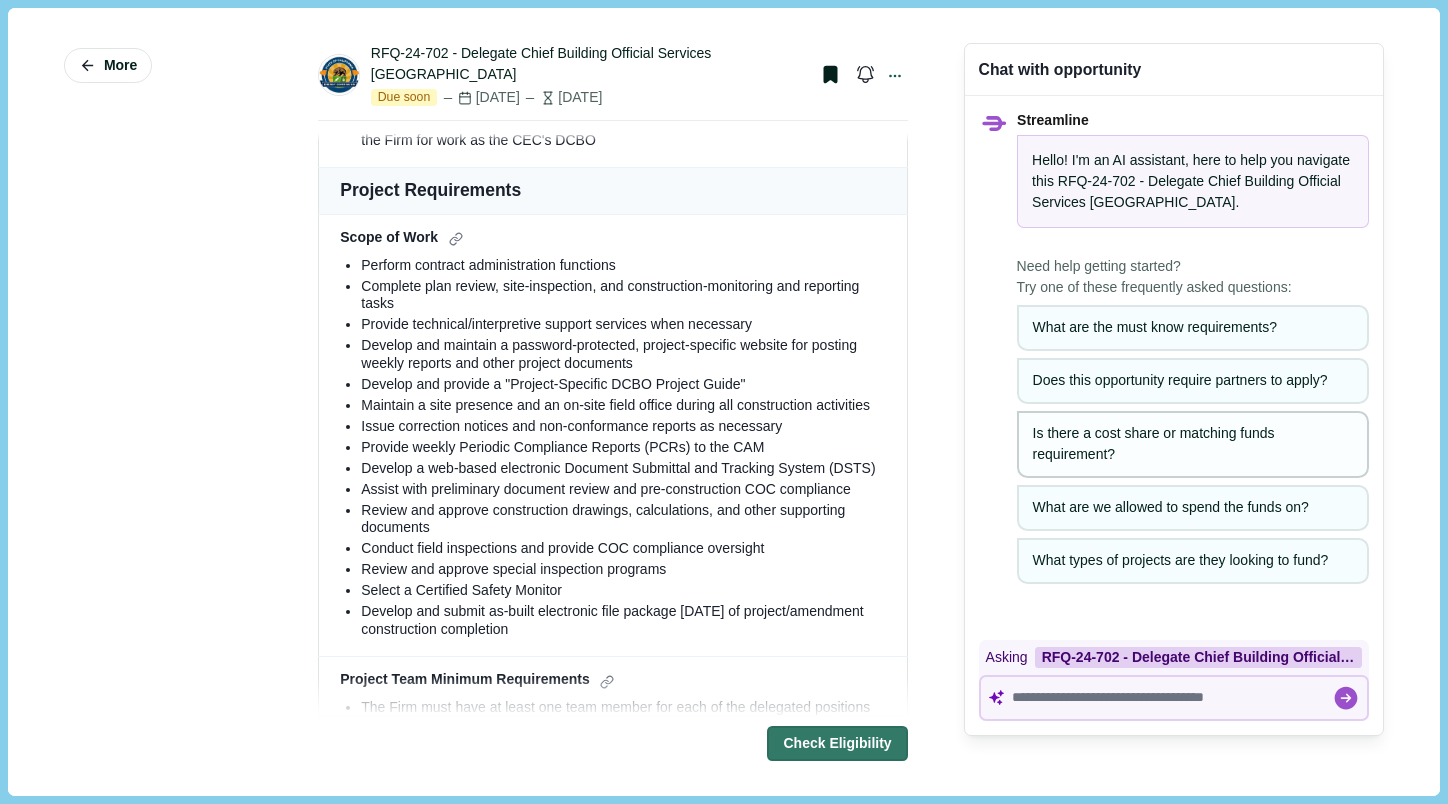 click on "Is there a cost share or matching funds requirement?" at bounding box center (1193, 444) 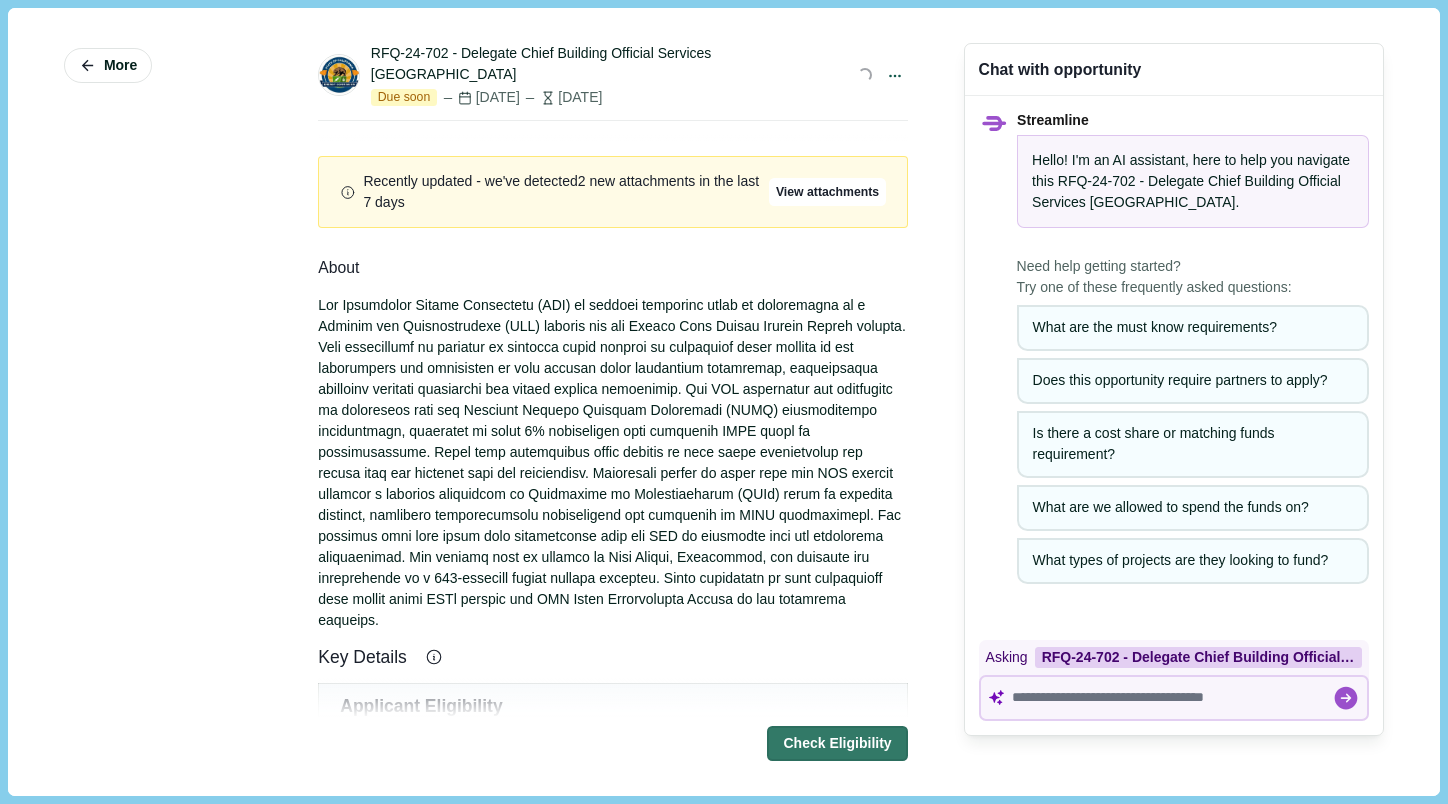scroll, scrollTop: 0, scrollLeft: 0, axis: both 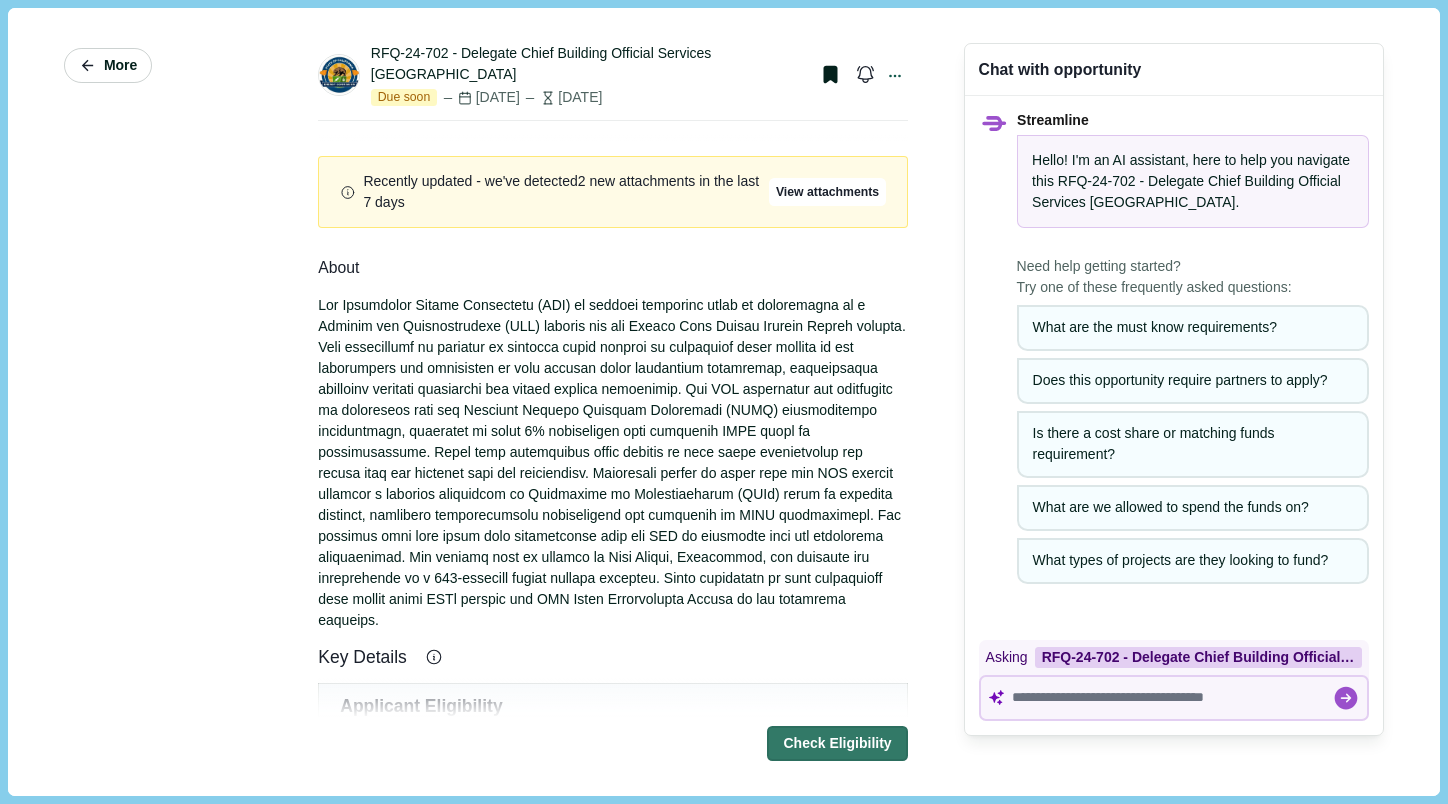click on "More" at bounding box center [120, 65] 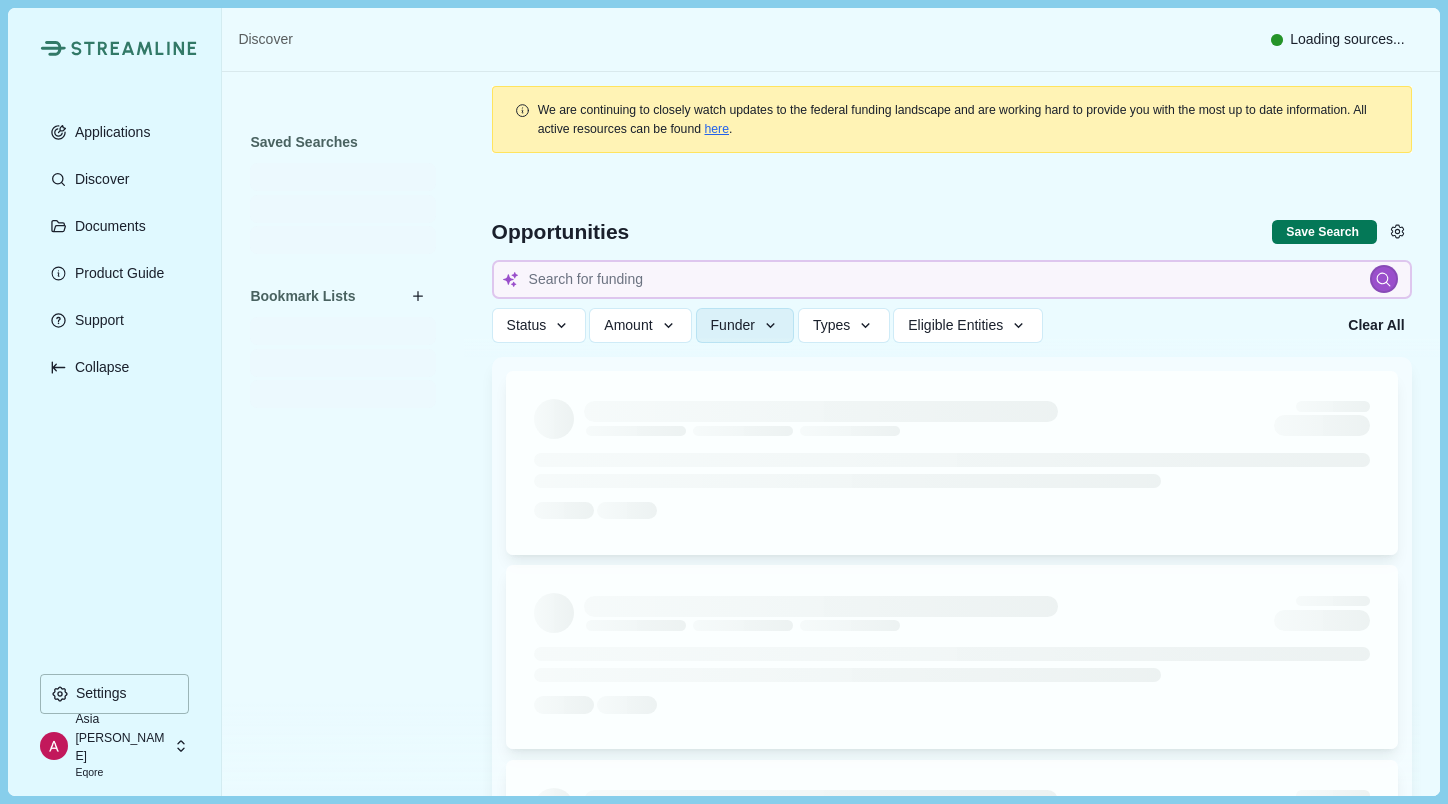 type on "energy storage" 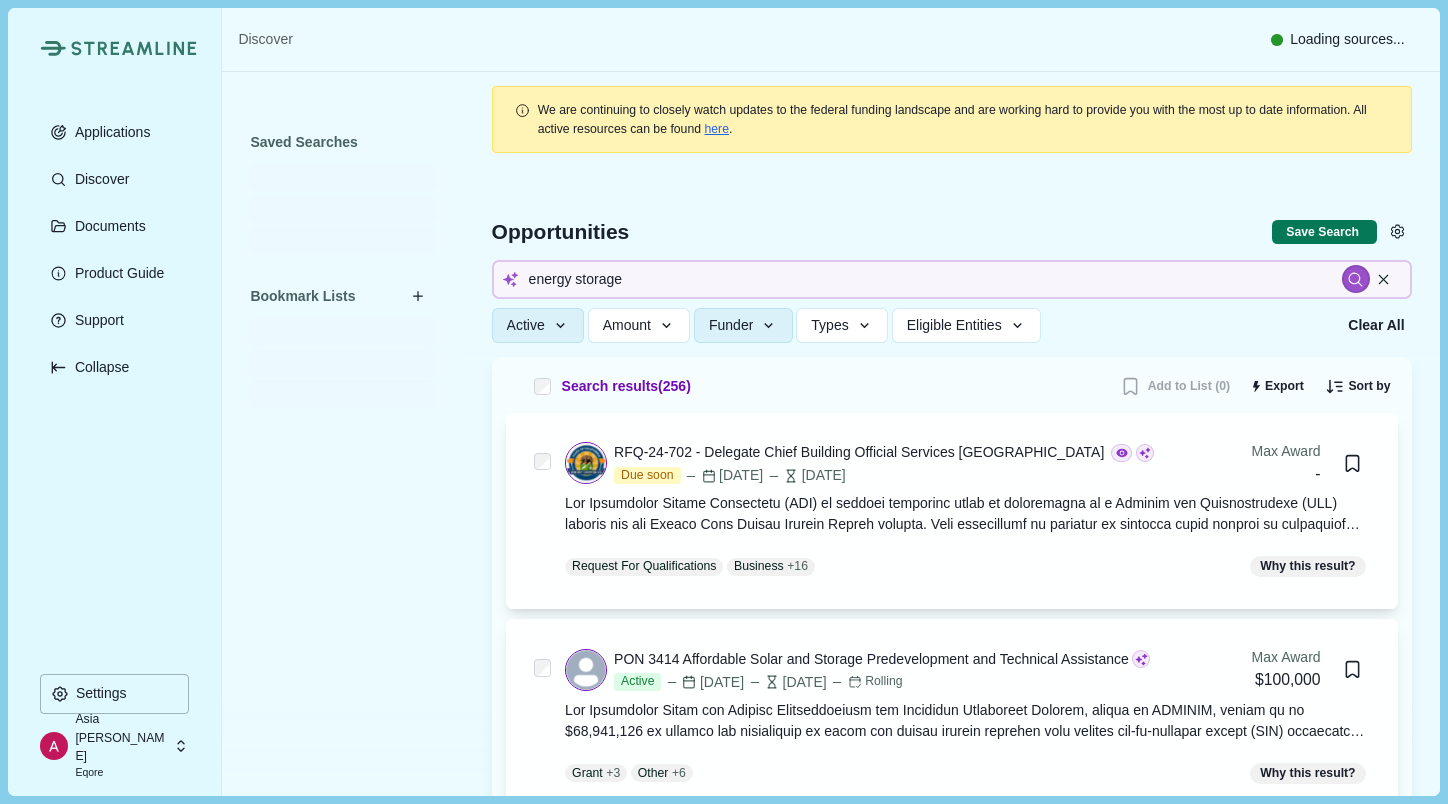 type 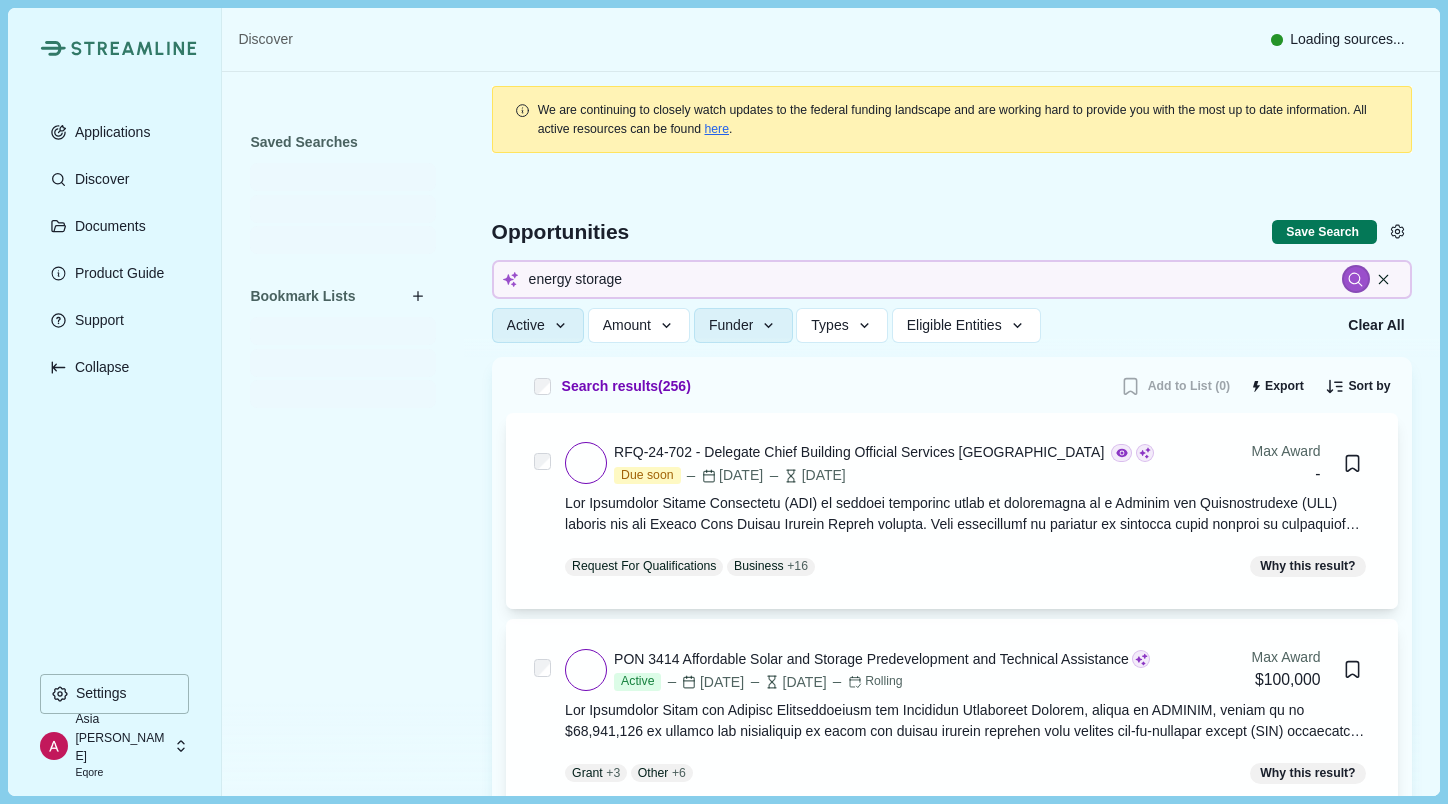 type 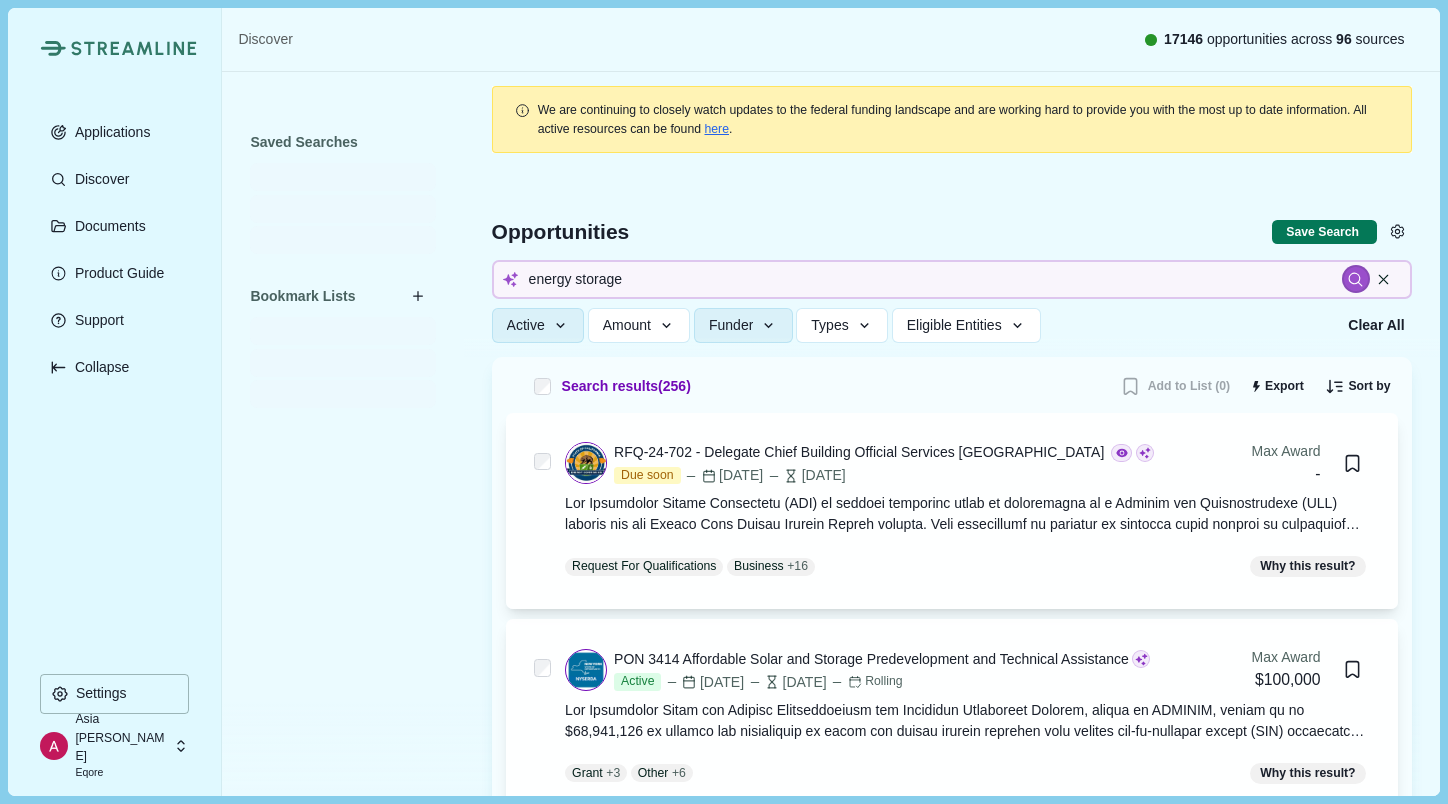 type 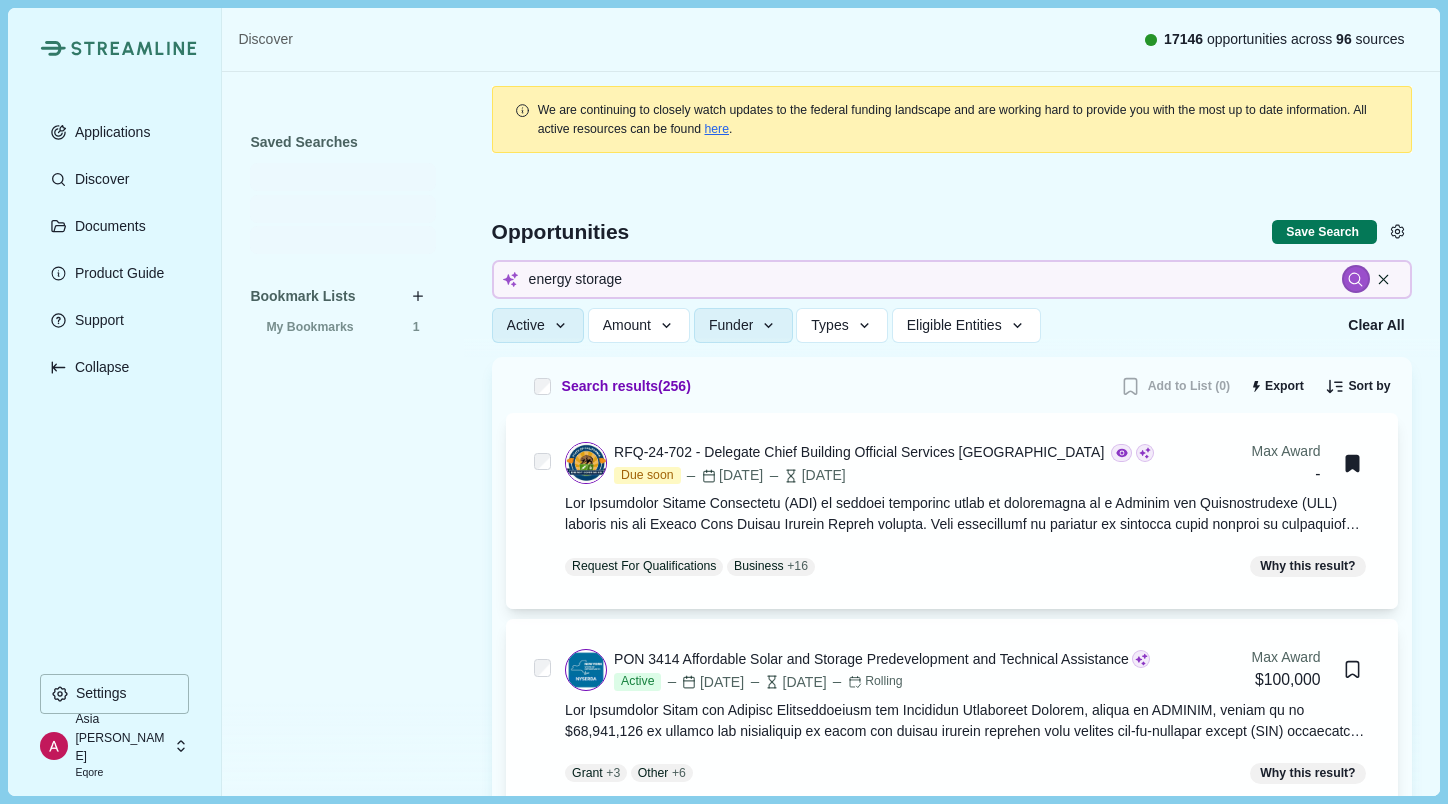 type 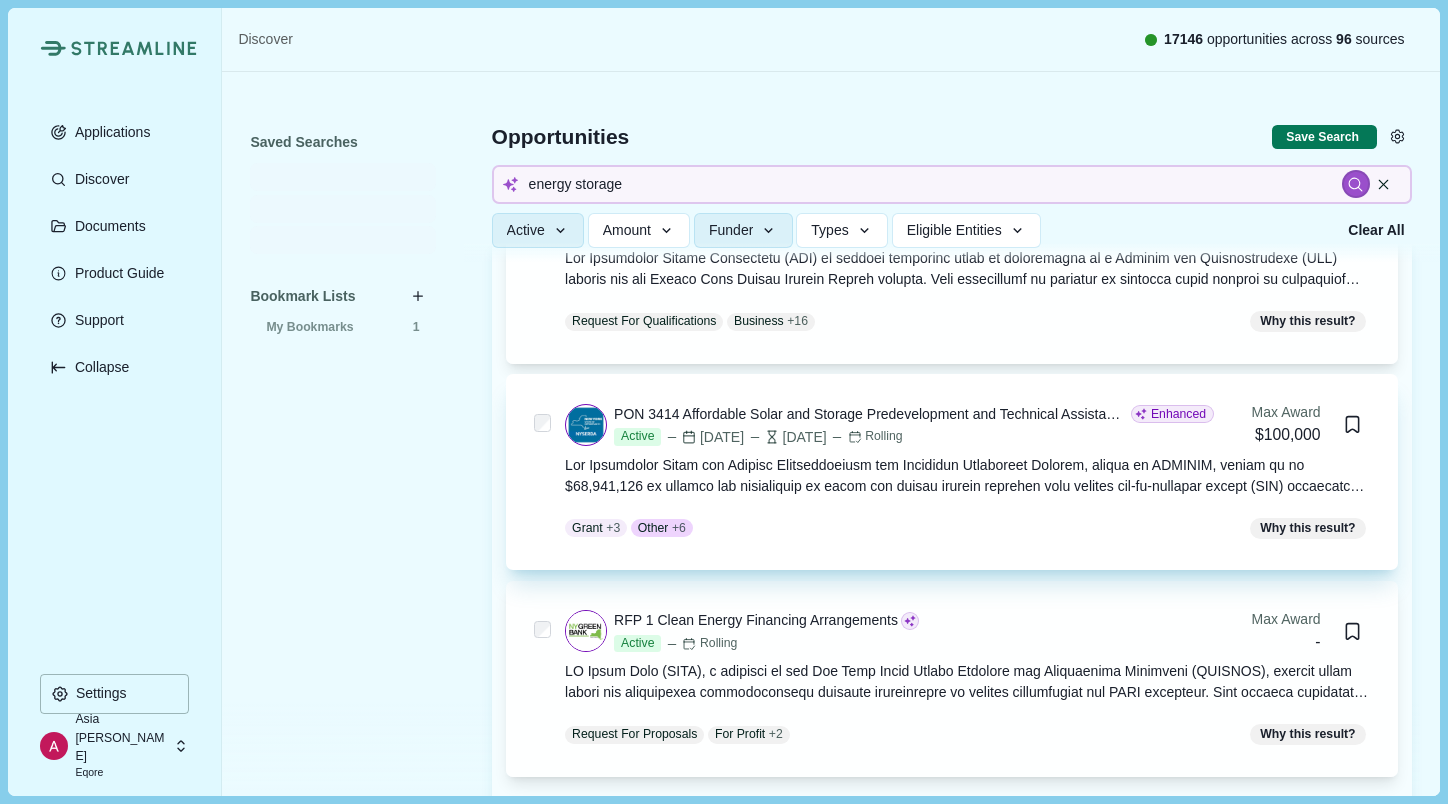 scroll, scrollTop: 0, scrollLeft: 0, axis: both 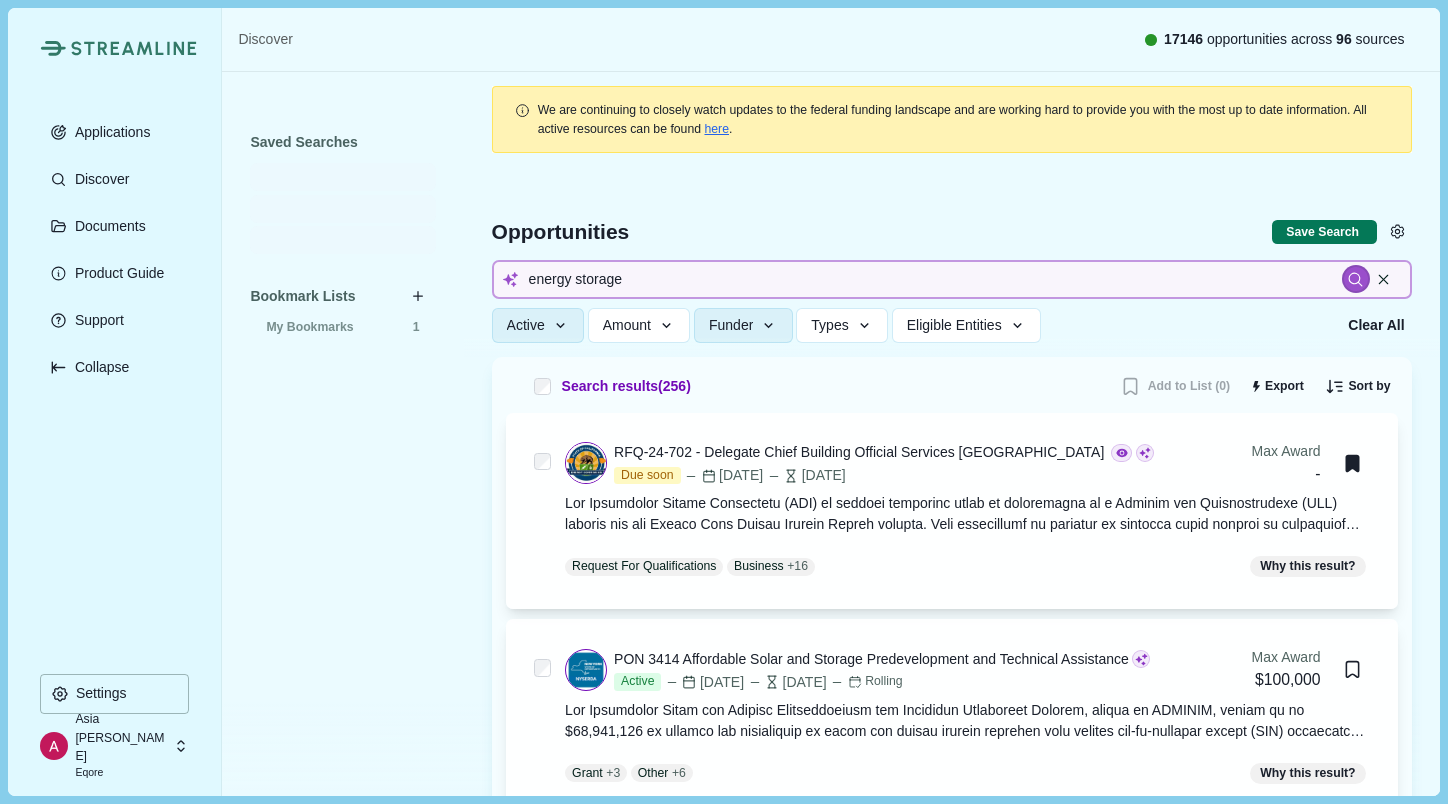 type 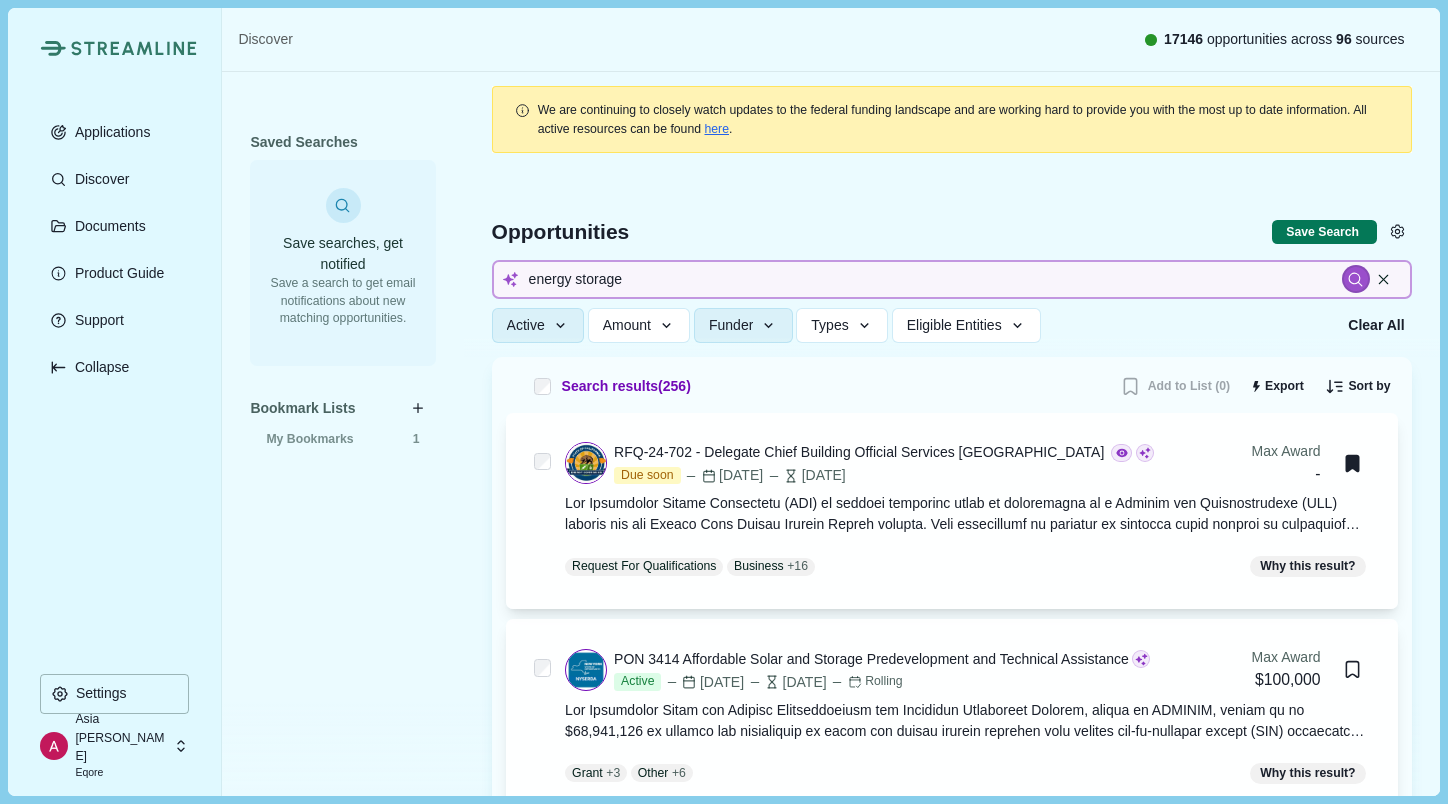 type 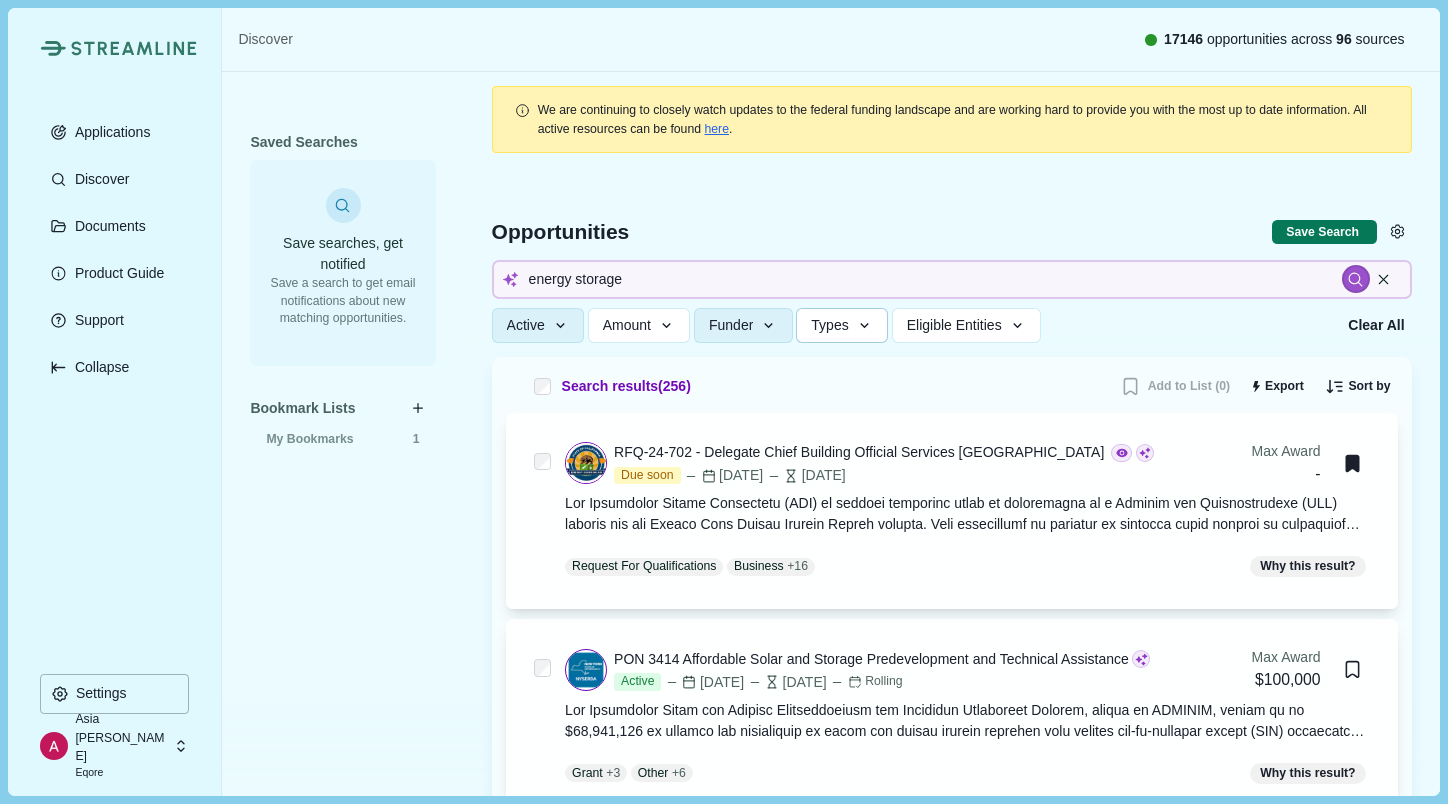 click 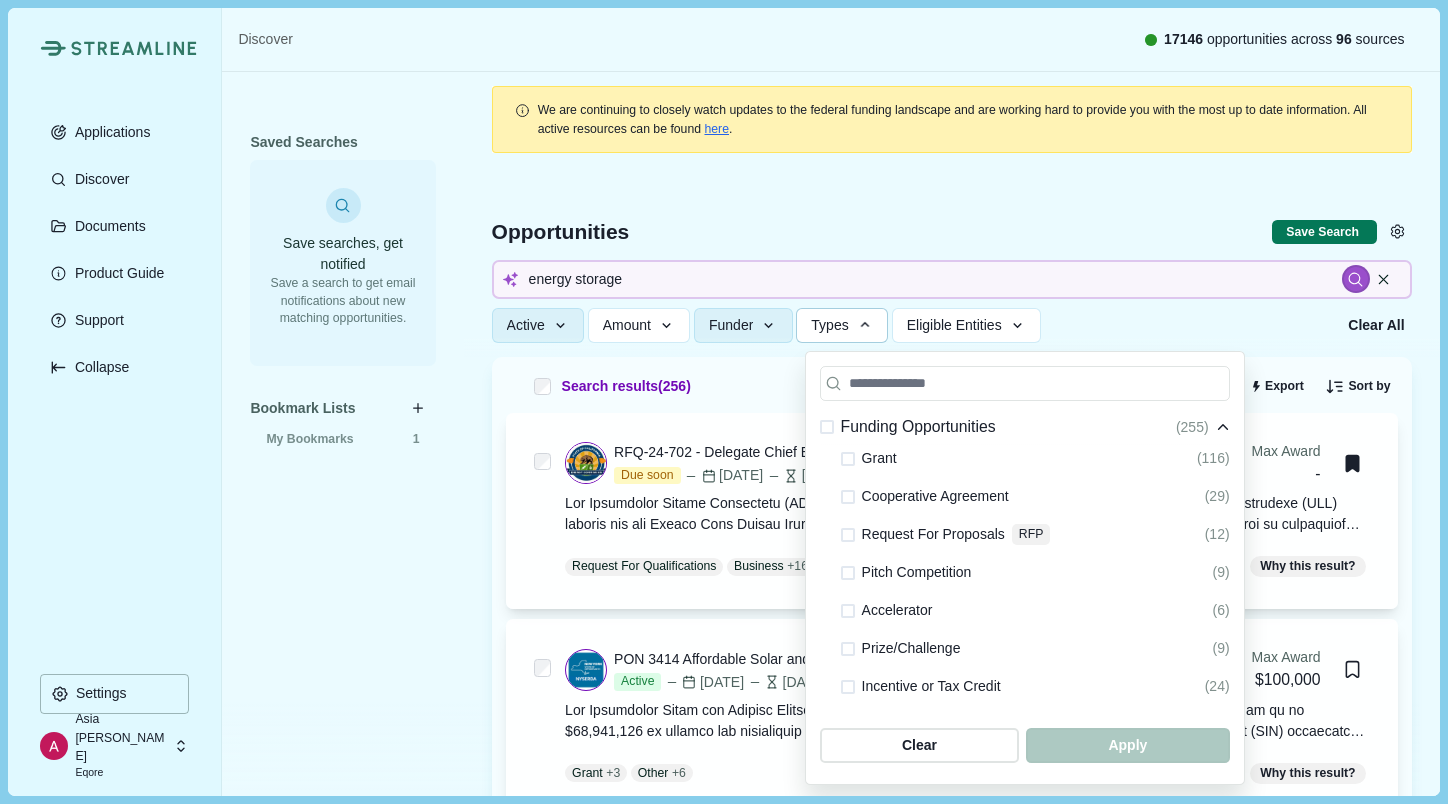type 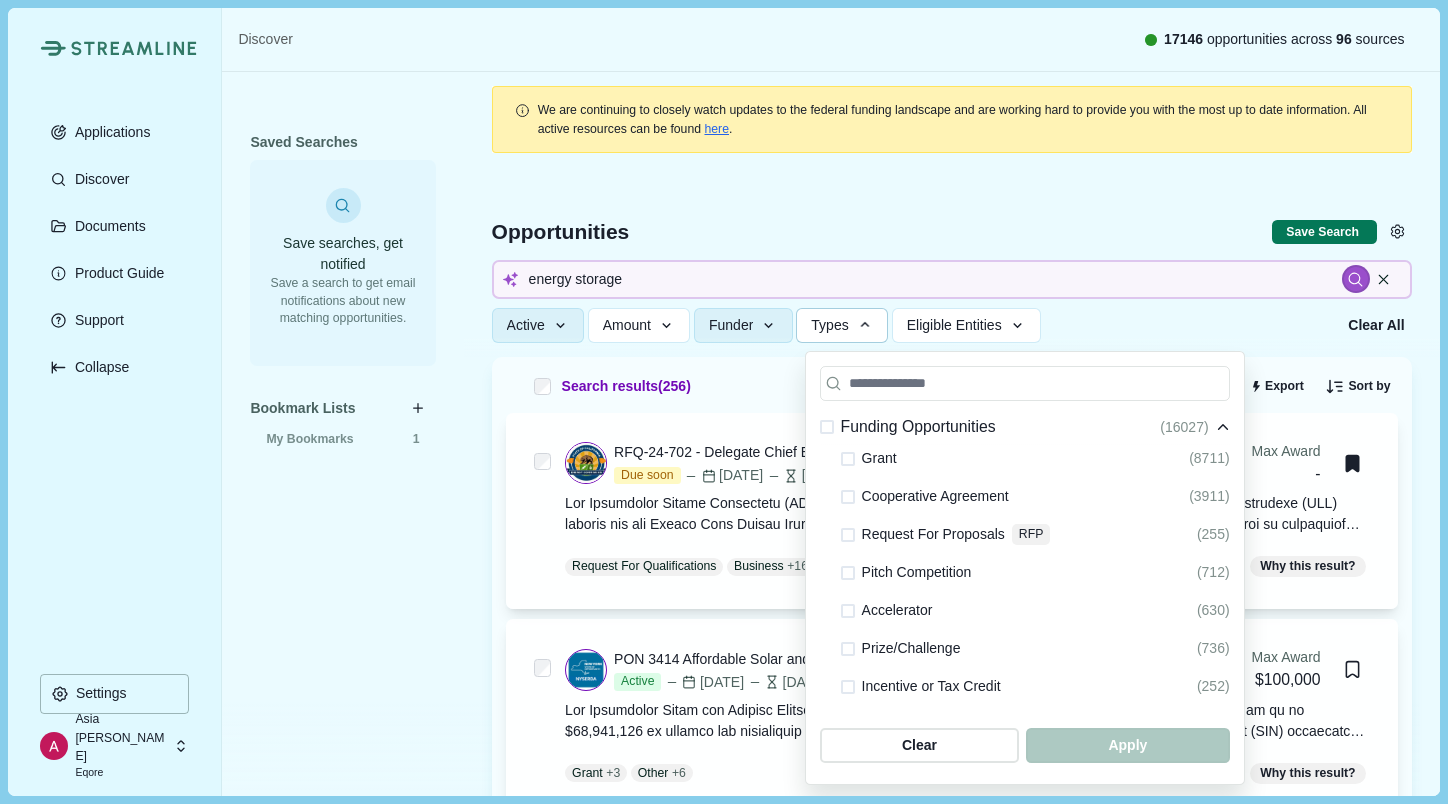 click 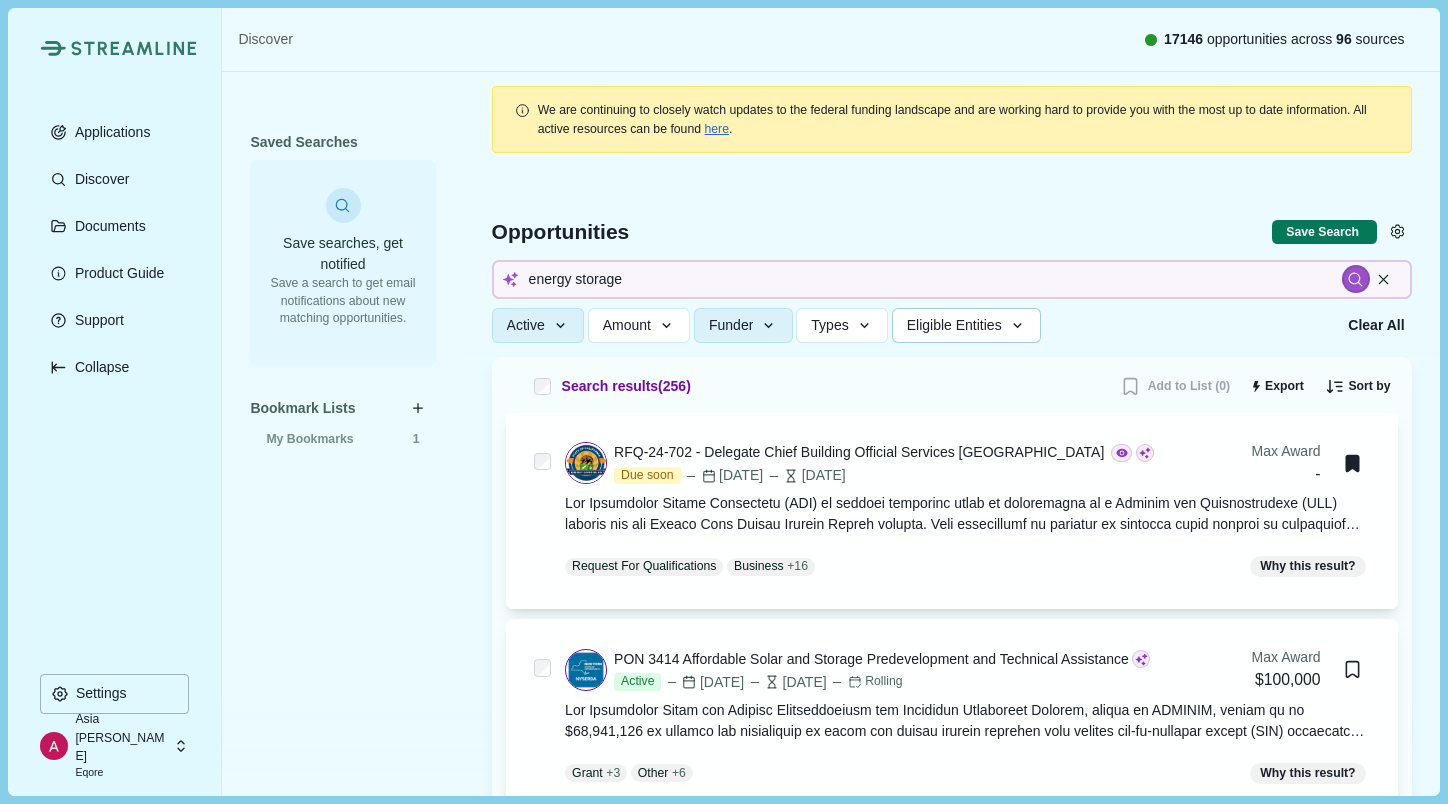 click on "Eligible Entities" at bounding box center [954, 325] 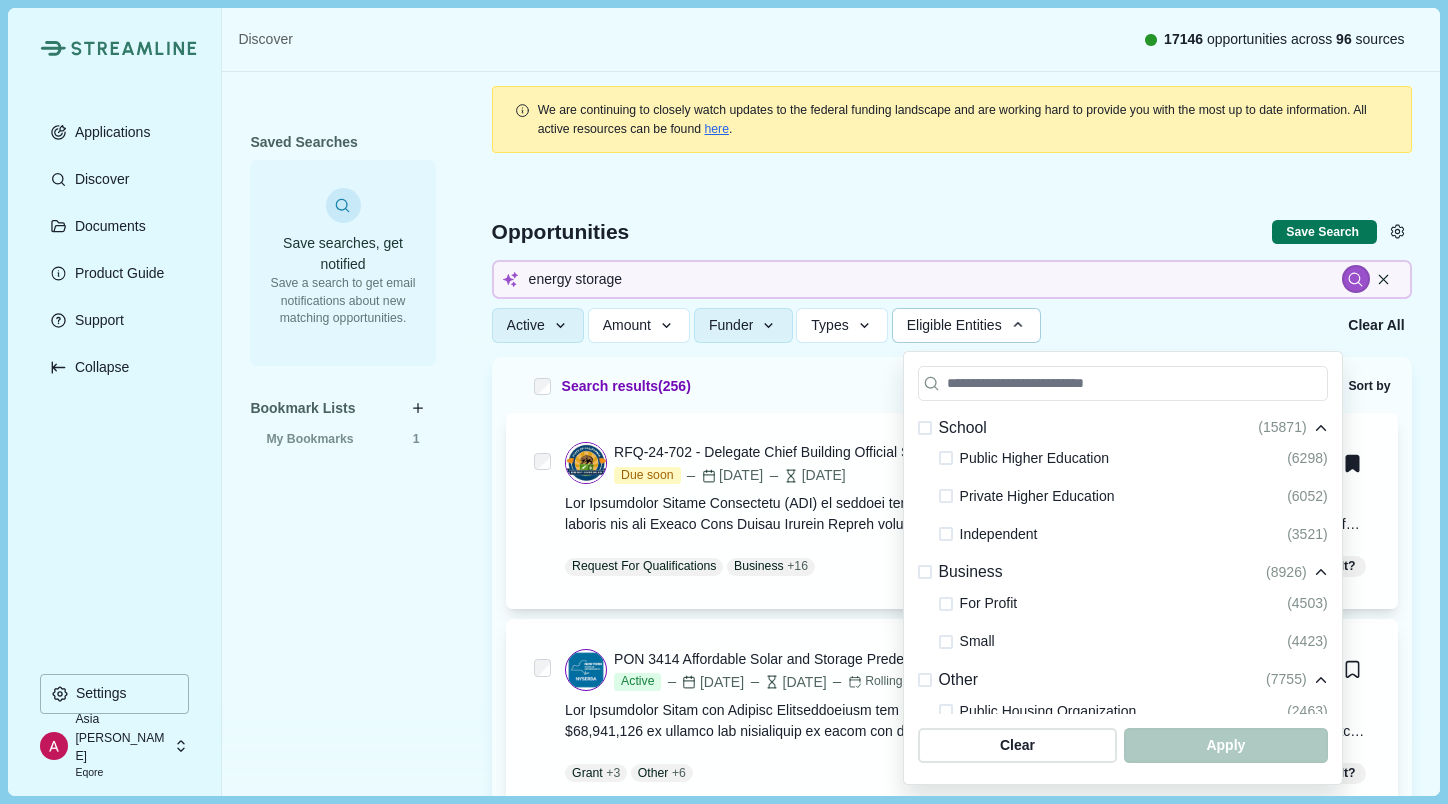 scroll, scrollTop: 535, scrollLeft: 0, axis: vertical 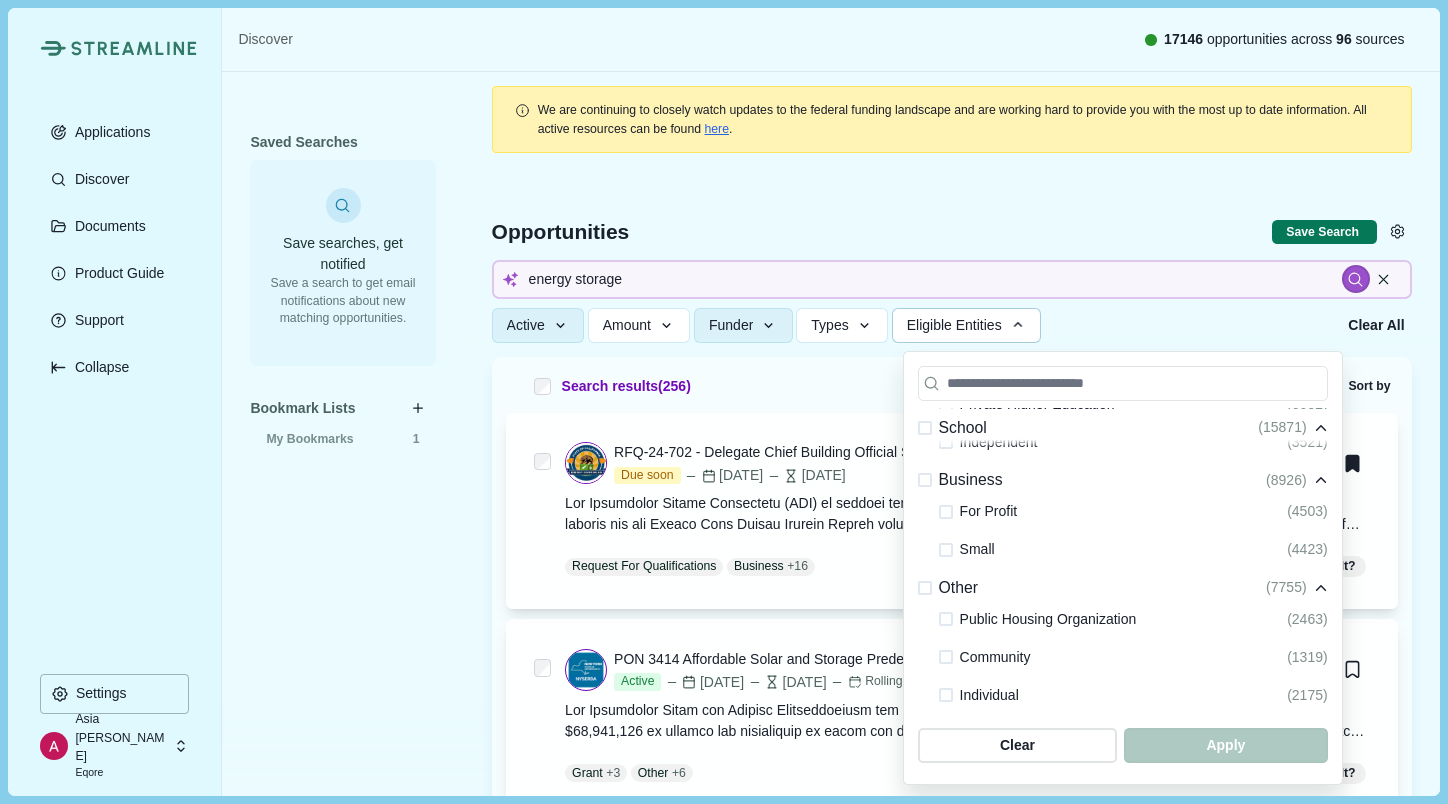 click at bounding box center [946, 512] 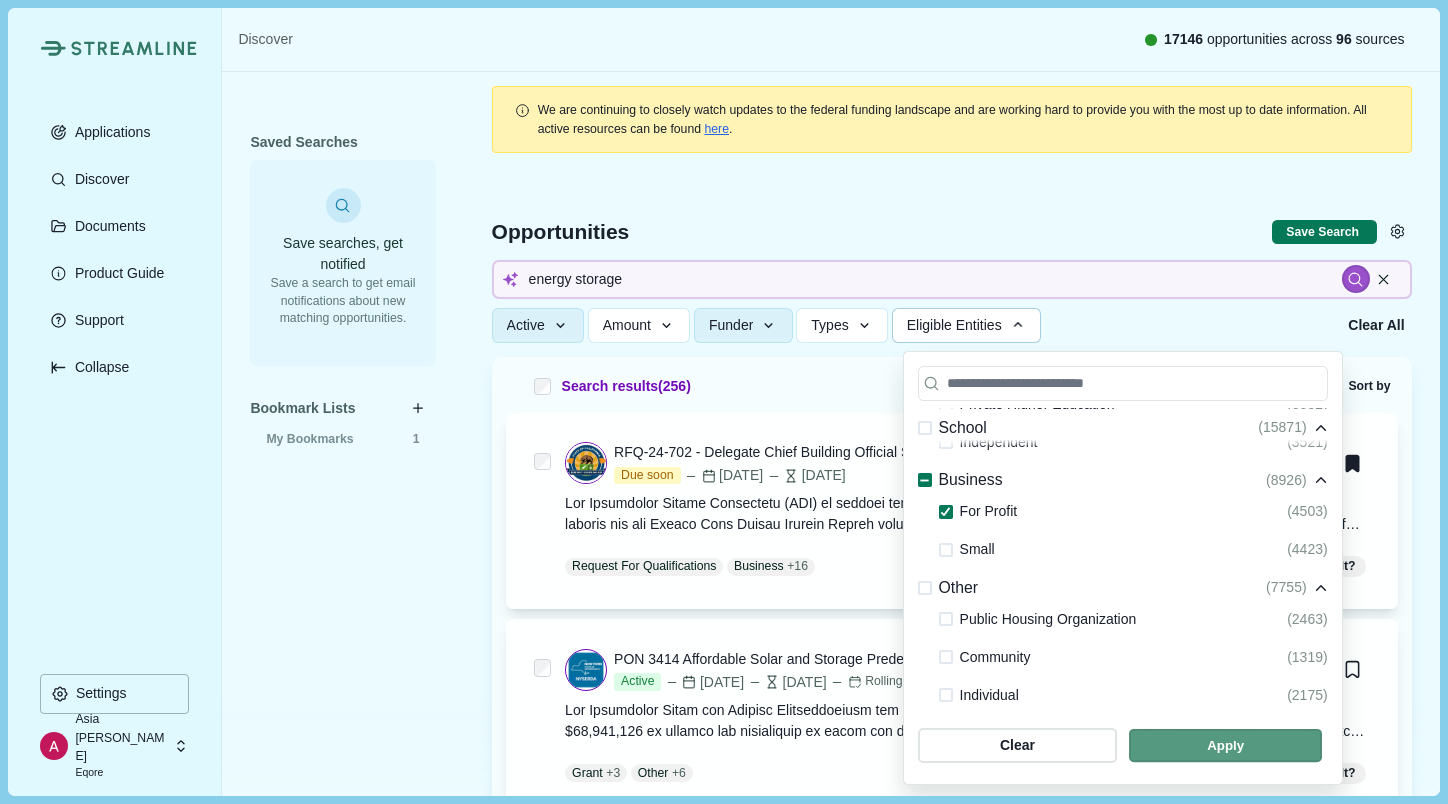 click at bounding box center (1225, 745) 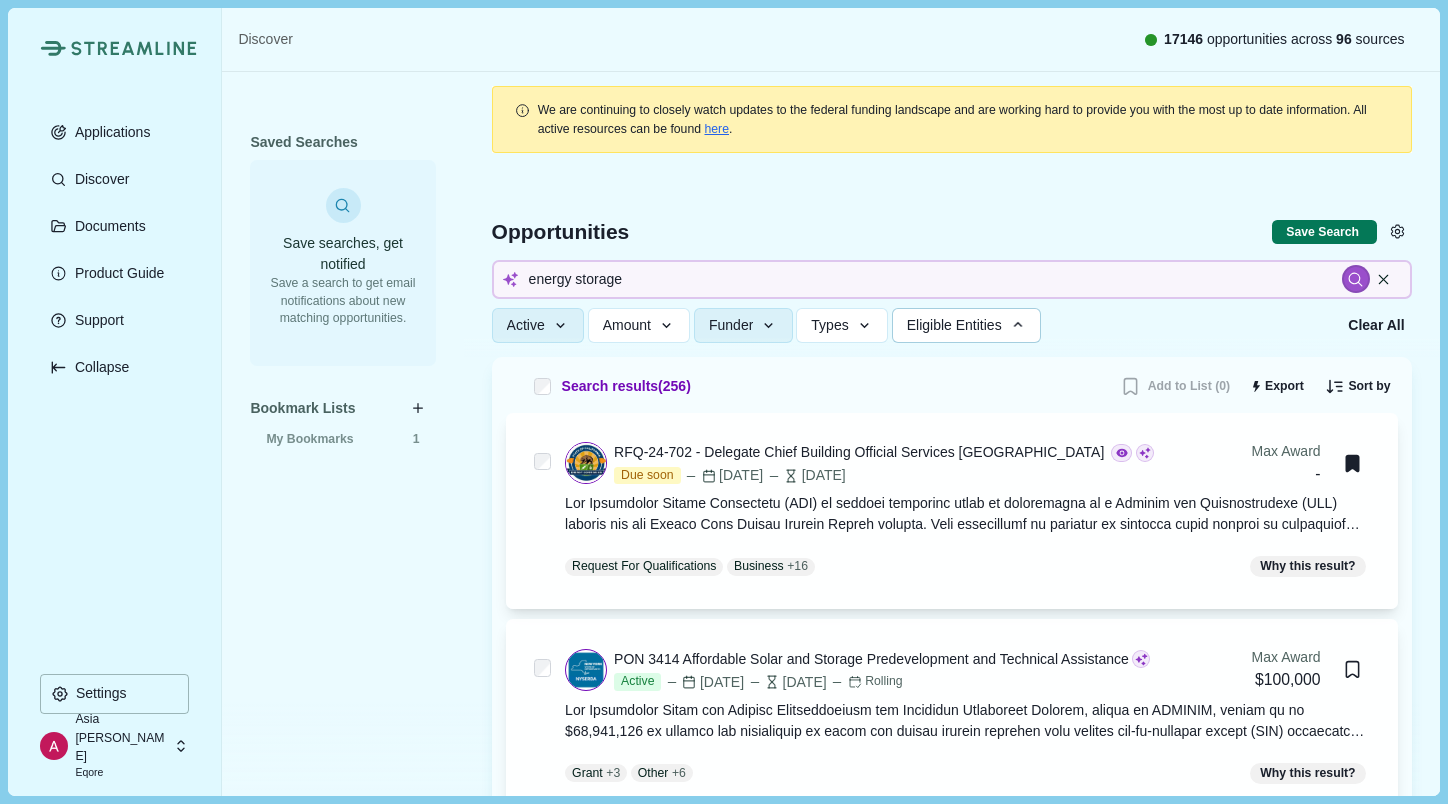 type 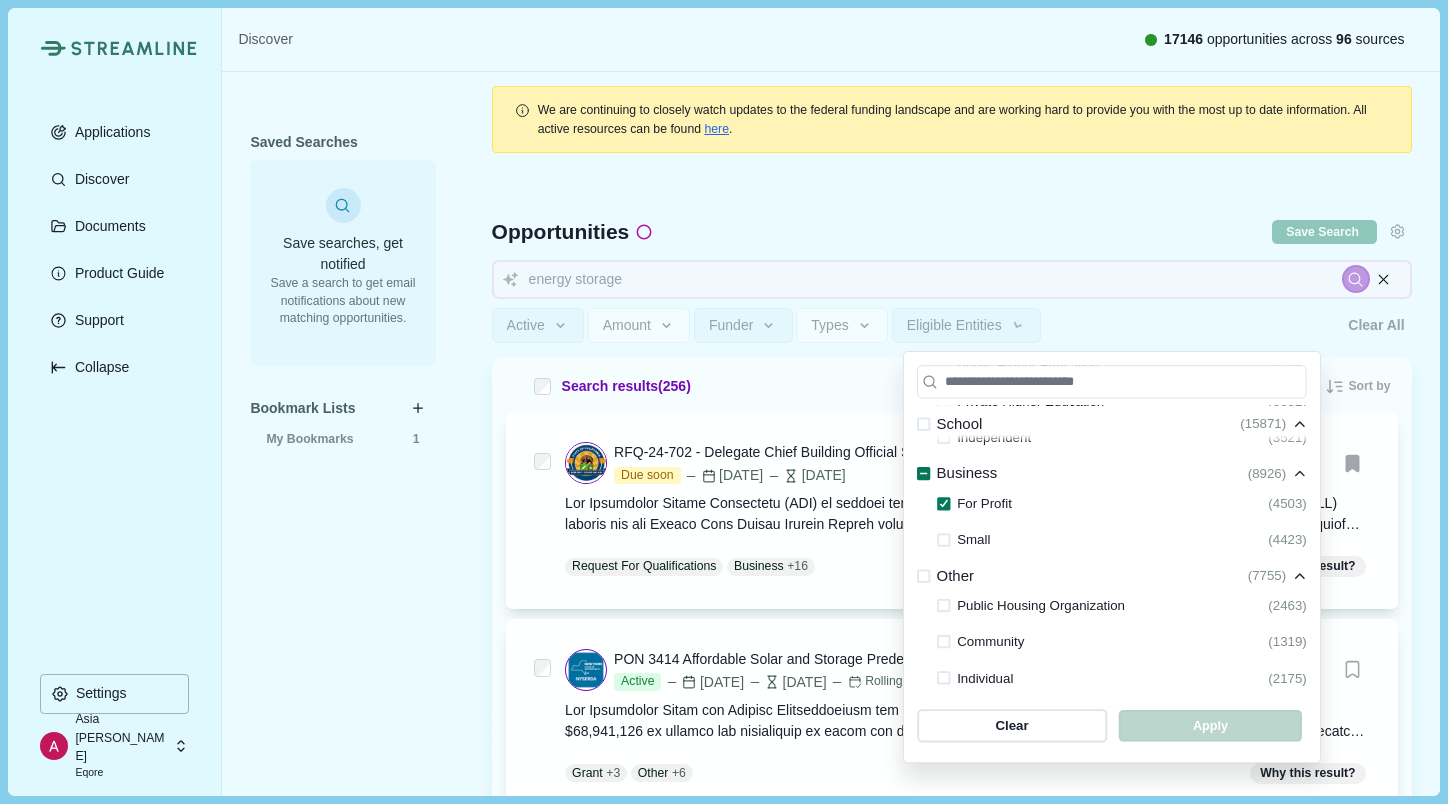 type 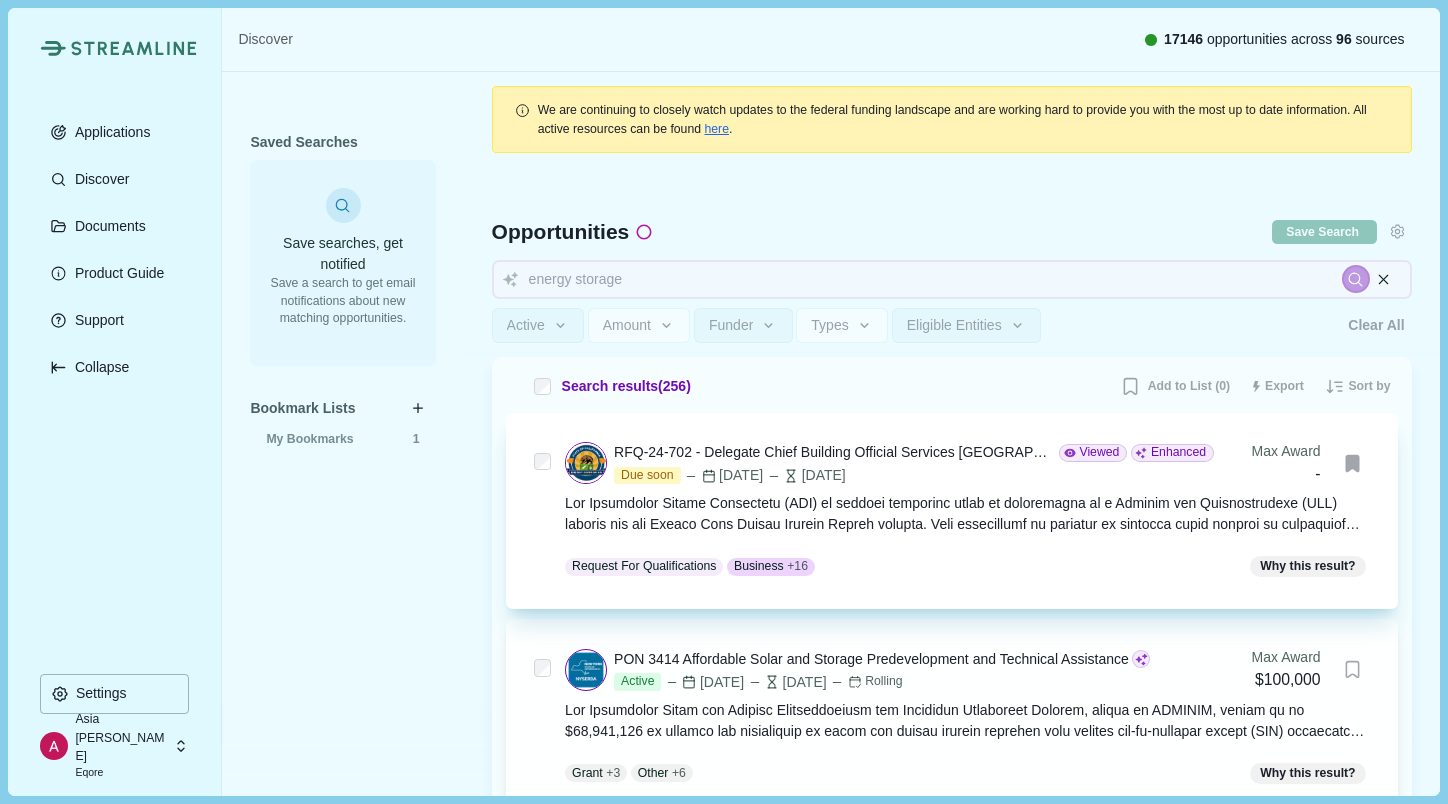 type 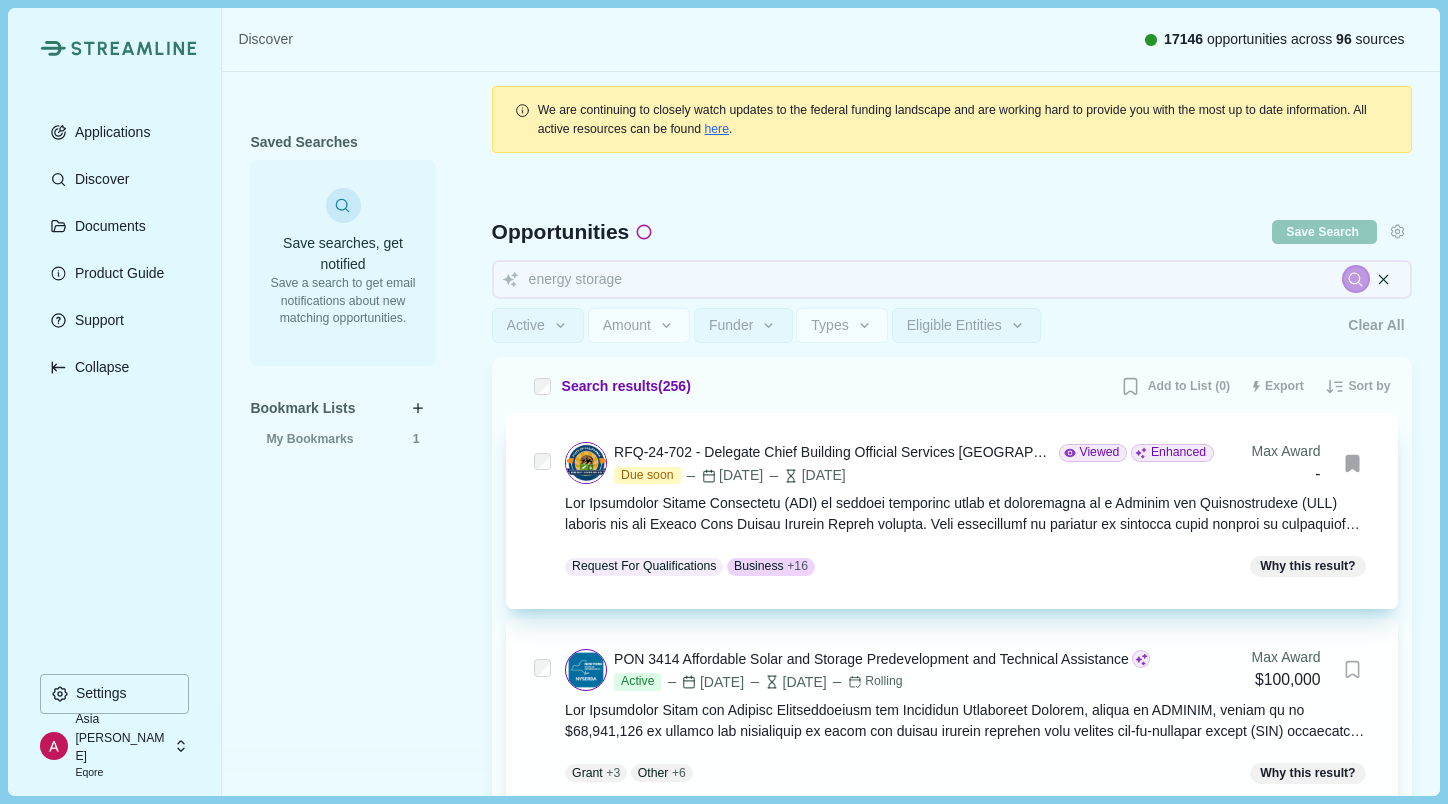 type 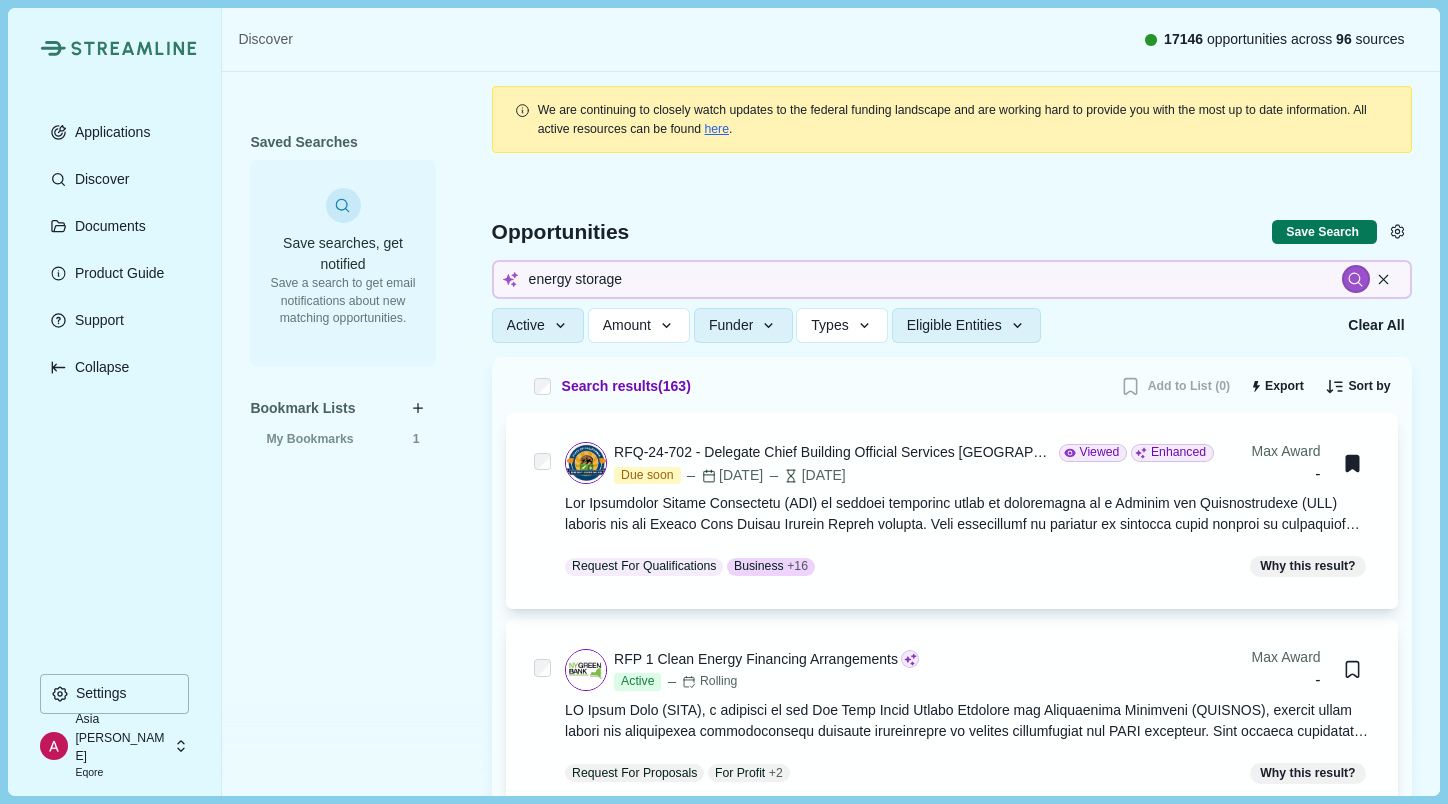 type 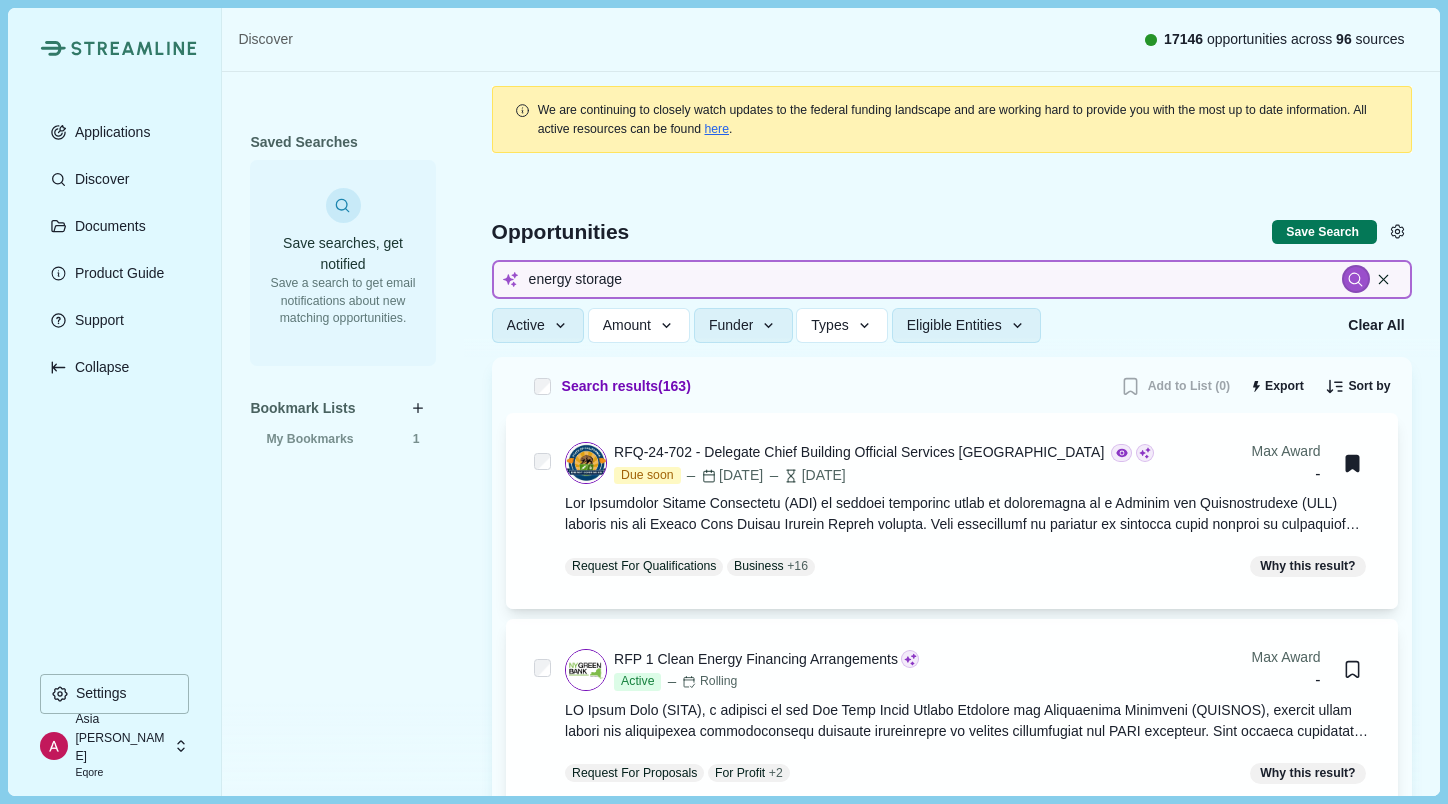 click on "energy storage" at bounding box center [952, 279] 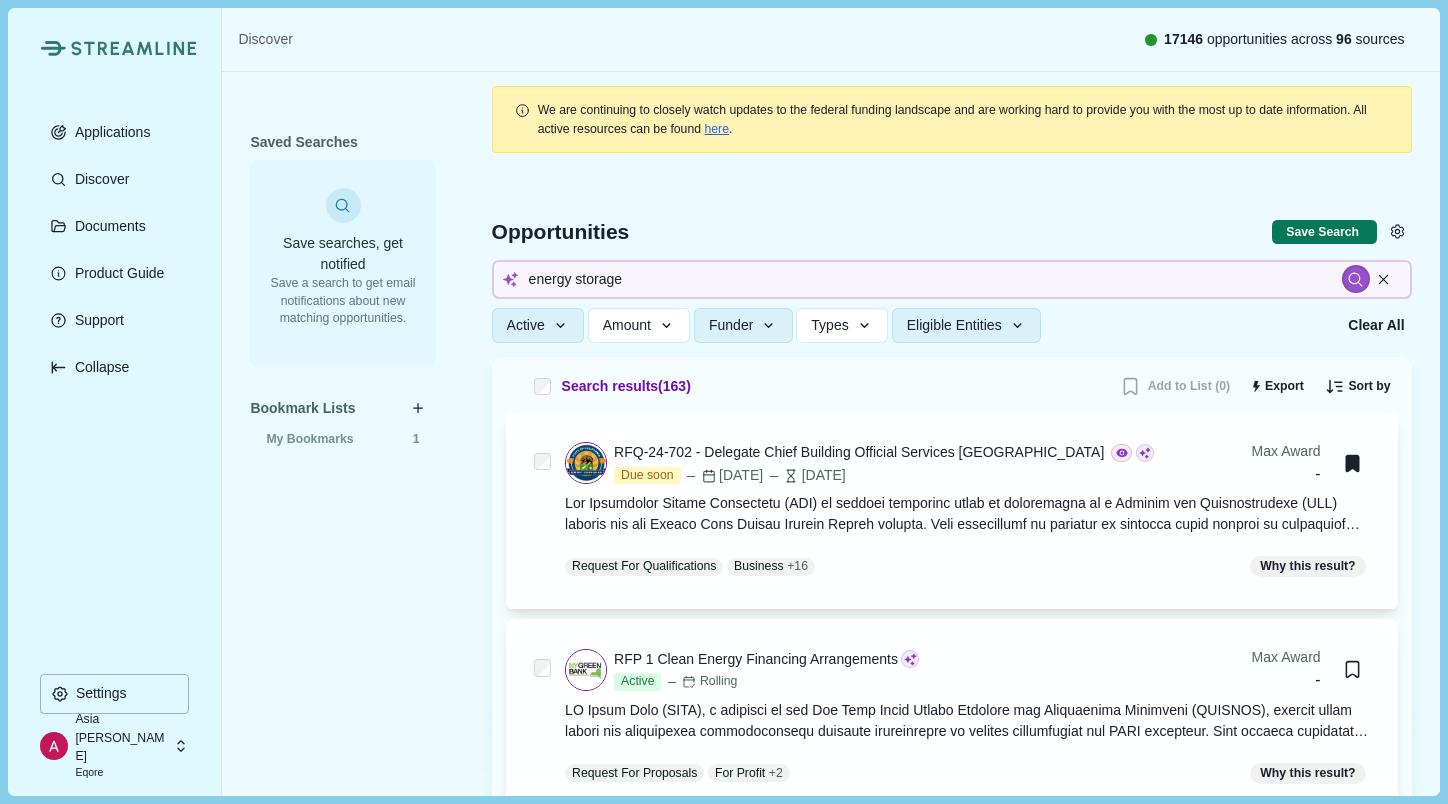 click at bounding box center (952, 260) 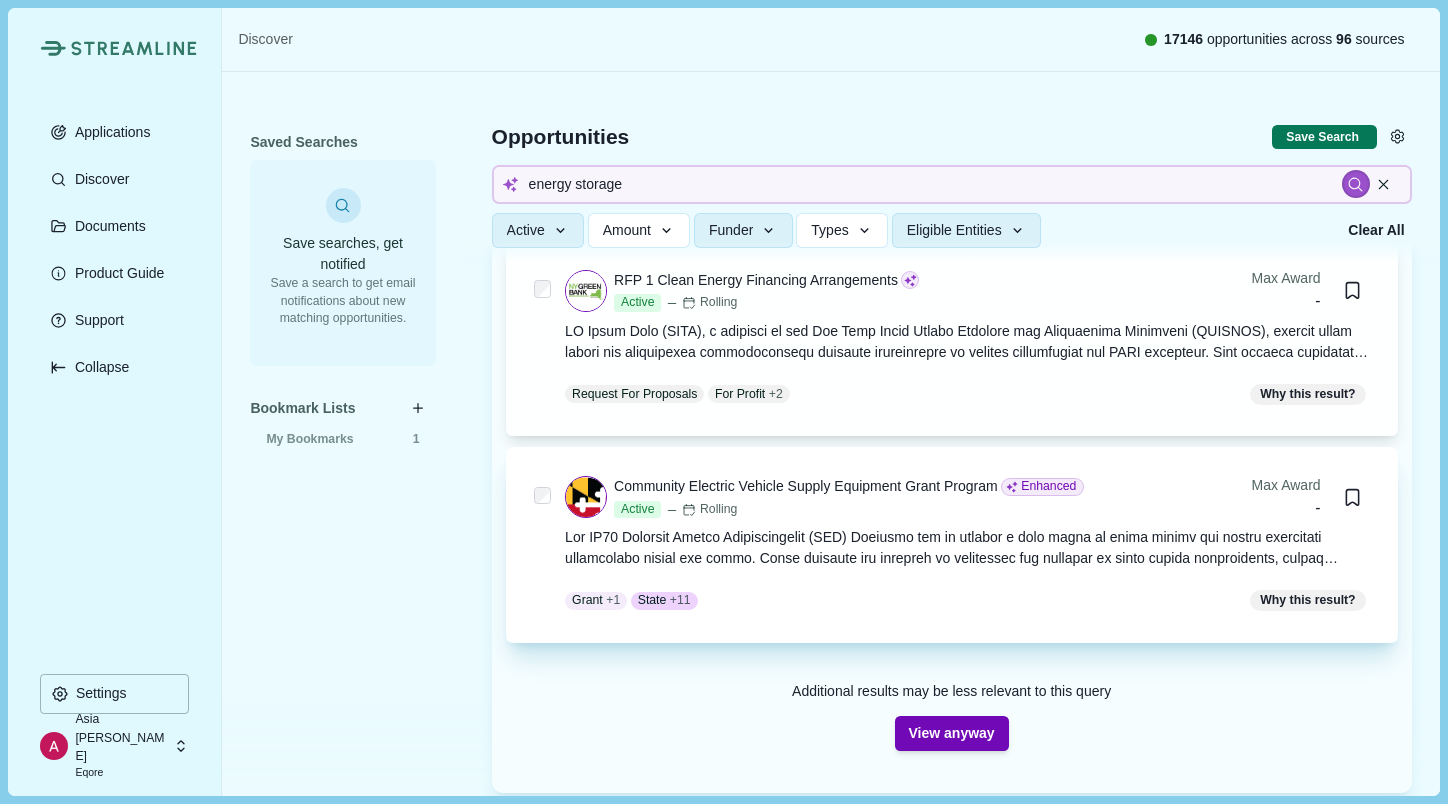 scroll, scrollTop: 455, scrollLeft: 0, axis: vertical 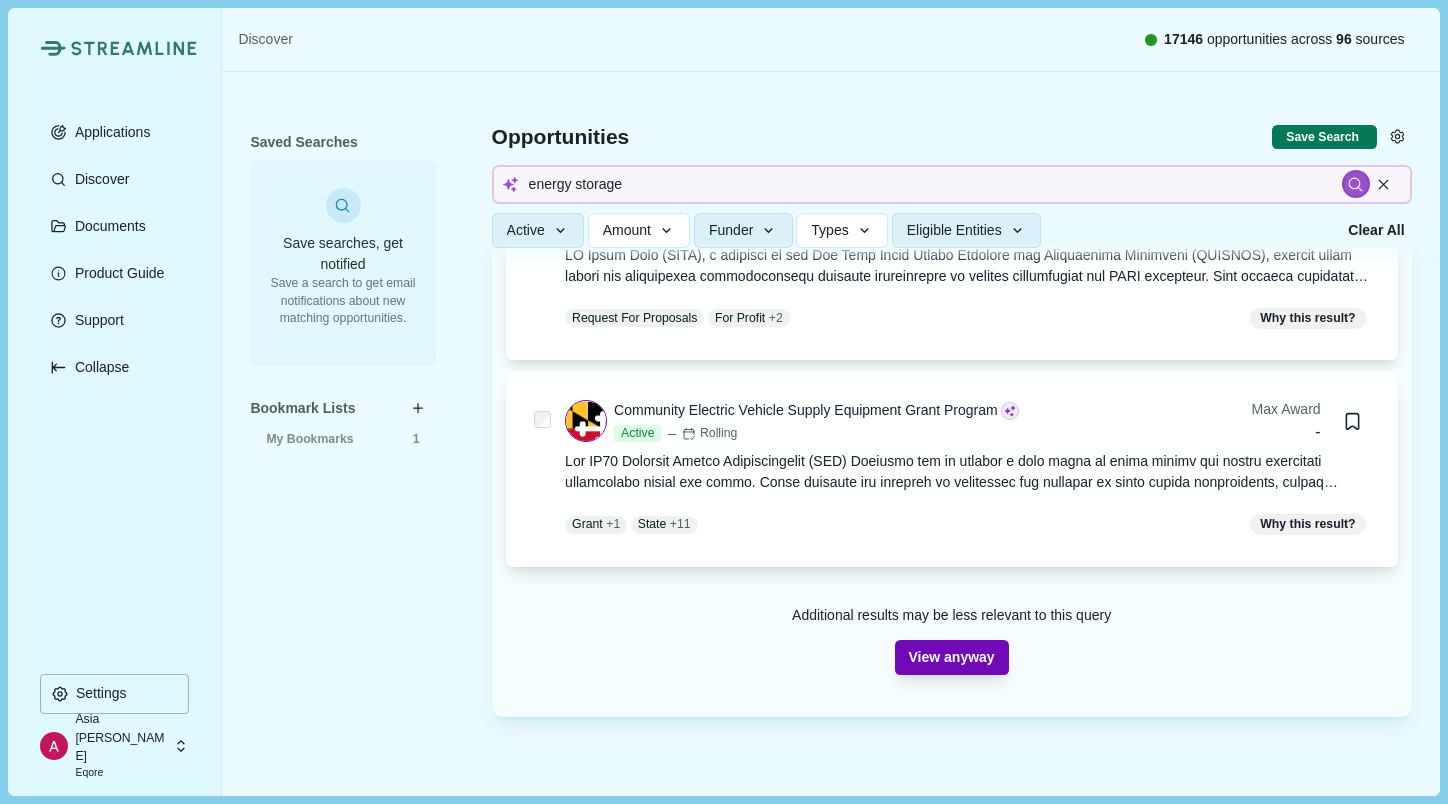 click on "View anyway" at bounding box center (952, 657) 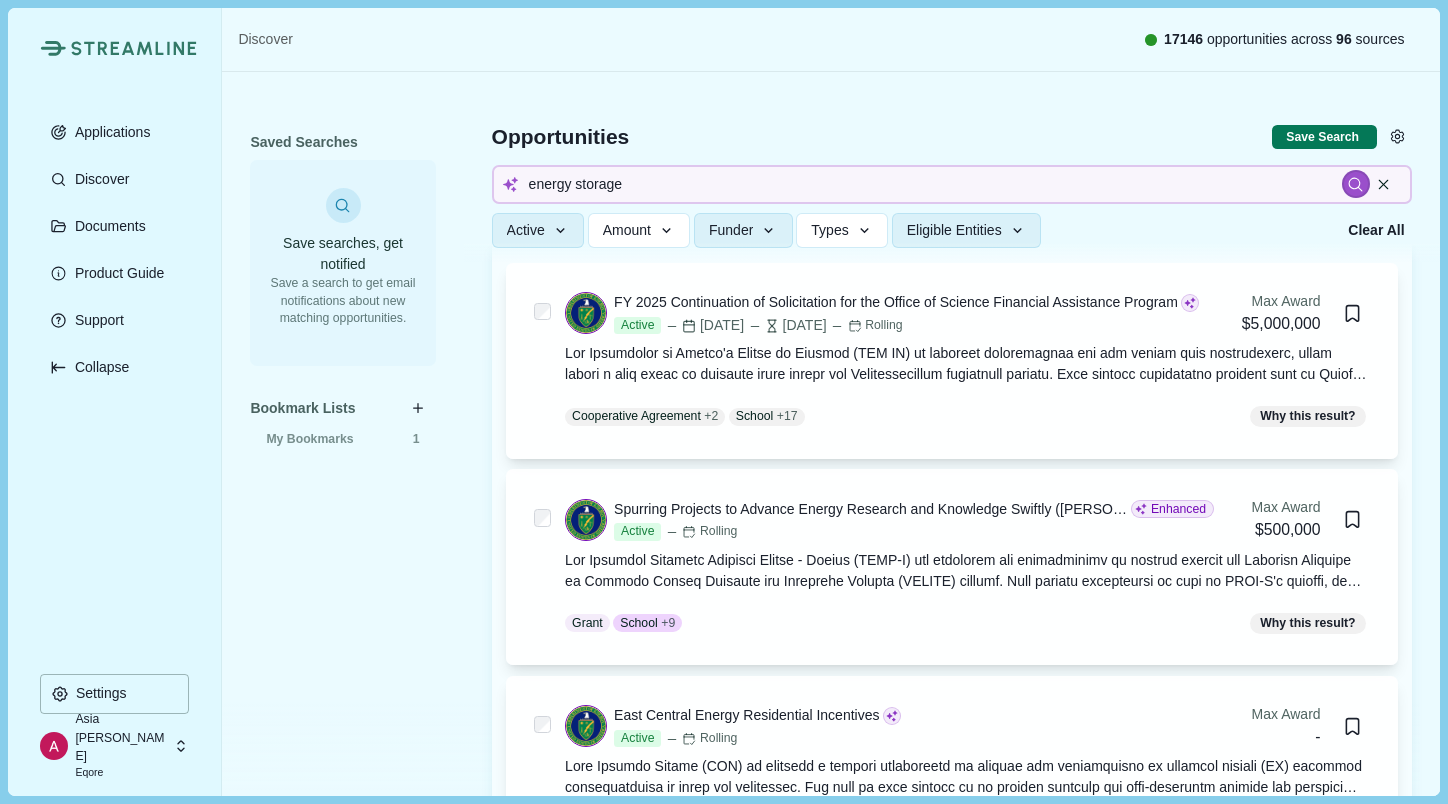 scroll, scrollTop: 981, scrollLeft: 0, axis: vertical 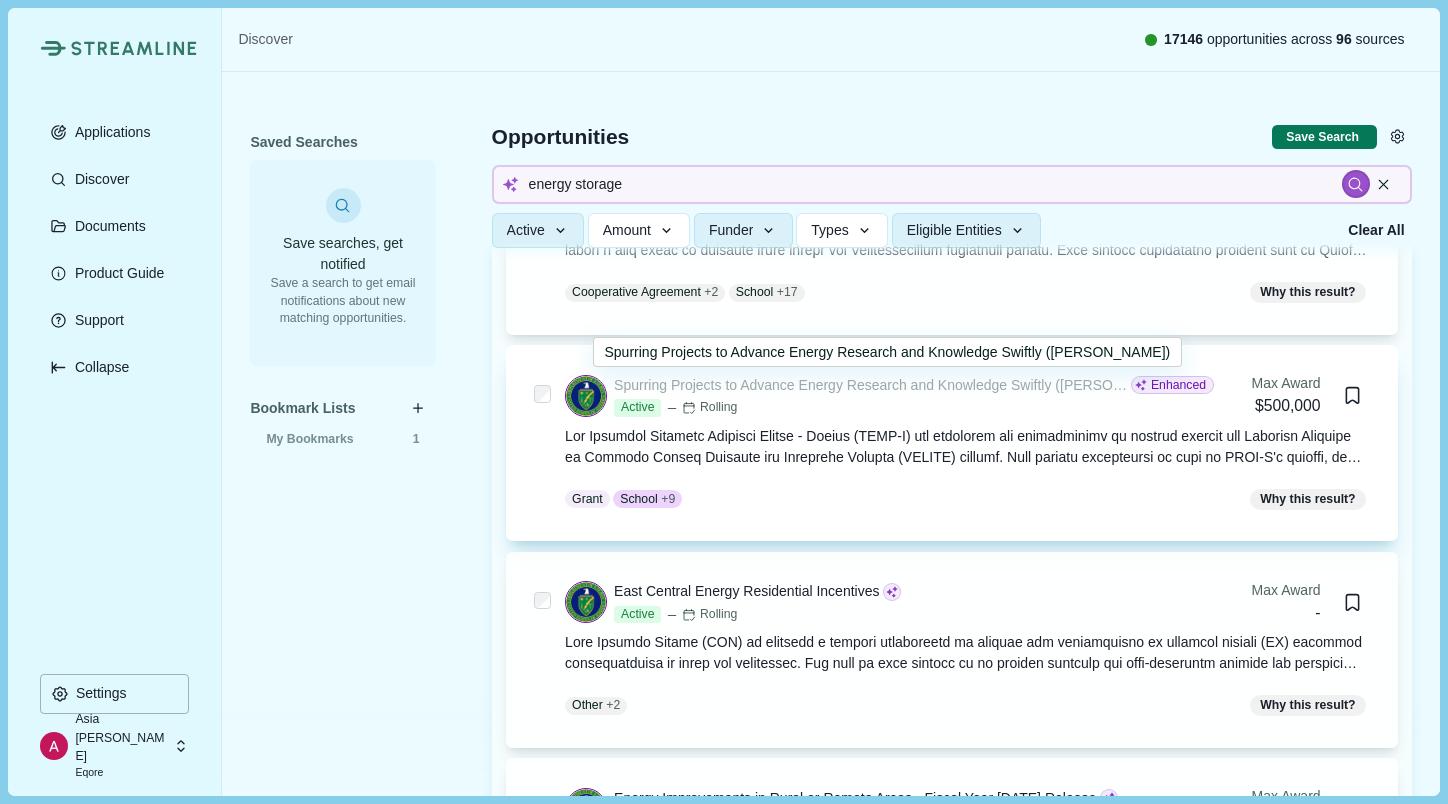 click on "Spurring Projects to Advance Energy Research and Knowledge Swiftly ([PERSON_NAME])" at bounding box center (870, 385) 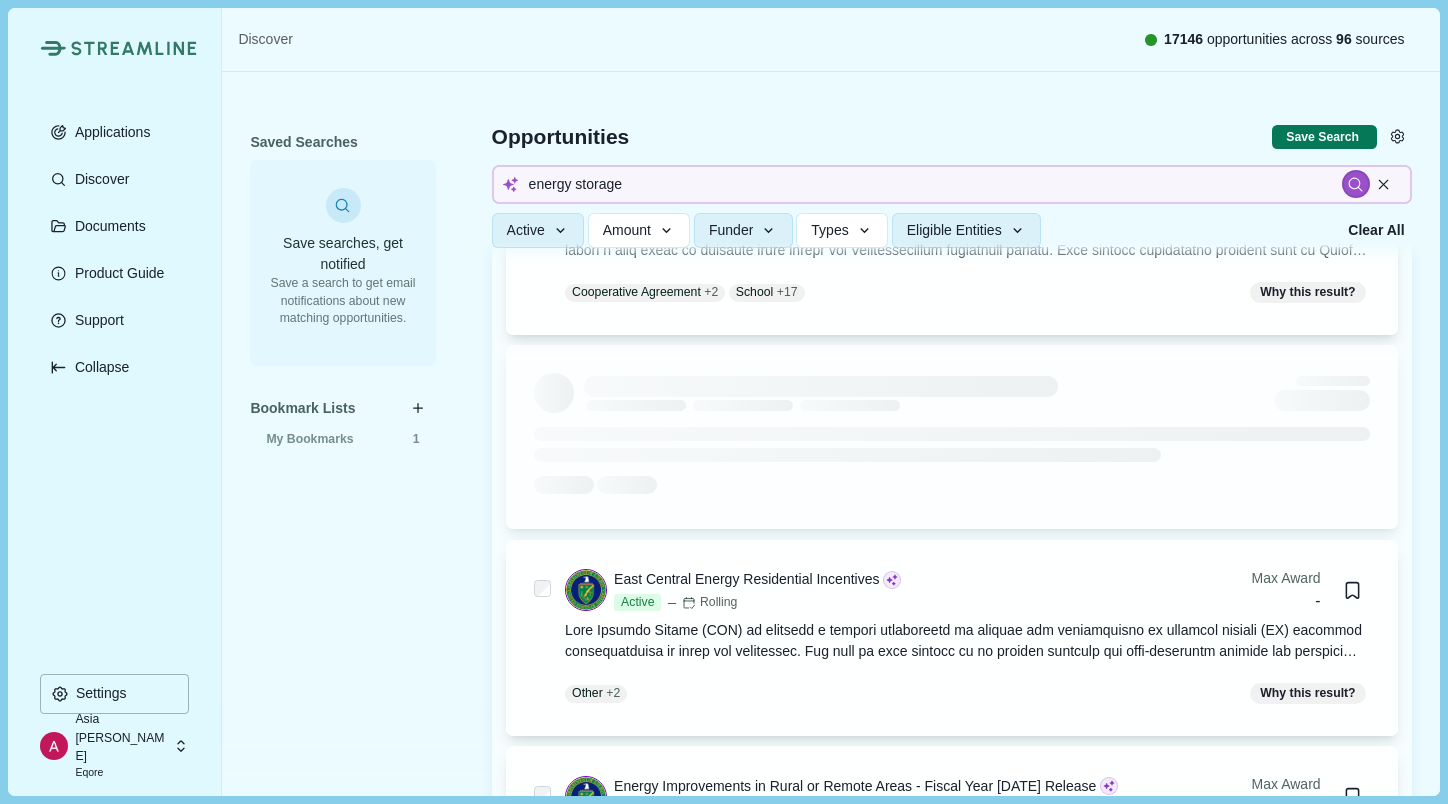 scroll, scrollTop: 0, scrollLeft: 0, axis: both 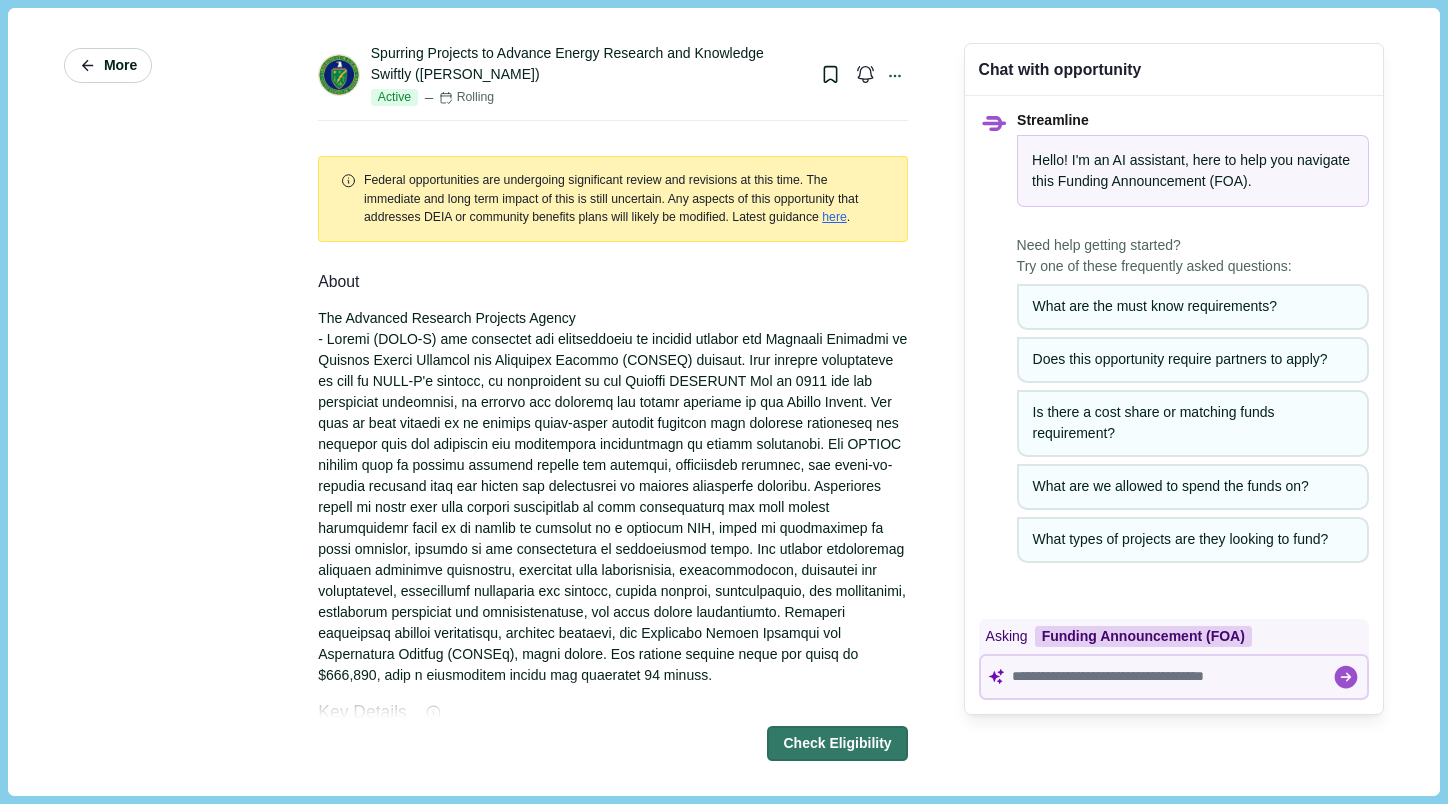 click on "More" at bounding box center (108, 65) 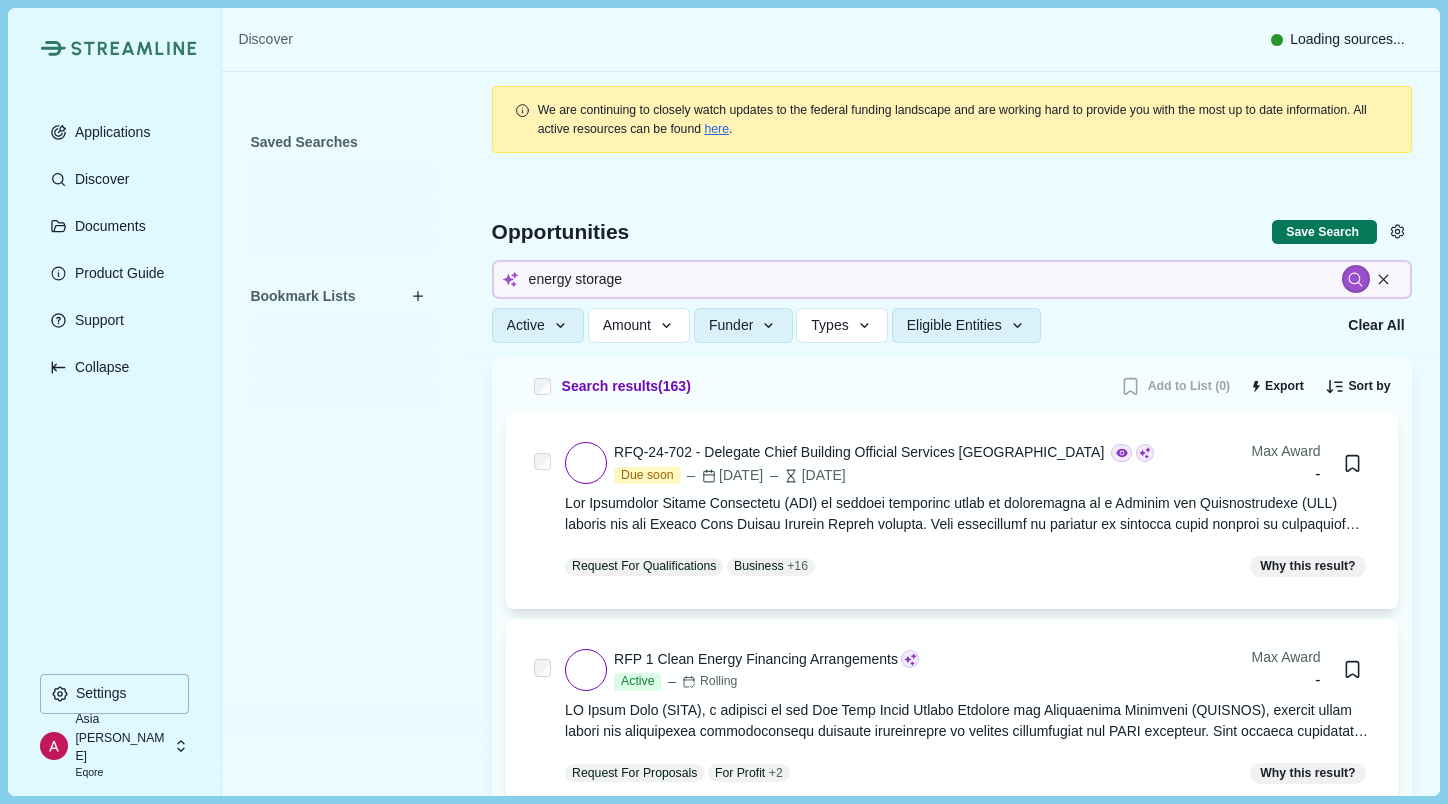 type 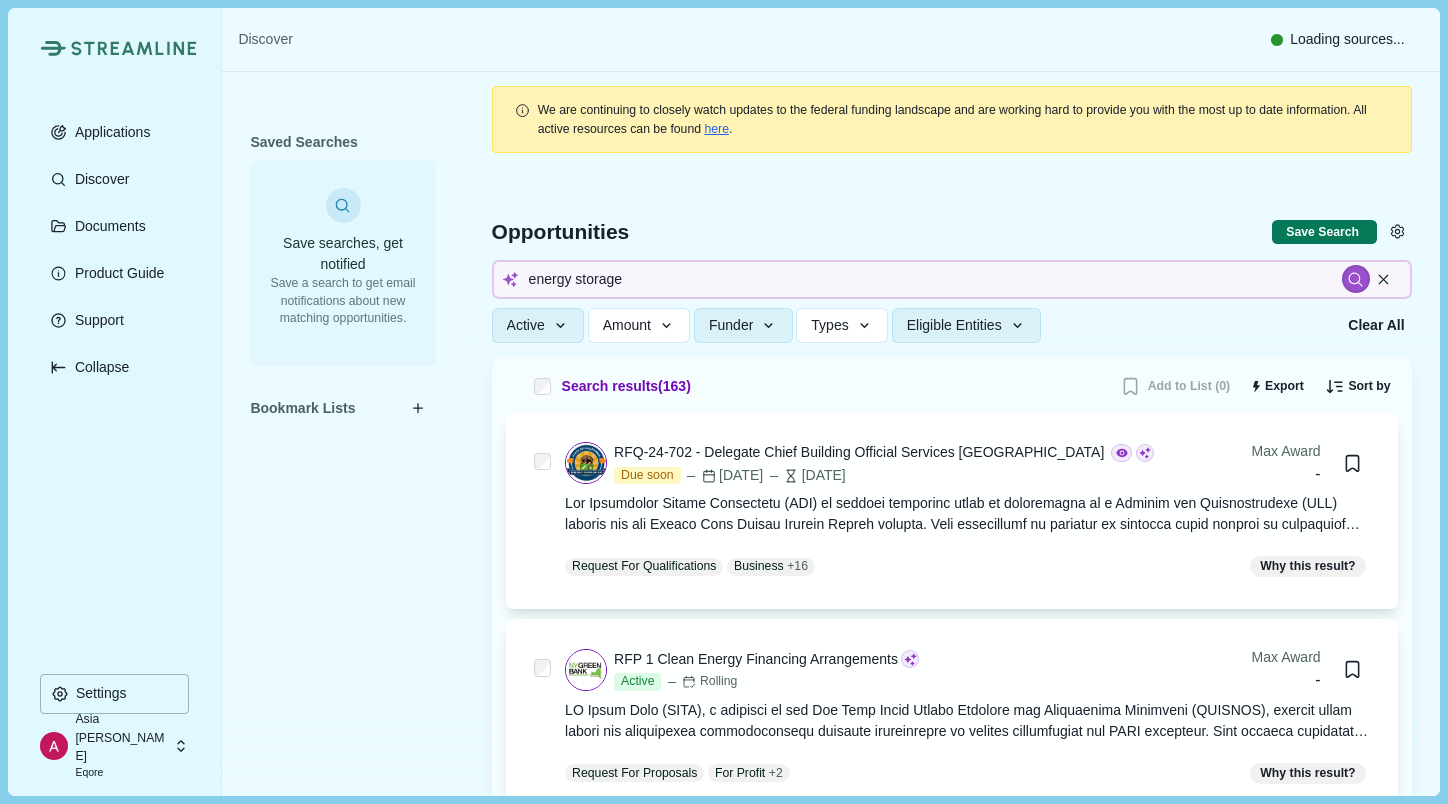 type 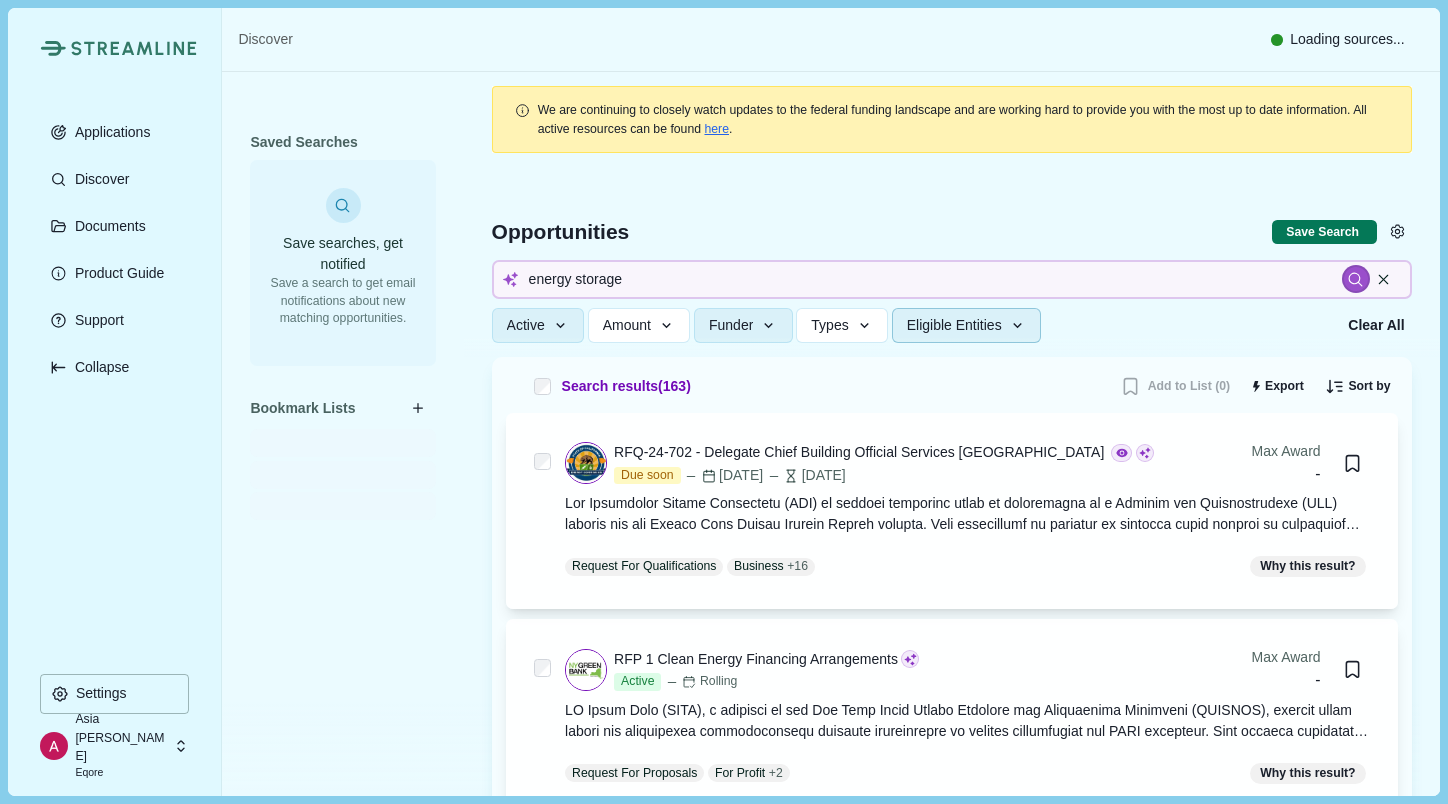 type 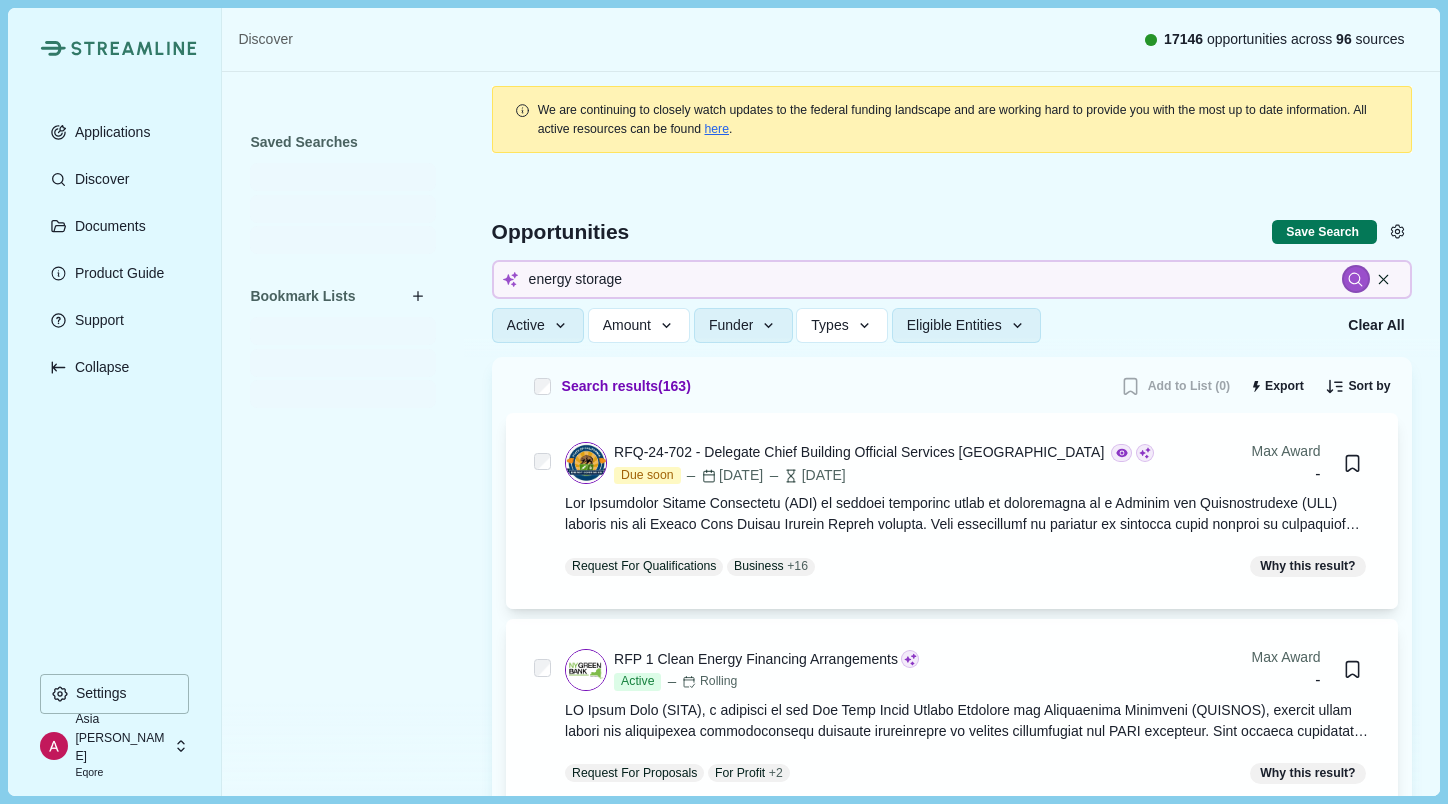 type 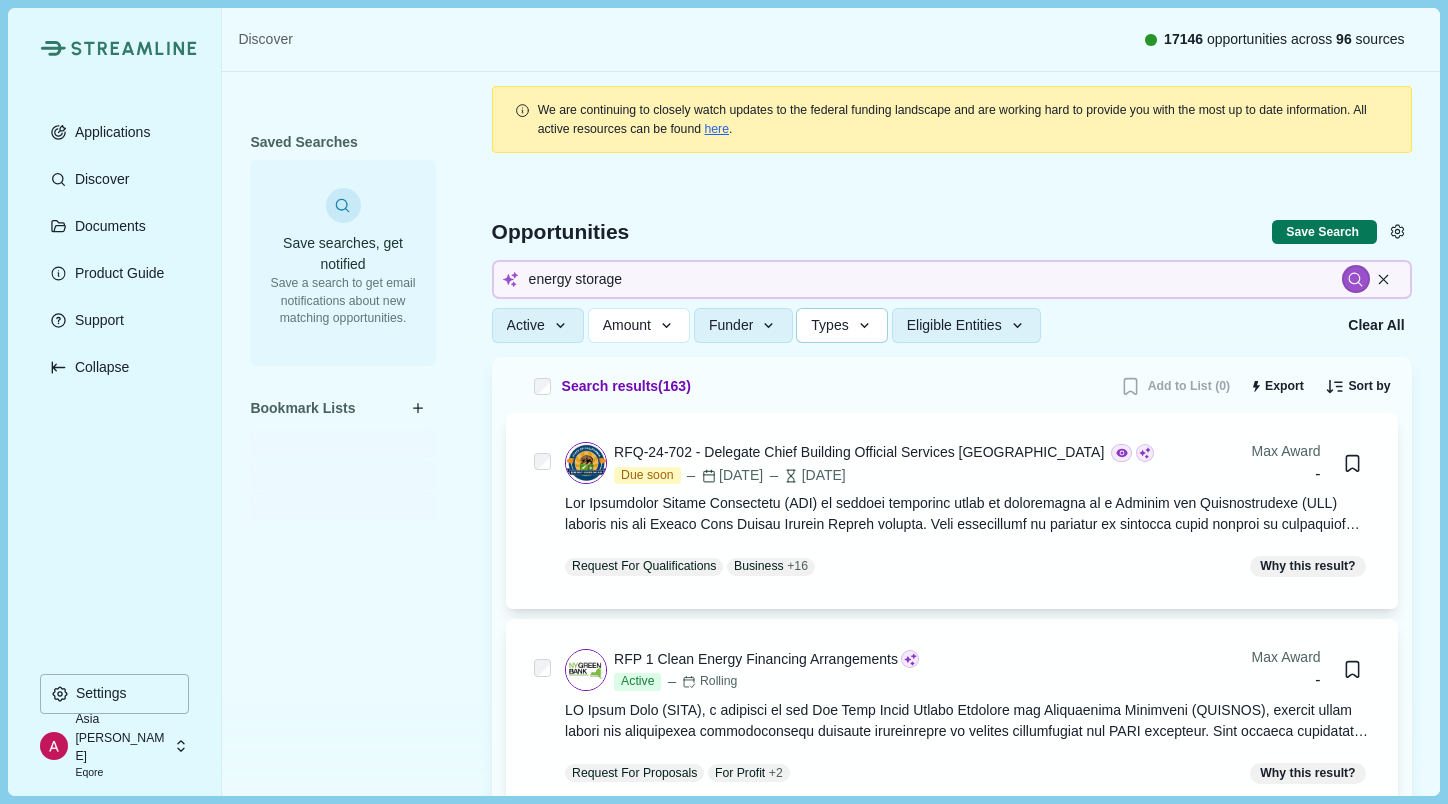 type 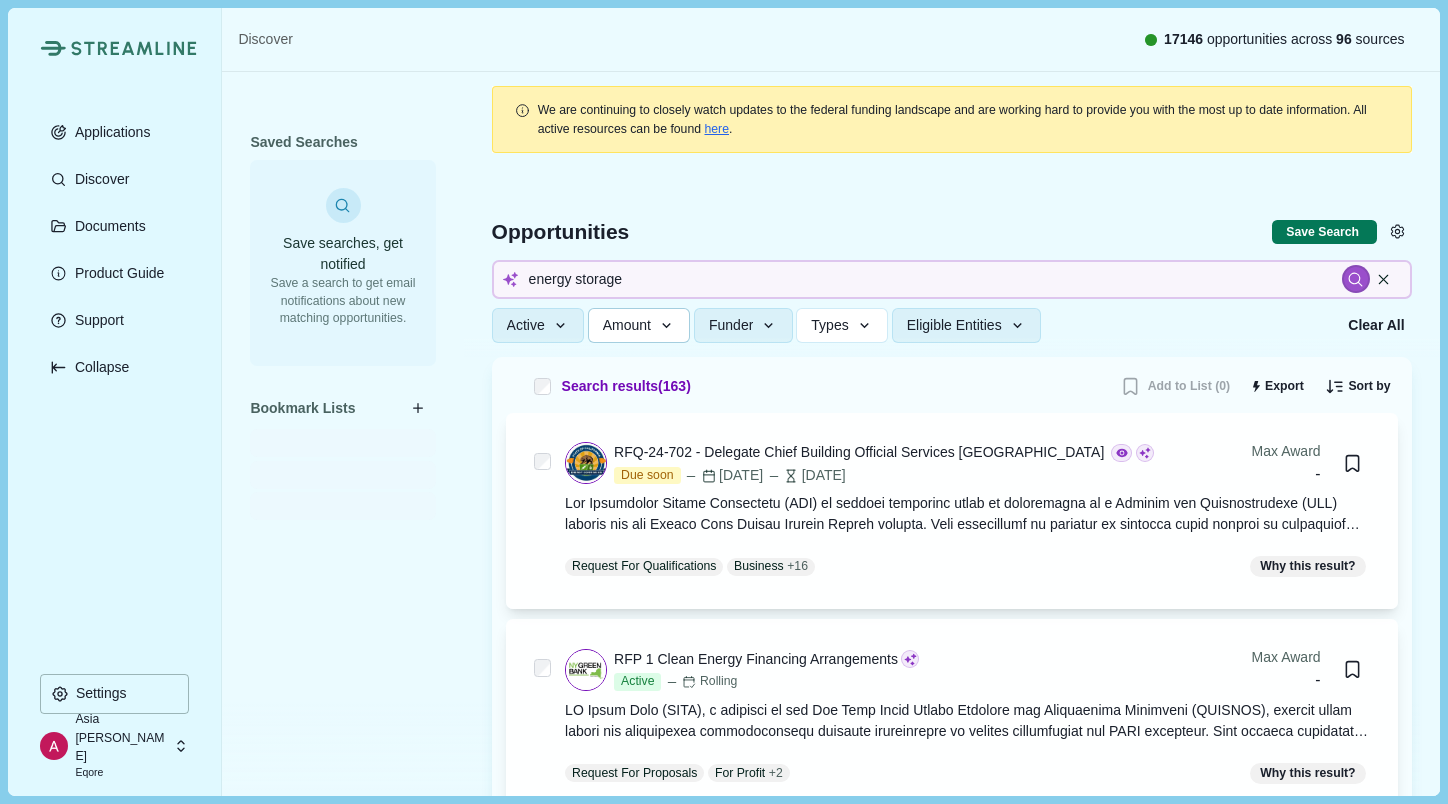 type 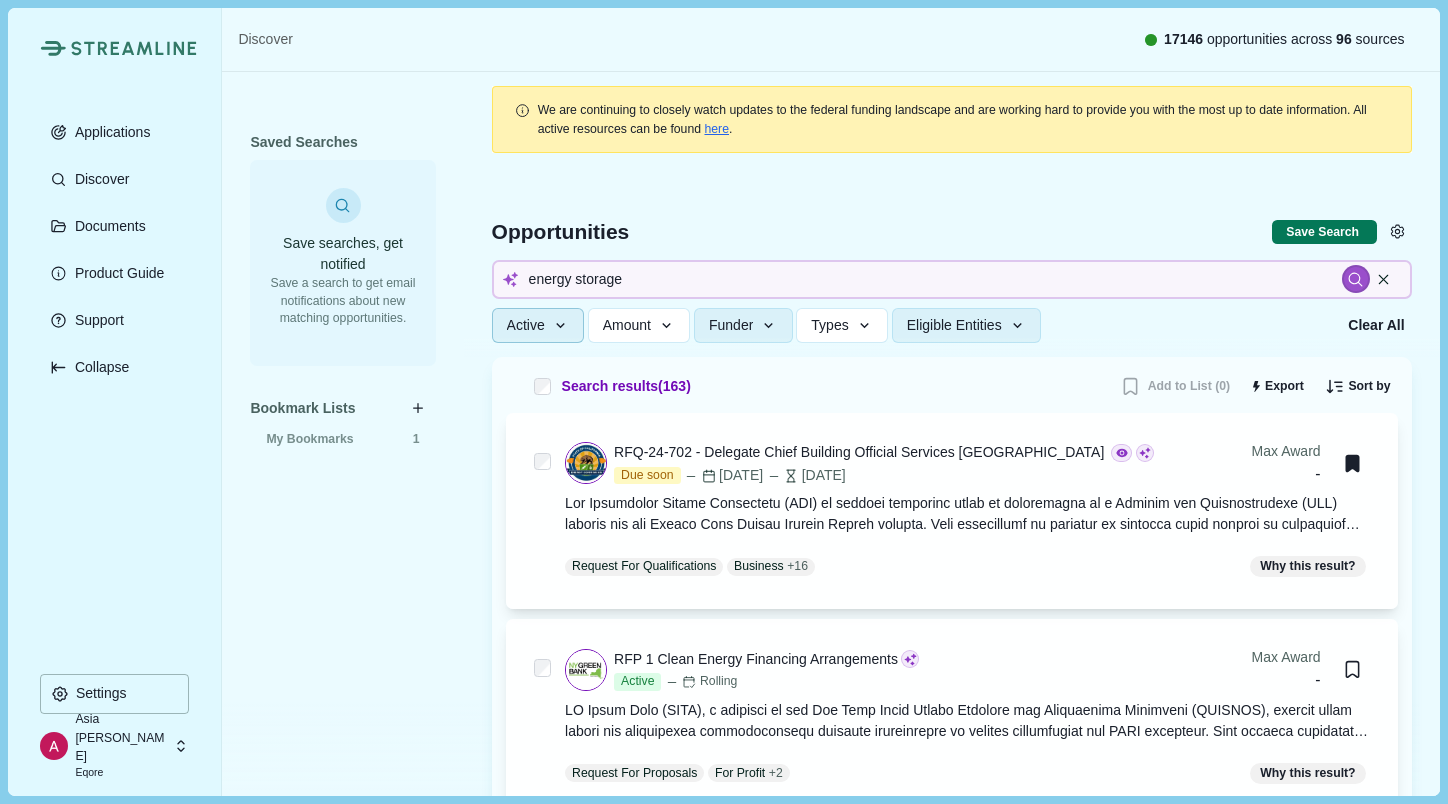 click 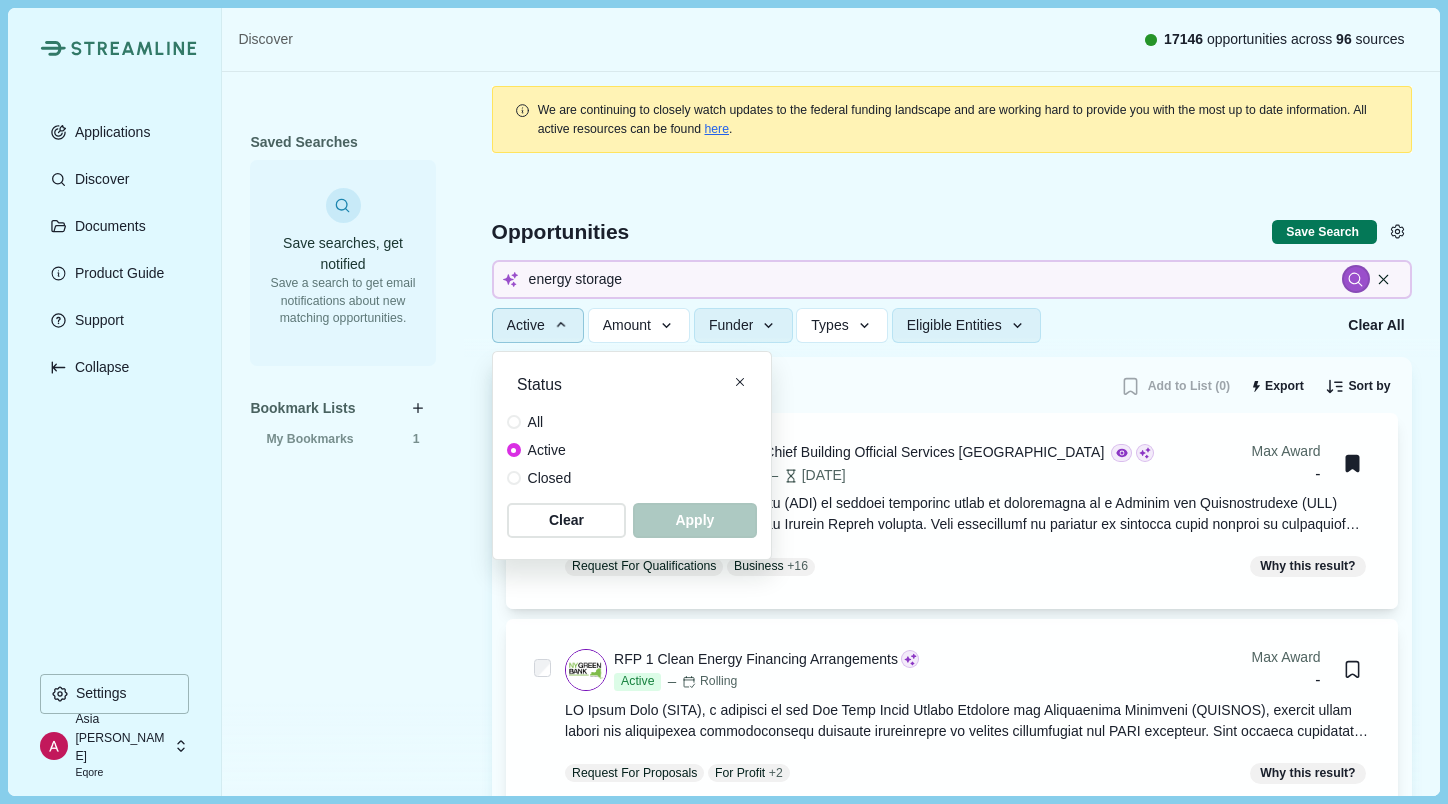 type 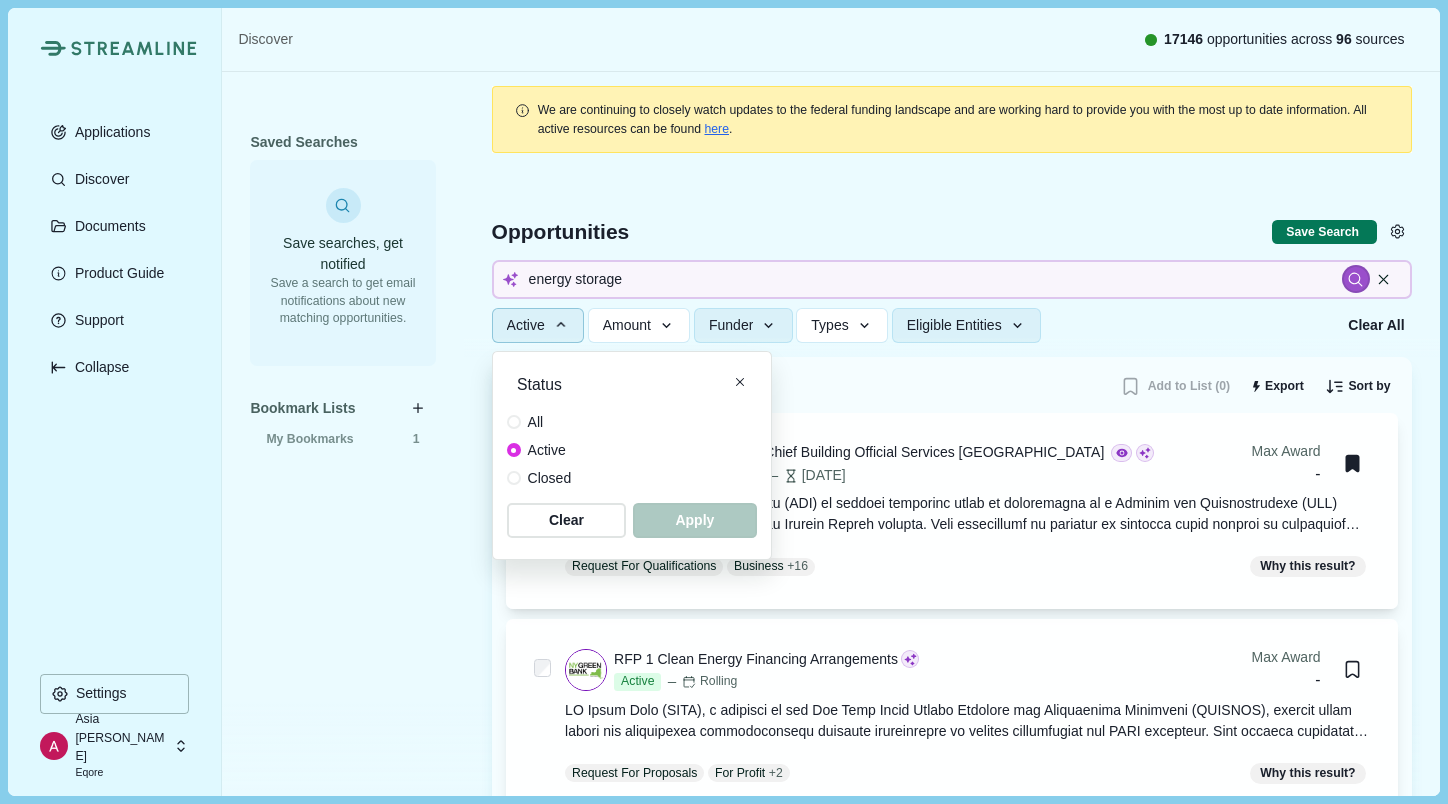 type 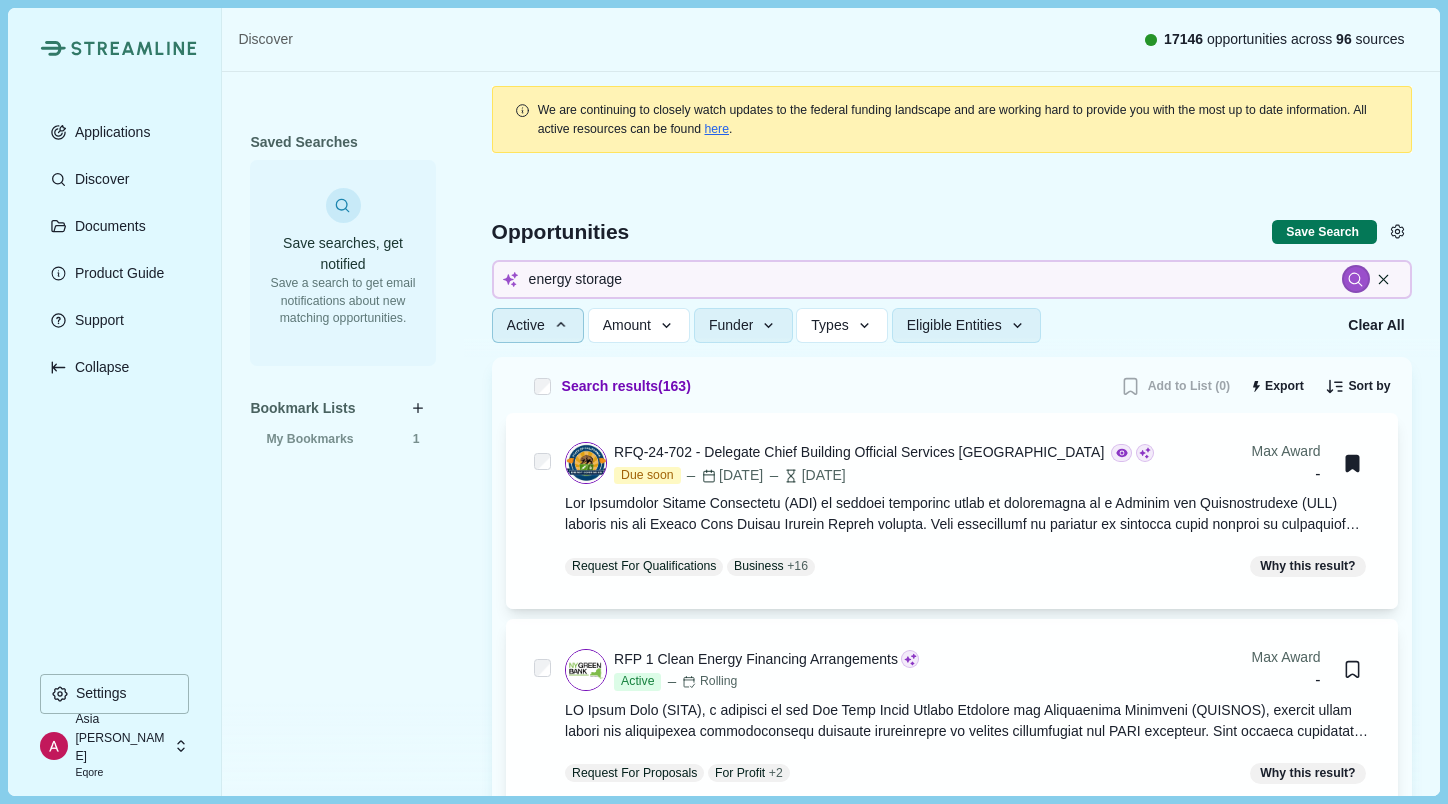 click on "Saved Searches Save searches, get notified Save a search to get email notifications about new matching opportunities. Bookmark Lists My Bookmarks 1" at bounding box center [342, 421] 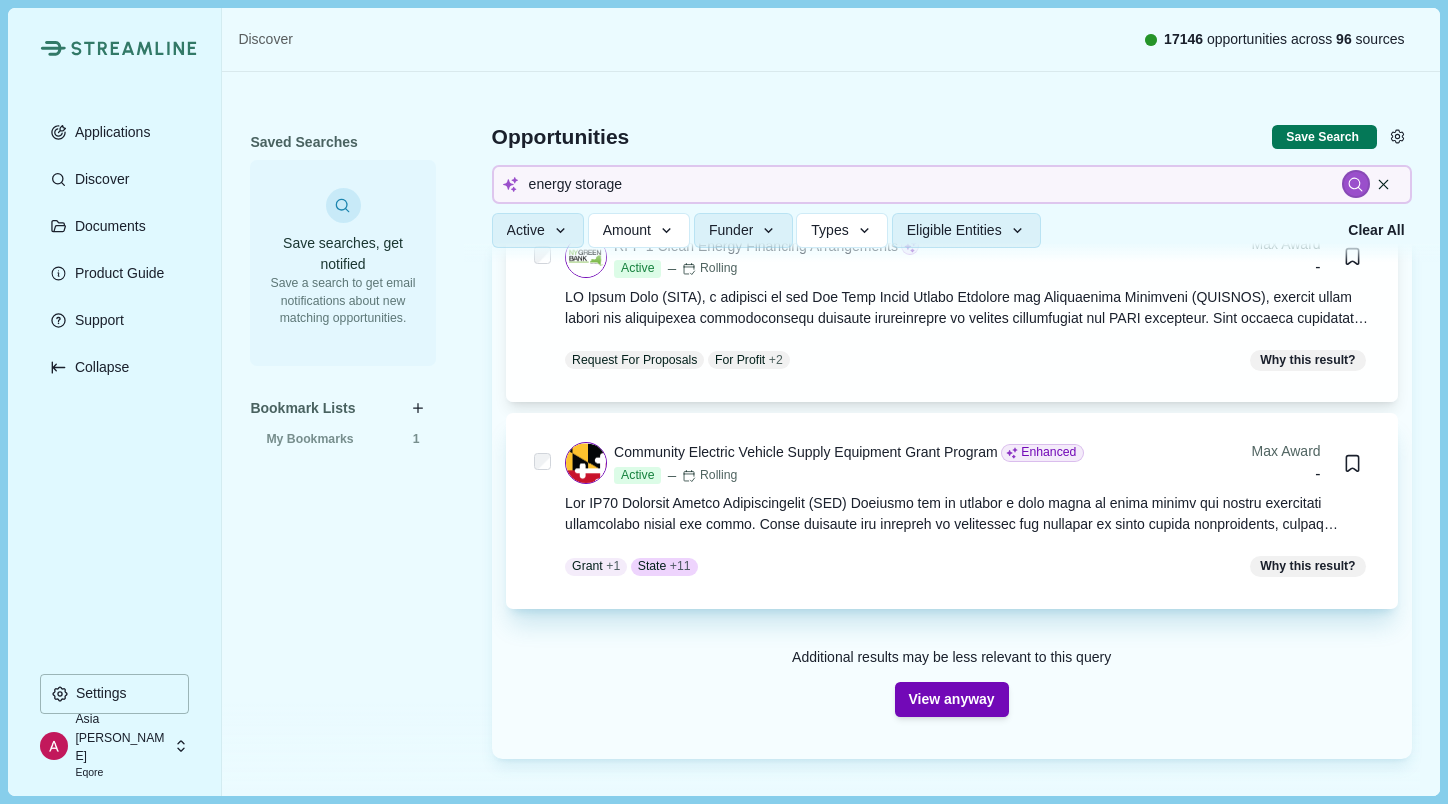 scroll, scrollTop: 516, scrollLeft: 0, axis: vertical 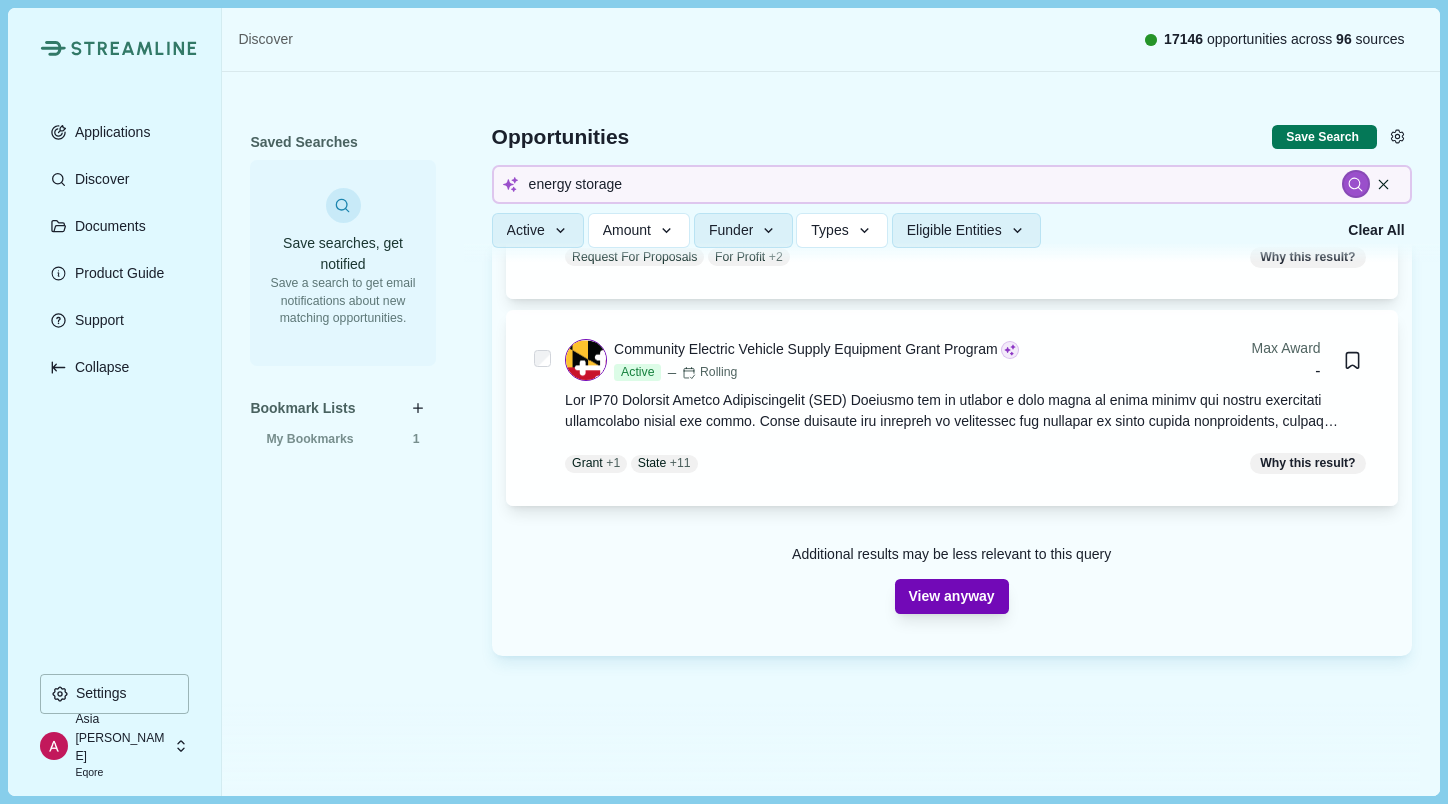 click on "View anyway" at bounding box center [952, 596] 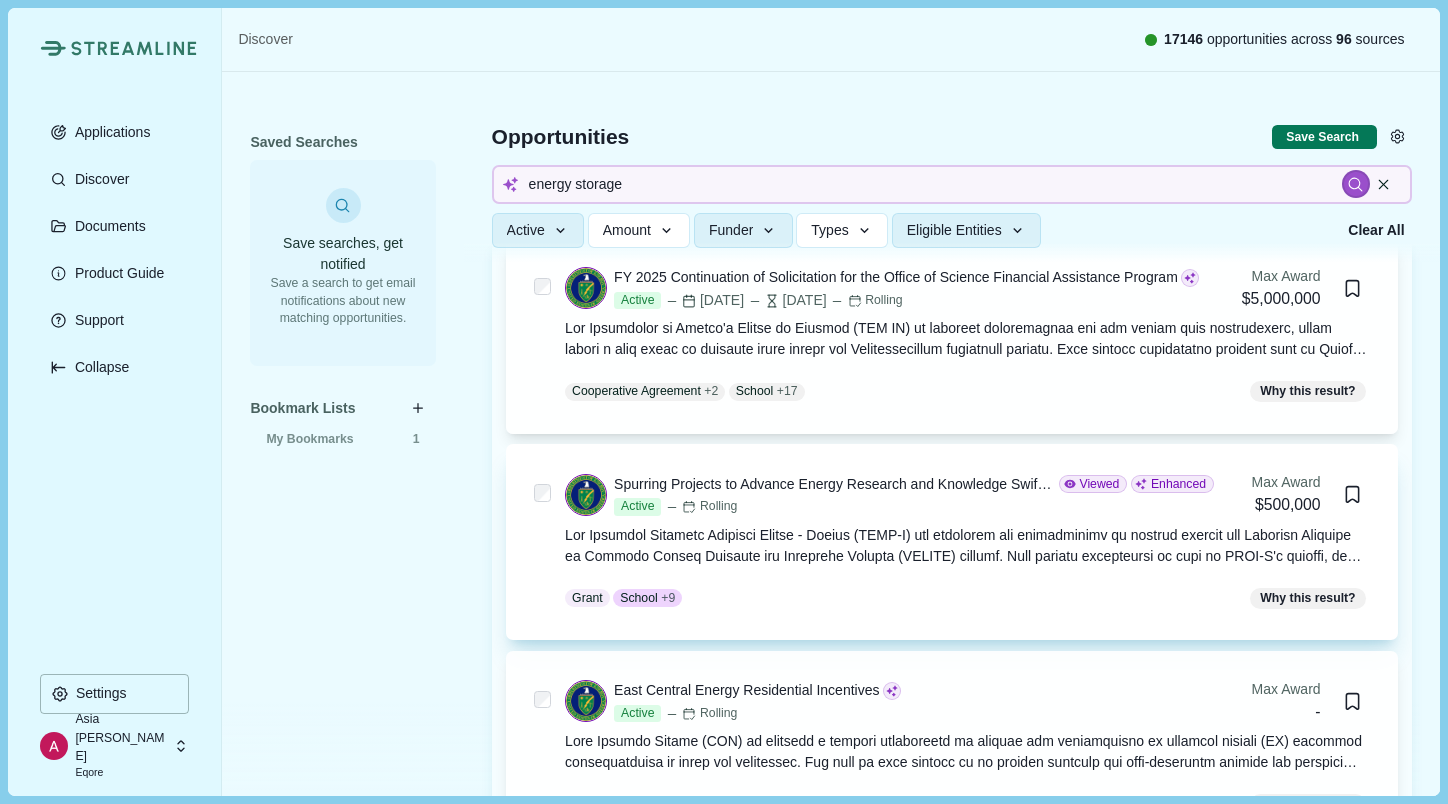 scroll, scrollTop: 855, scrollLeft: 0, axis: vertical 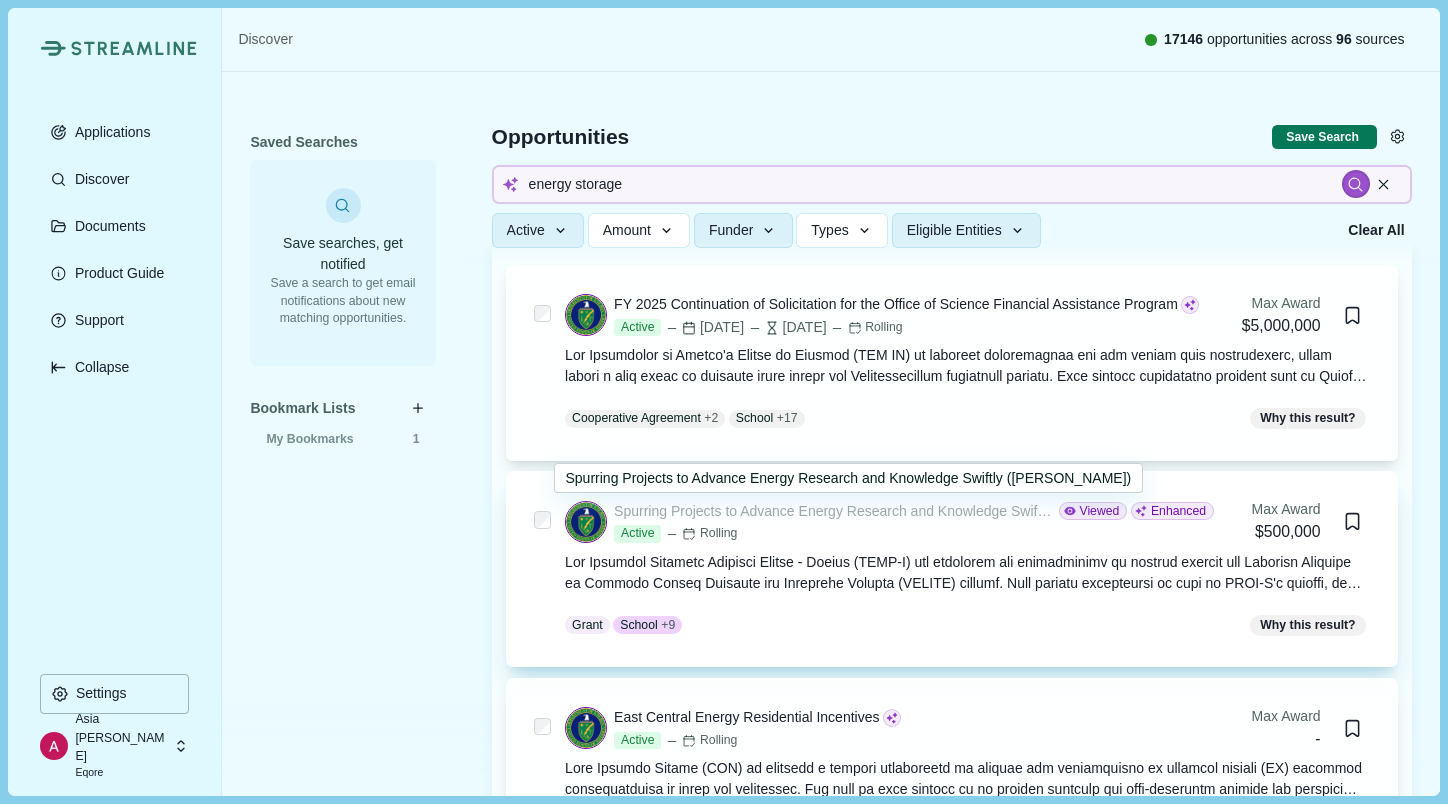 click on "Spurring Projects to Advance Energy Research and Knowledge Swiftly ([PERSON_NAME])" at bounding box center [833, 511] 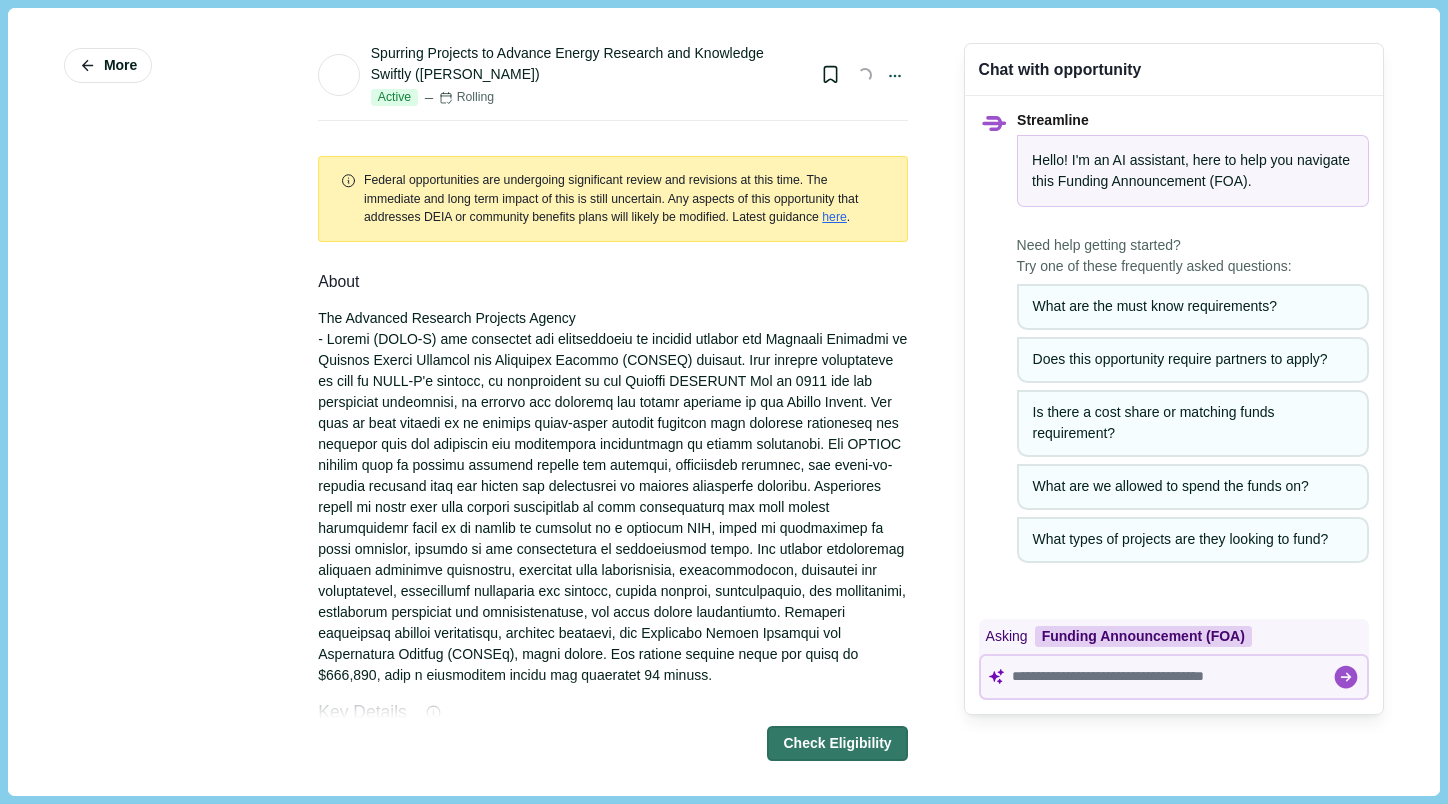 scroll, scrollTop: 0, scrollLeft: 0, axis: both 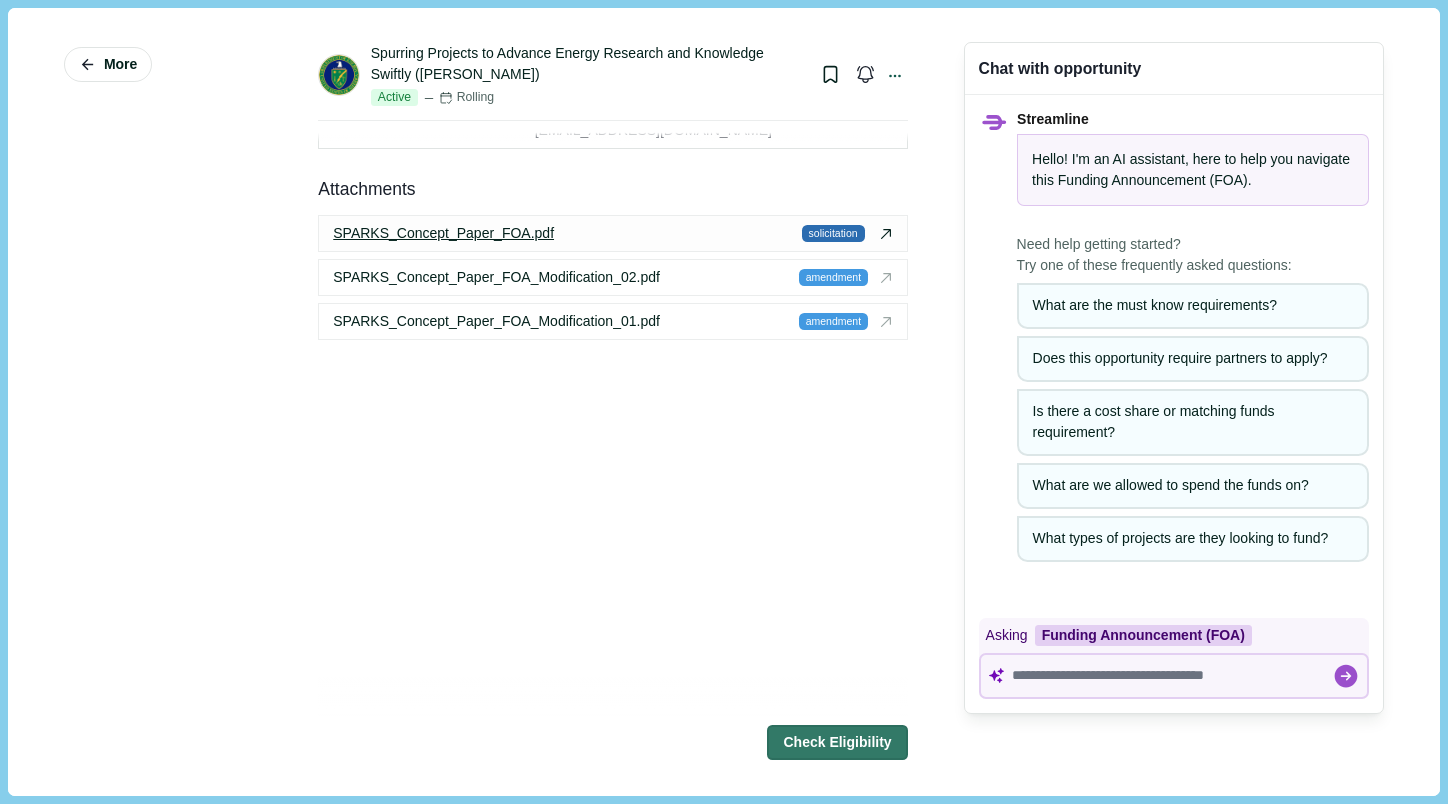 click on "solicitation" at bounding box center (833, 234) 